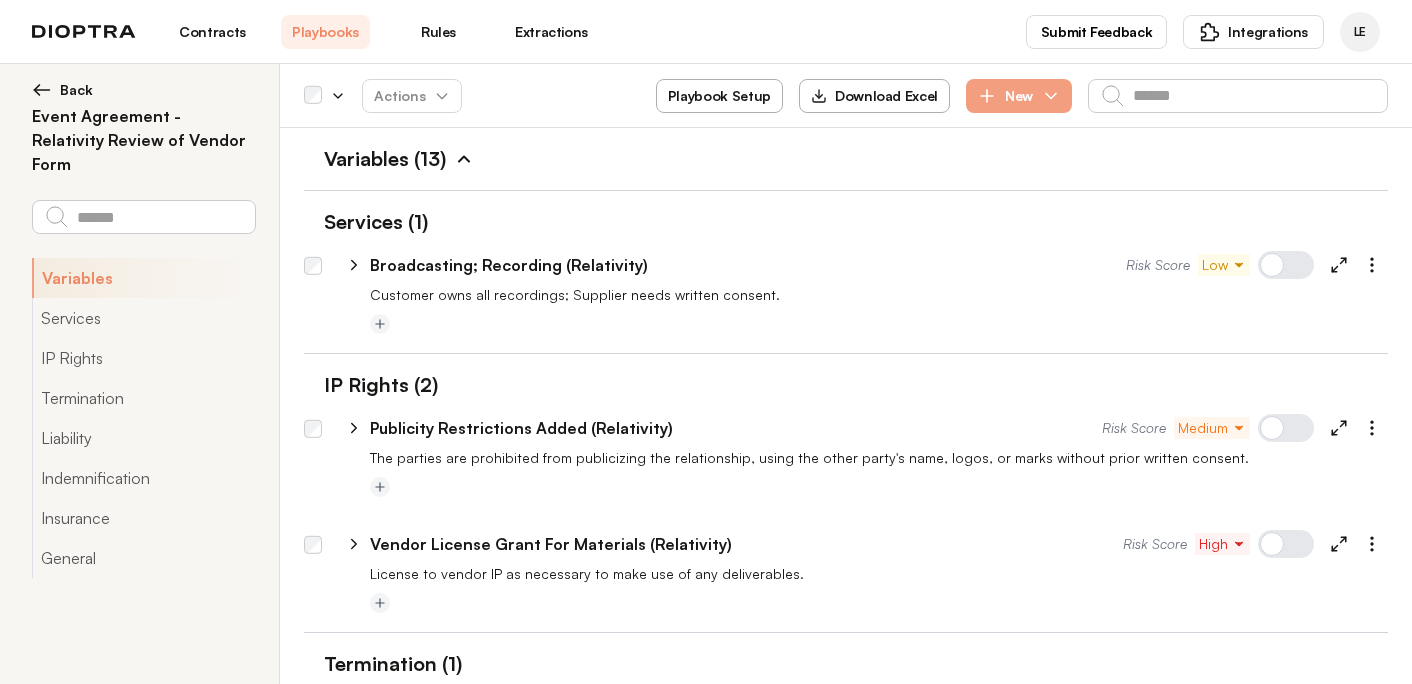 scroll, scrollTop: 0, scrollLeft: 0, axis: both 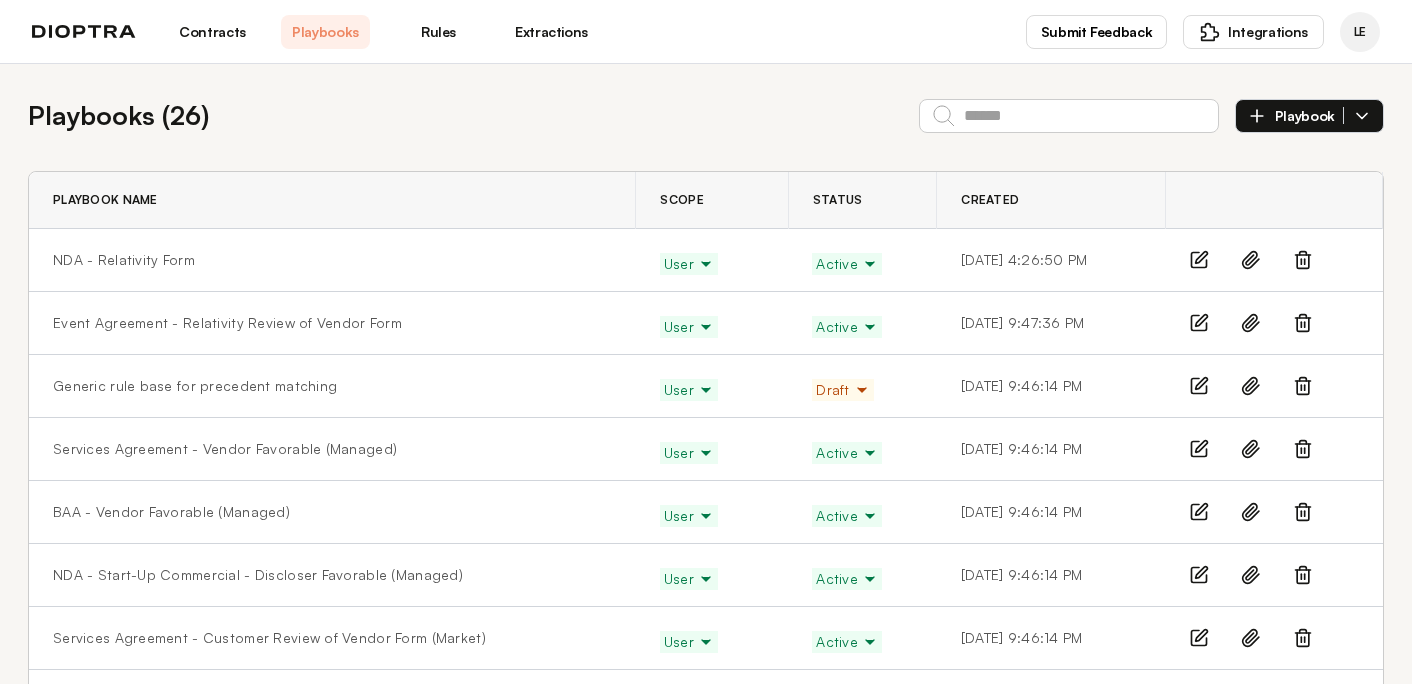 click on "Playbooks" at bounding box center [325, 32] 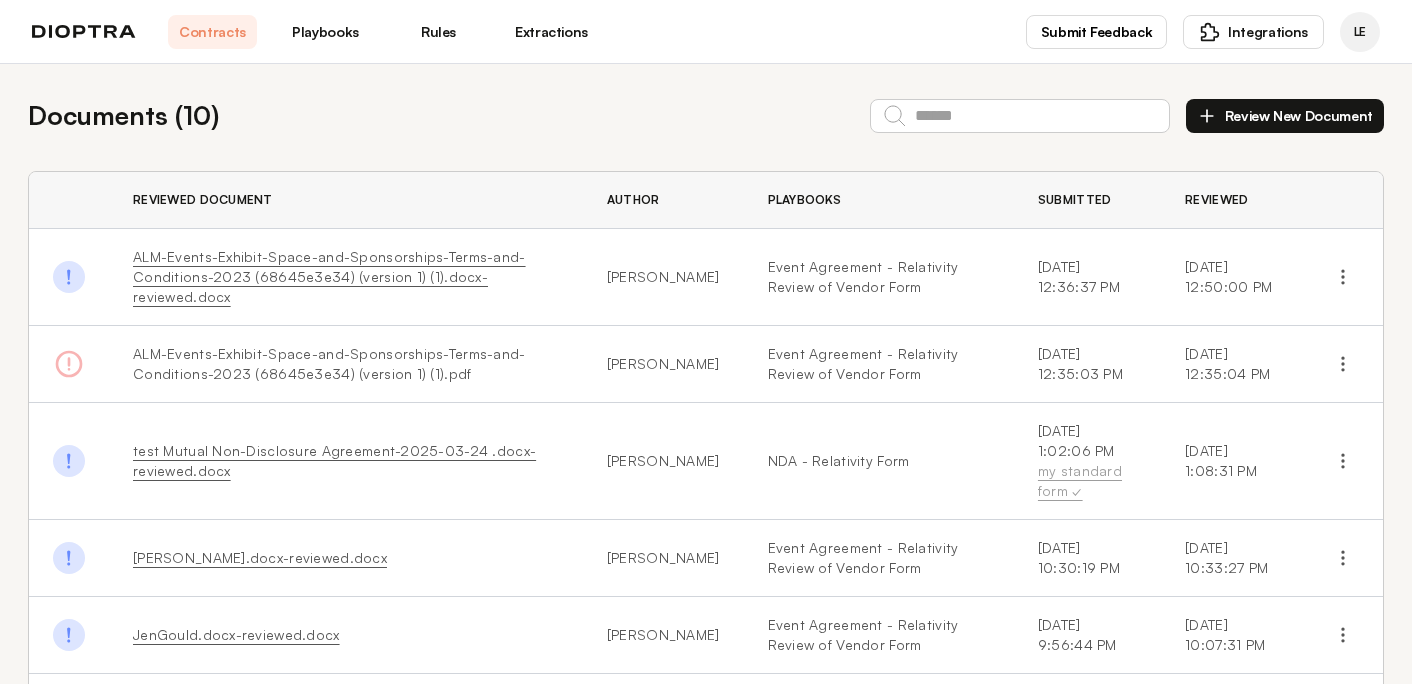 click on "Playbooks" at bounding box center (325, 32) 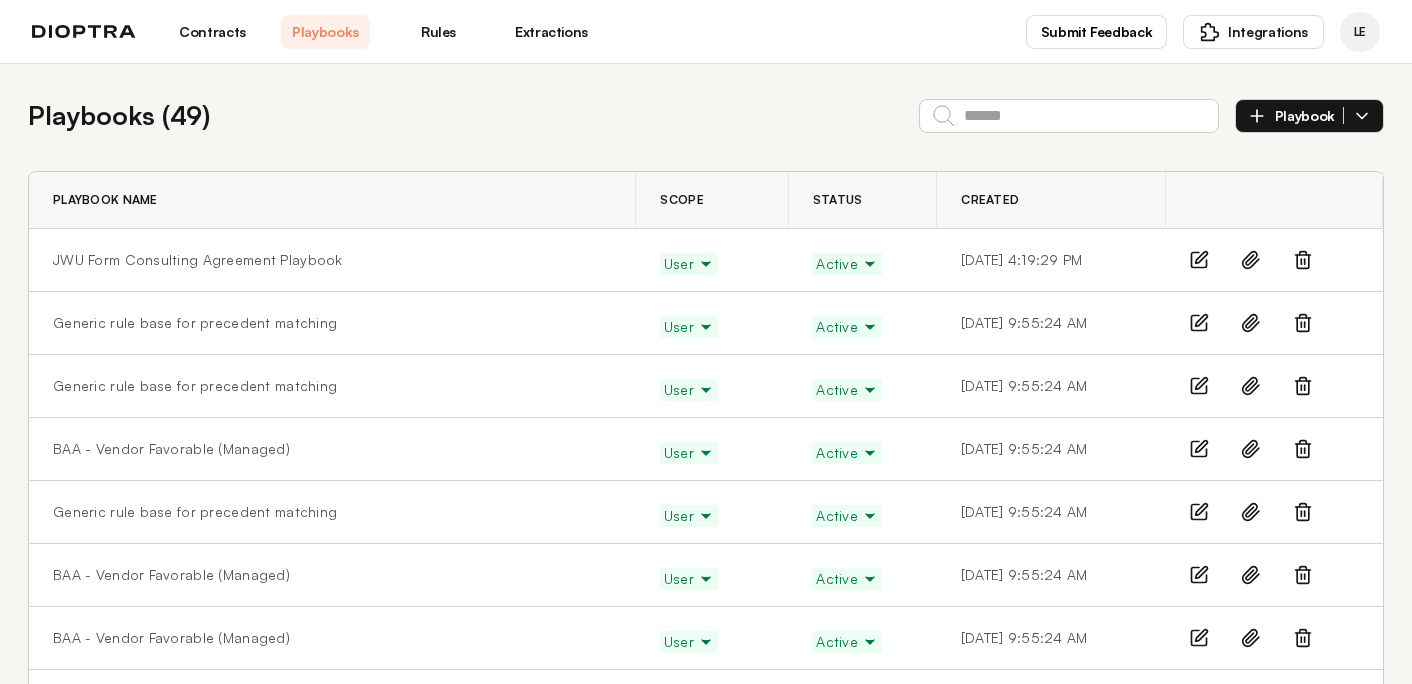 scroll, scrollTop: 0, scrollLeft: 0, axis: both 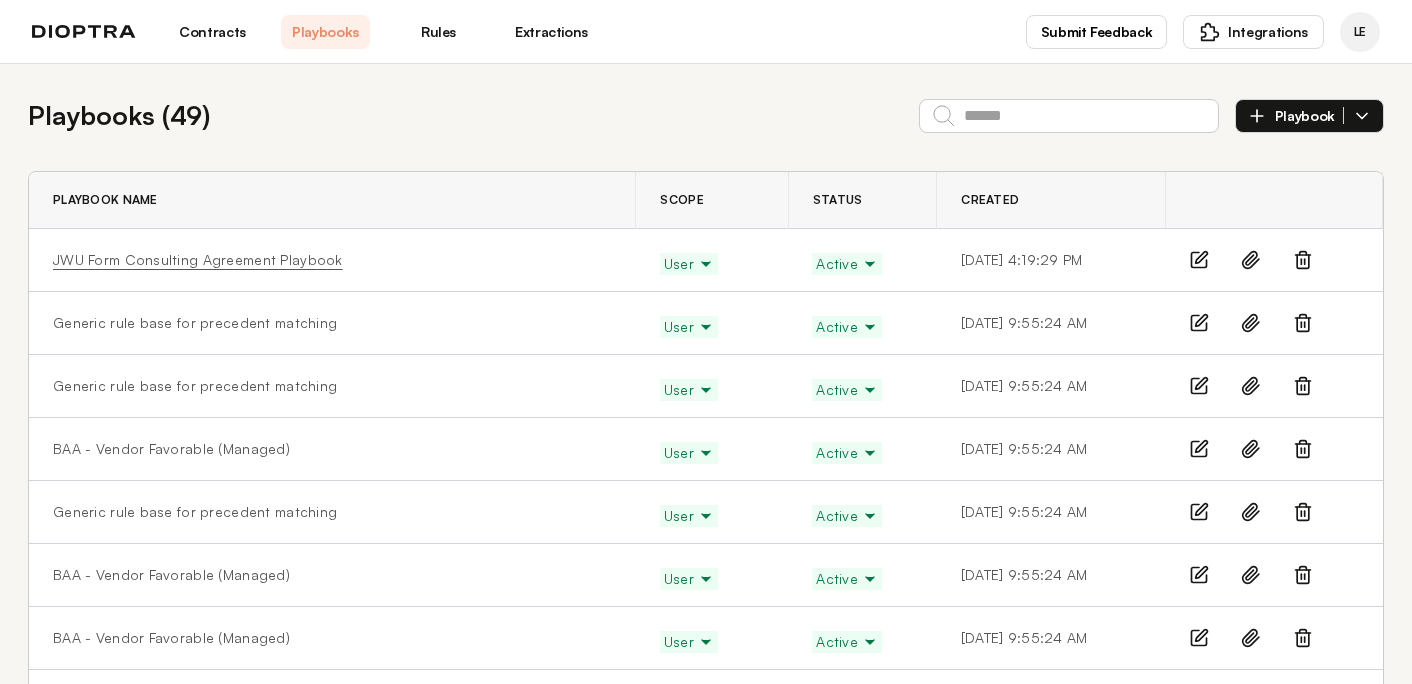 click on "JWU Form Consulting Agreement Playbook" at bounding box center [198, 260] 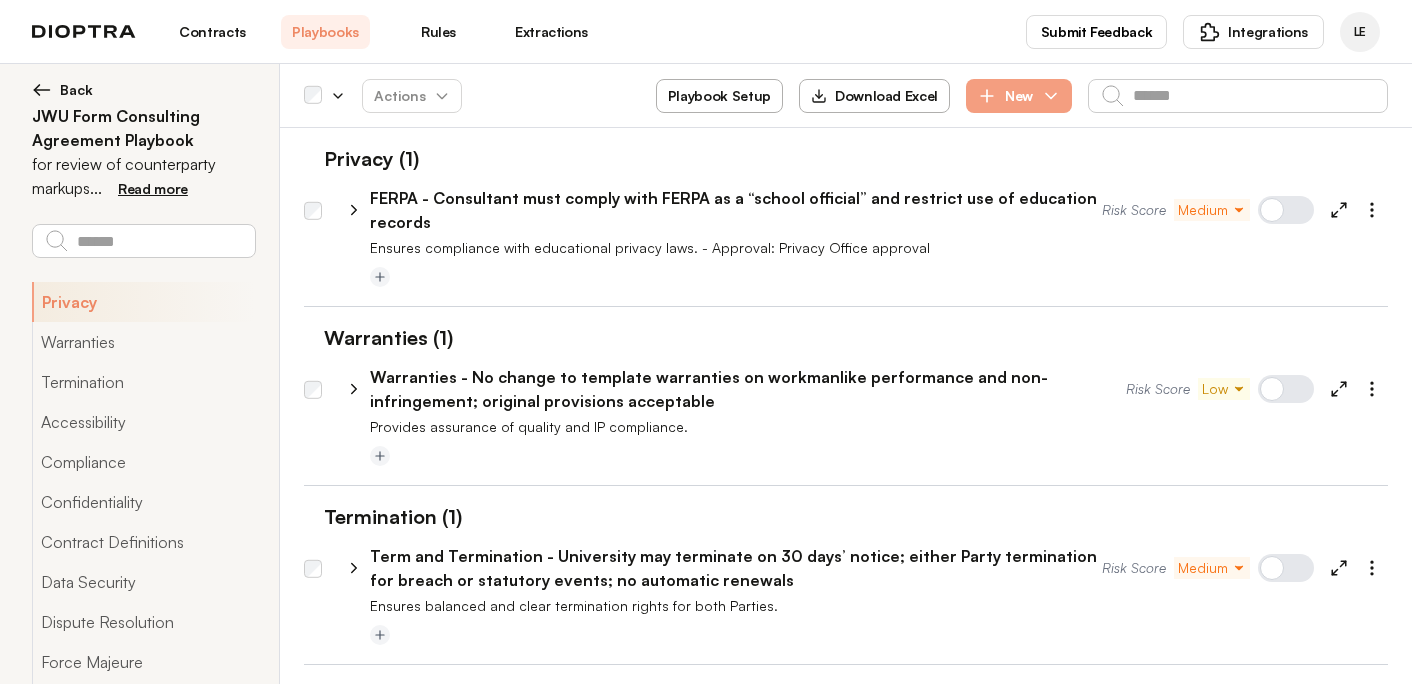 click 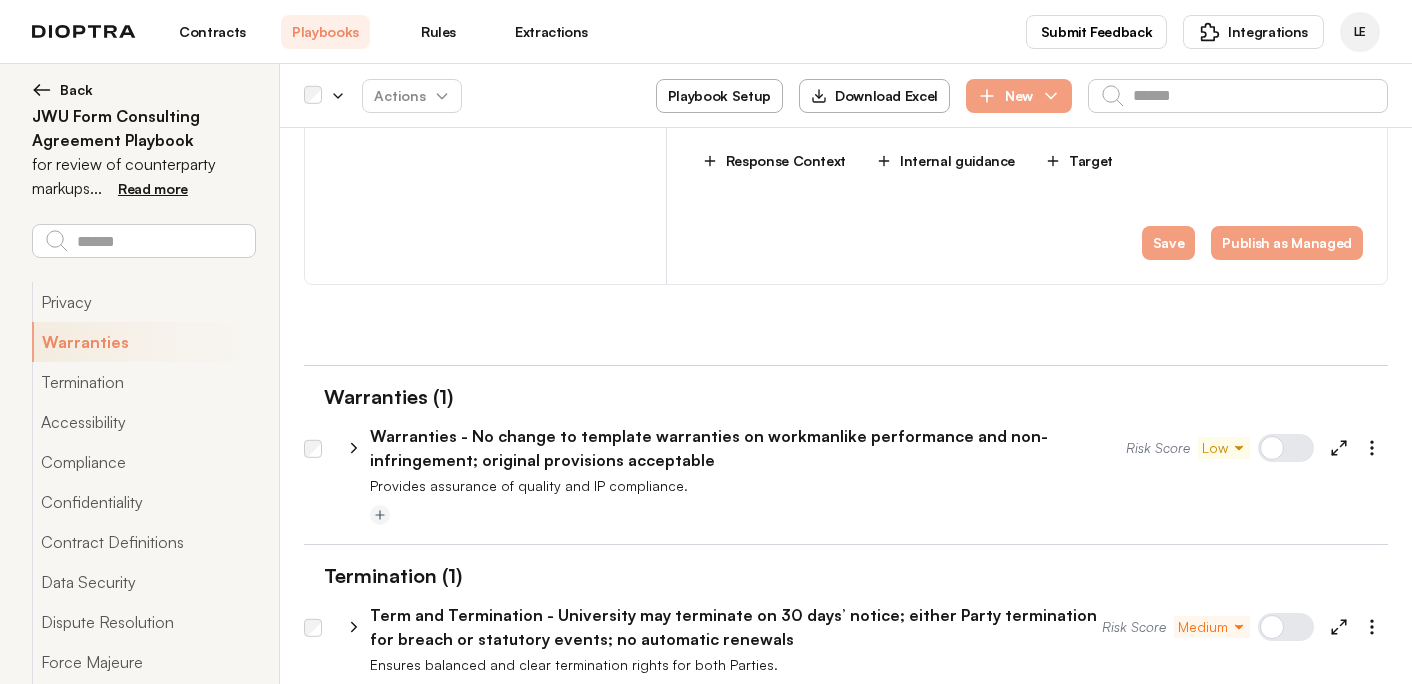 scroll, scrollTop: 980, scrollLeft: 0, axis: vertical 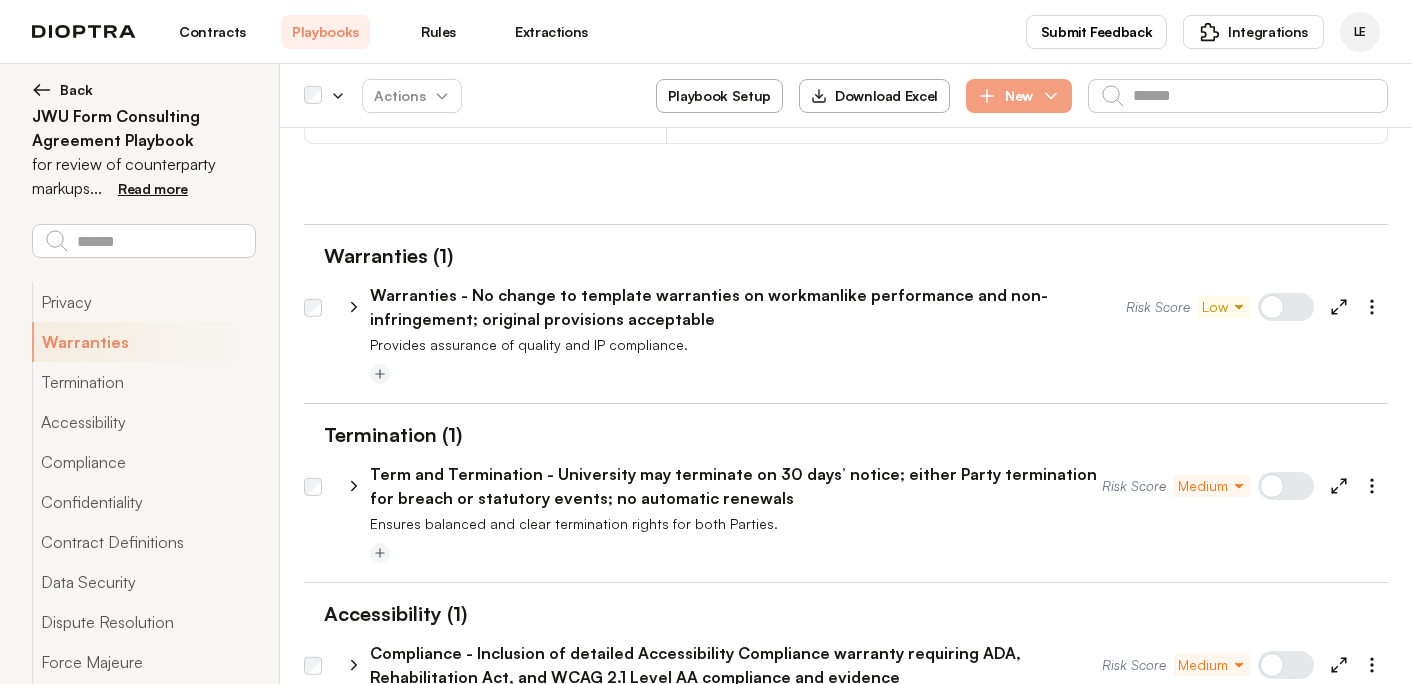 click 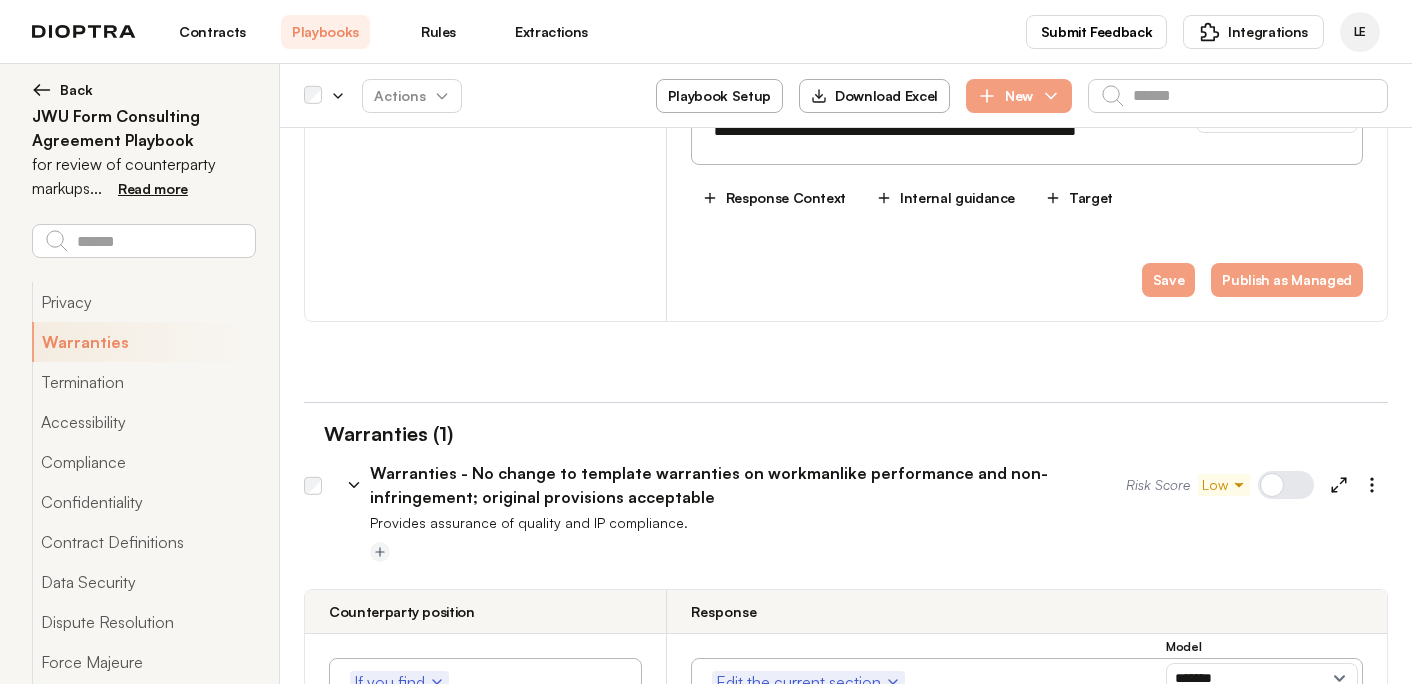 scroll, scrollTop: 0, scrollLeft: 0, axis: both 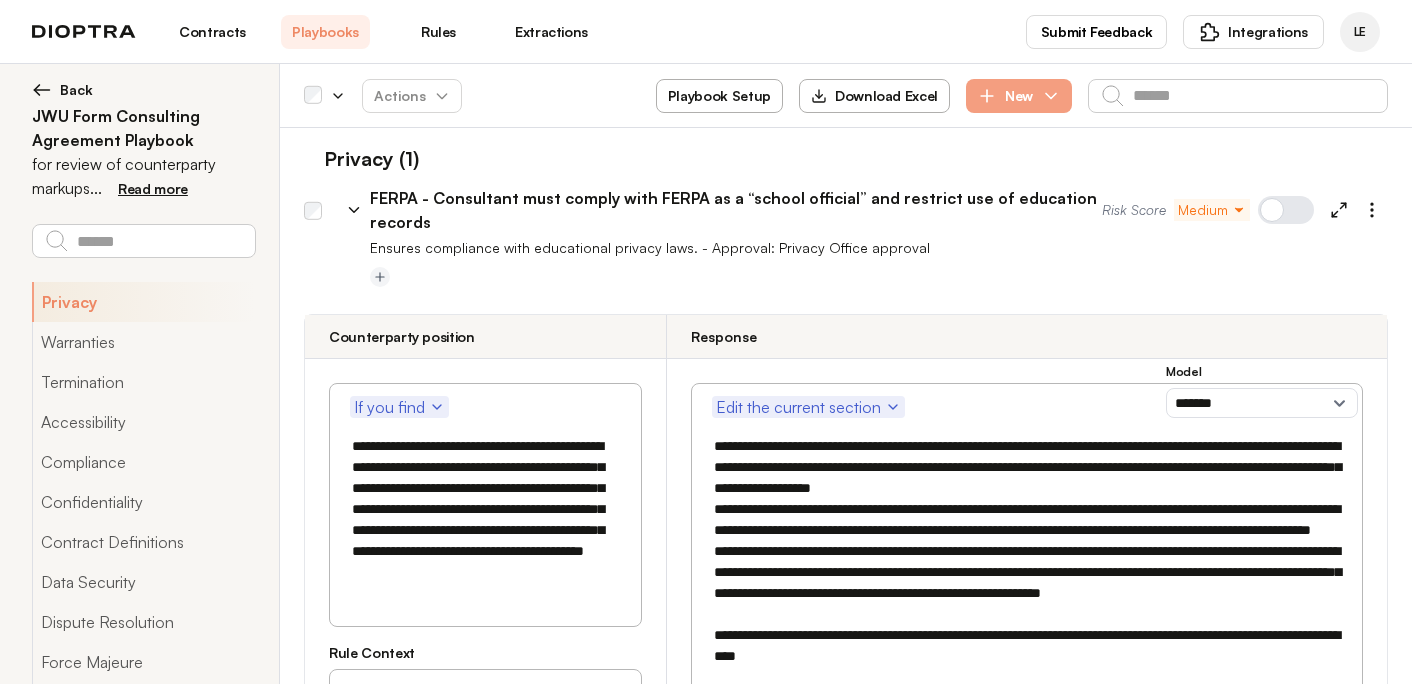 click 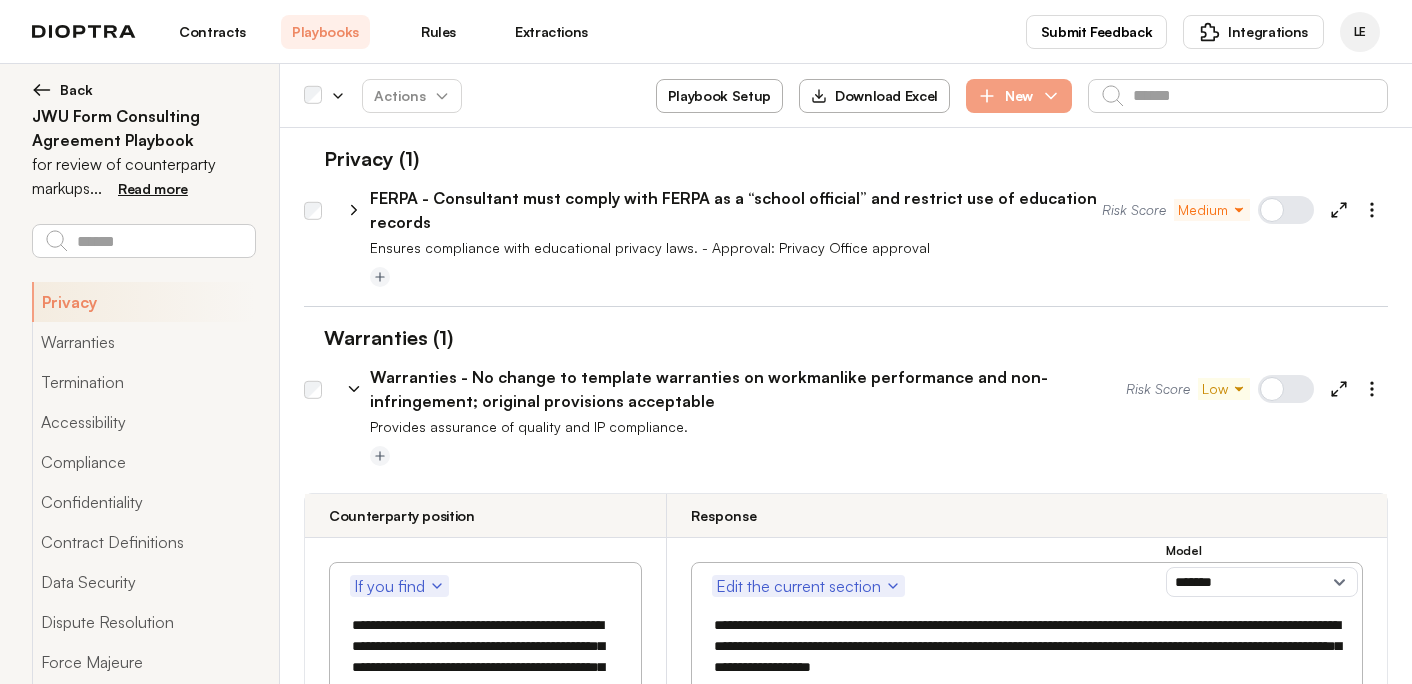 click 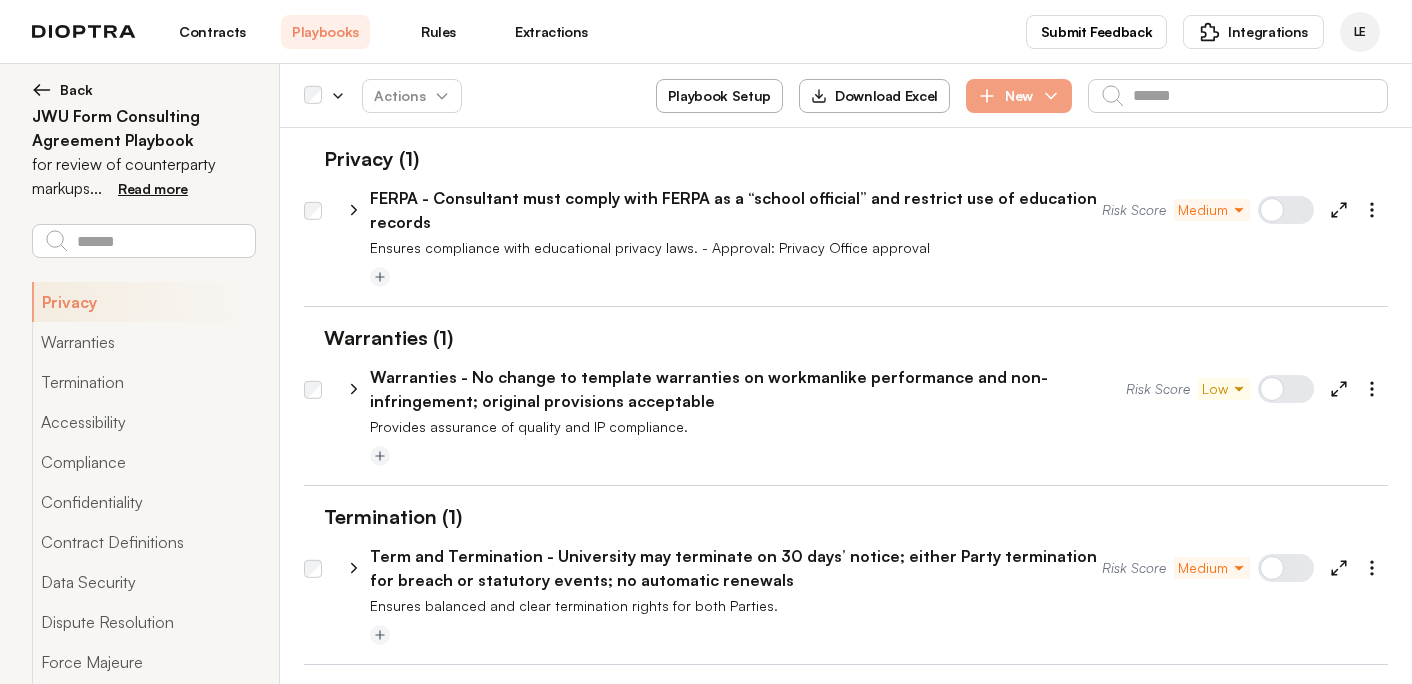 click on "Back" at bounding box center (143, 90) 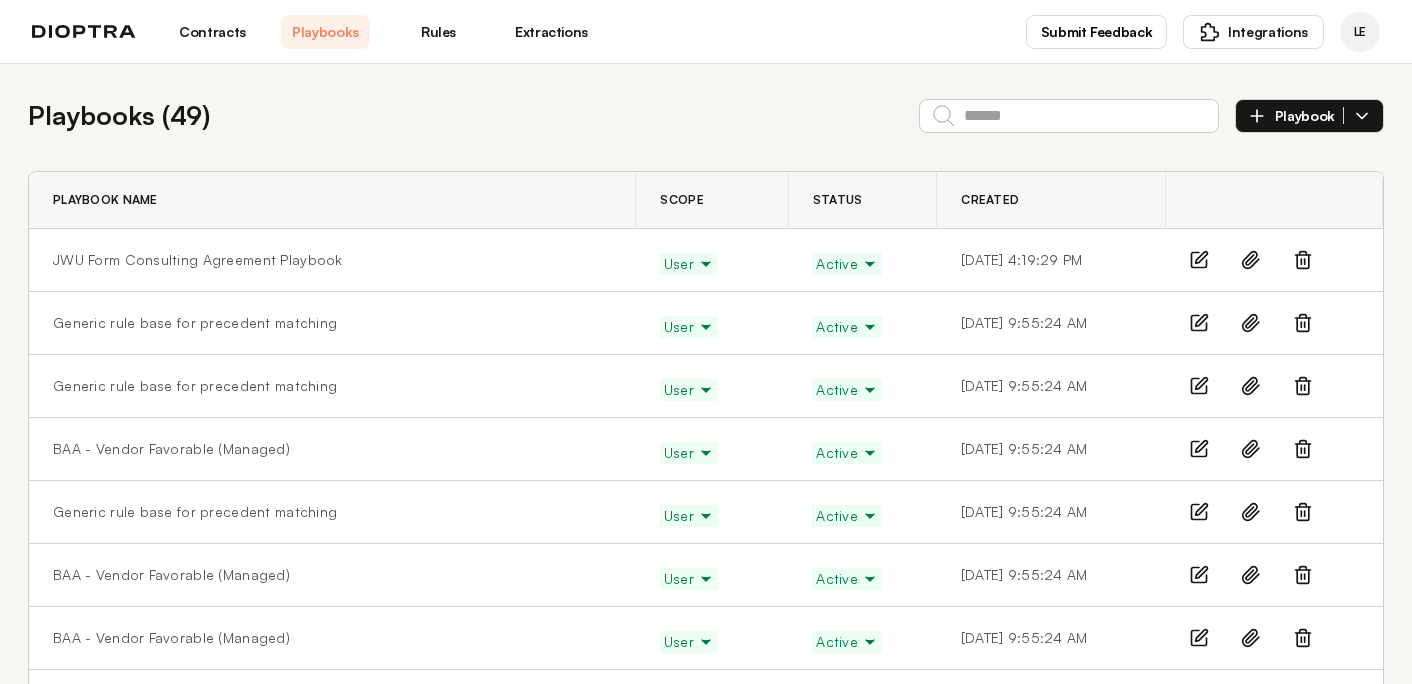click 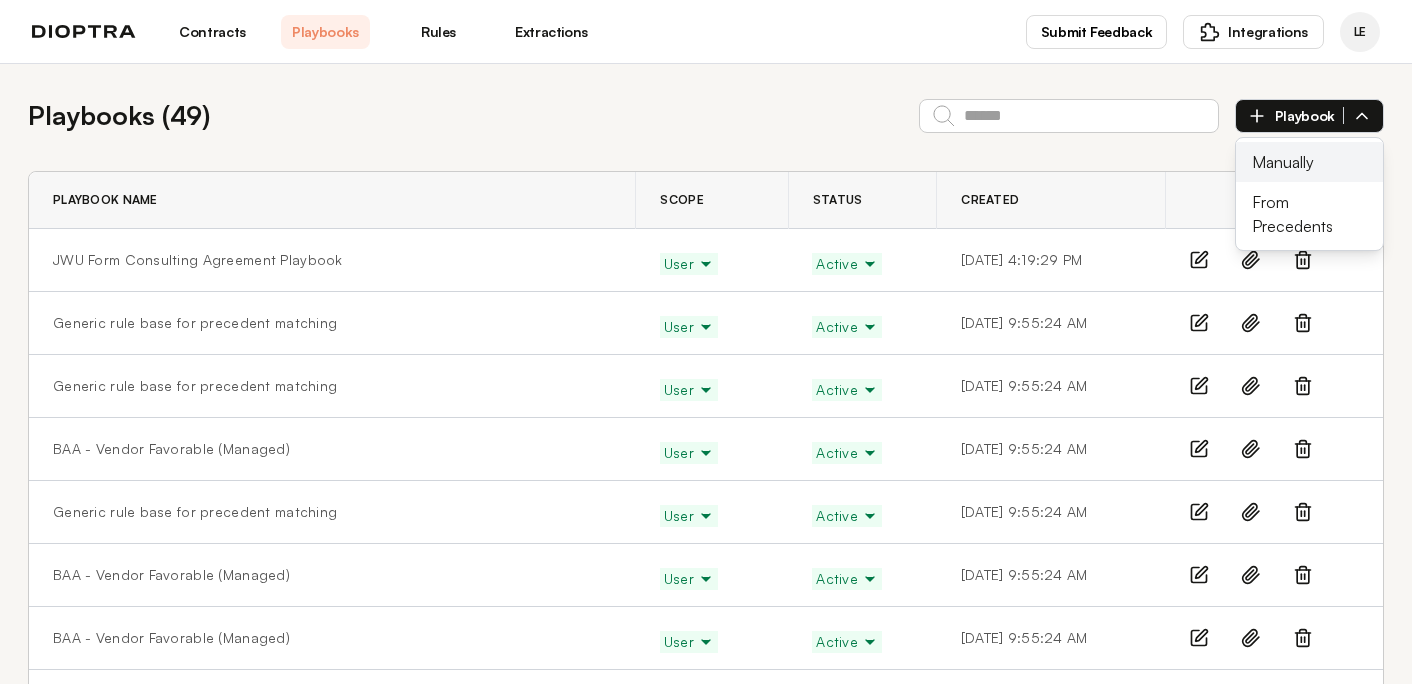 click on "Manually" at bounding box center (1309, 162) 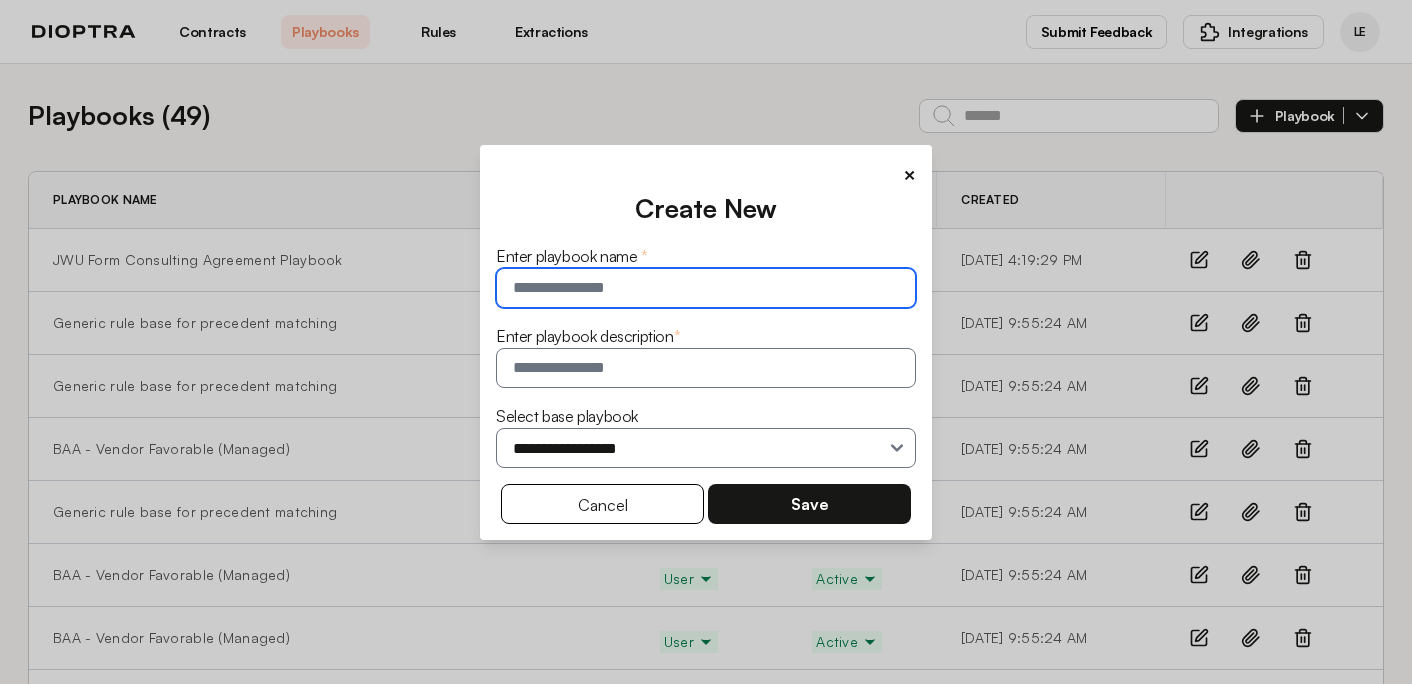 click at bounding box center (706, 288) 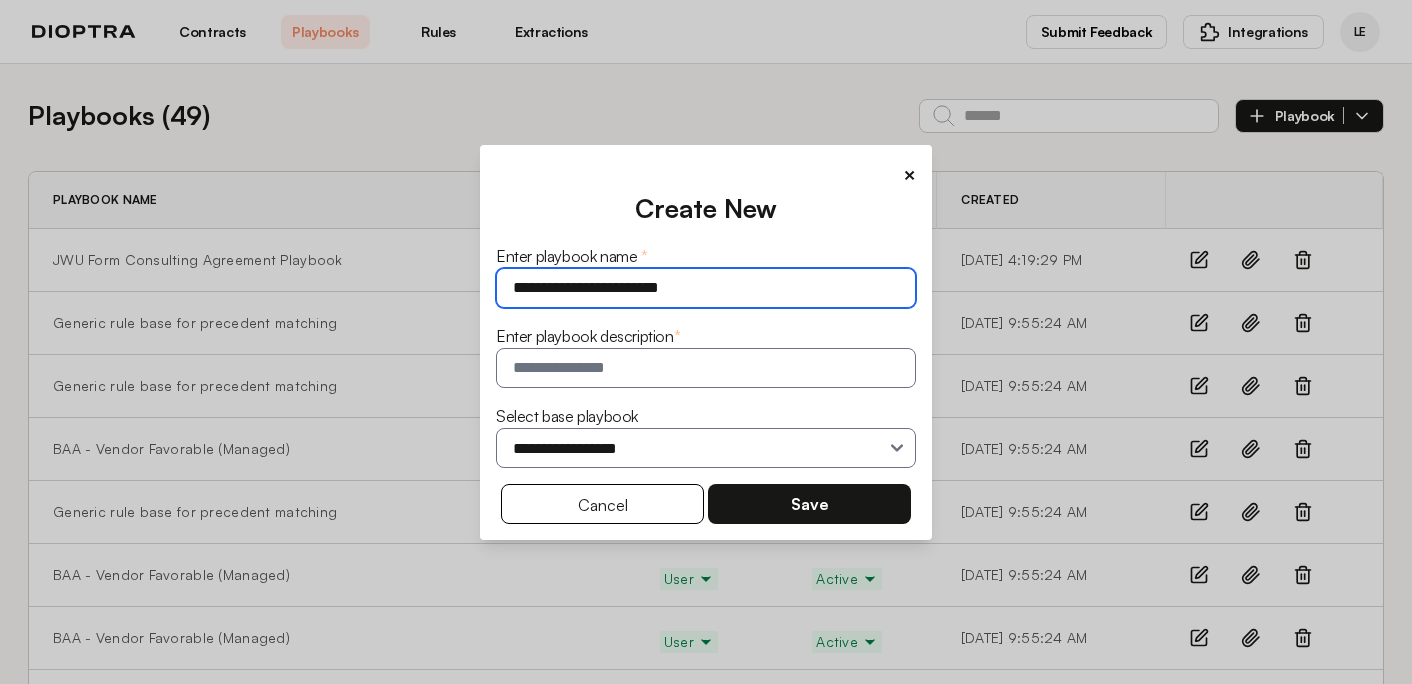 click on "**********" at bounding box center [706, 288] 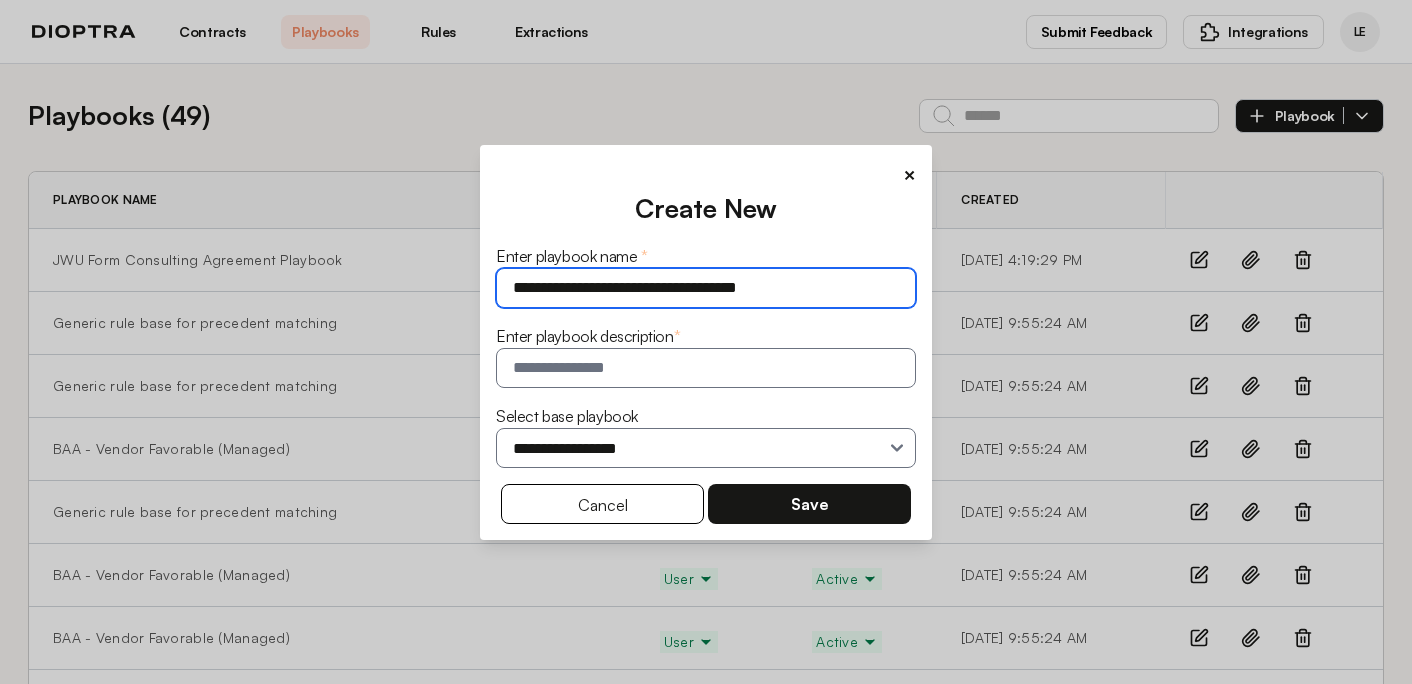 click on "**********" at bounding box center [706, 288] 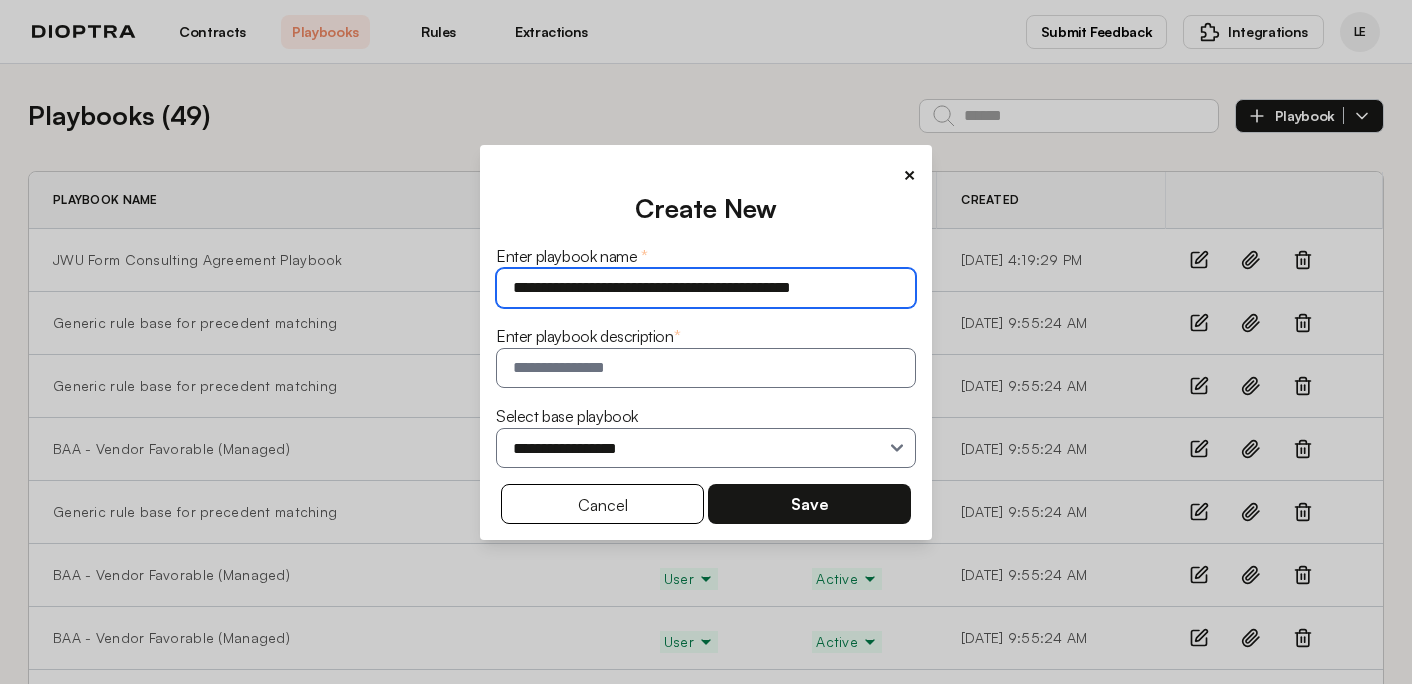 type on "**********" 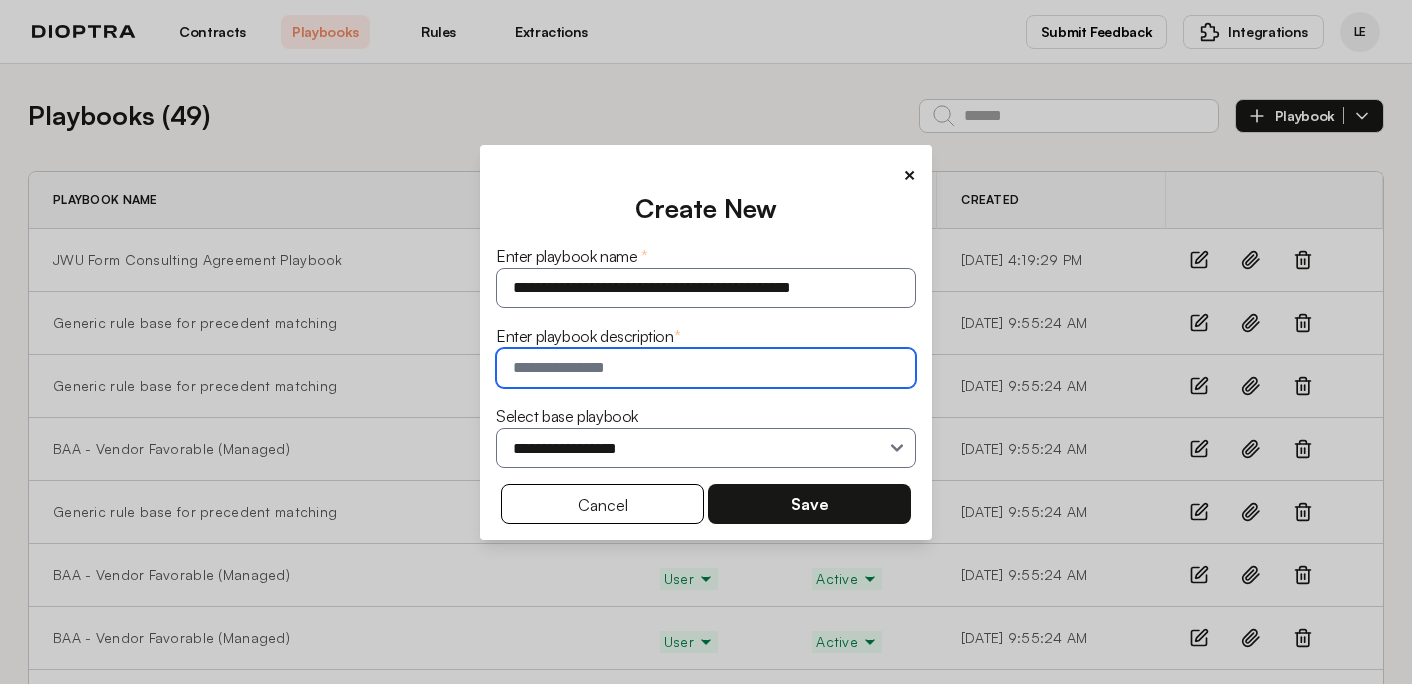 click at bounding box center [706, 368] 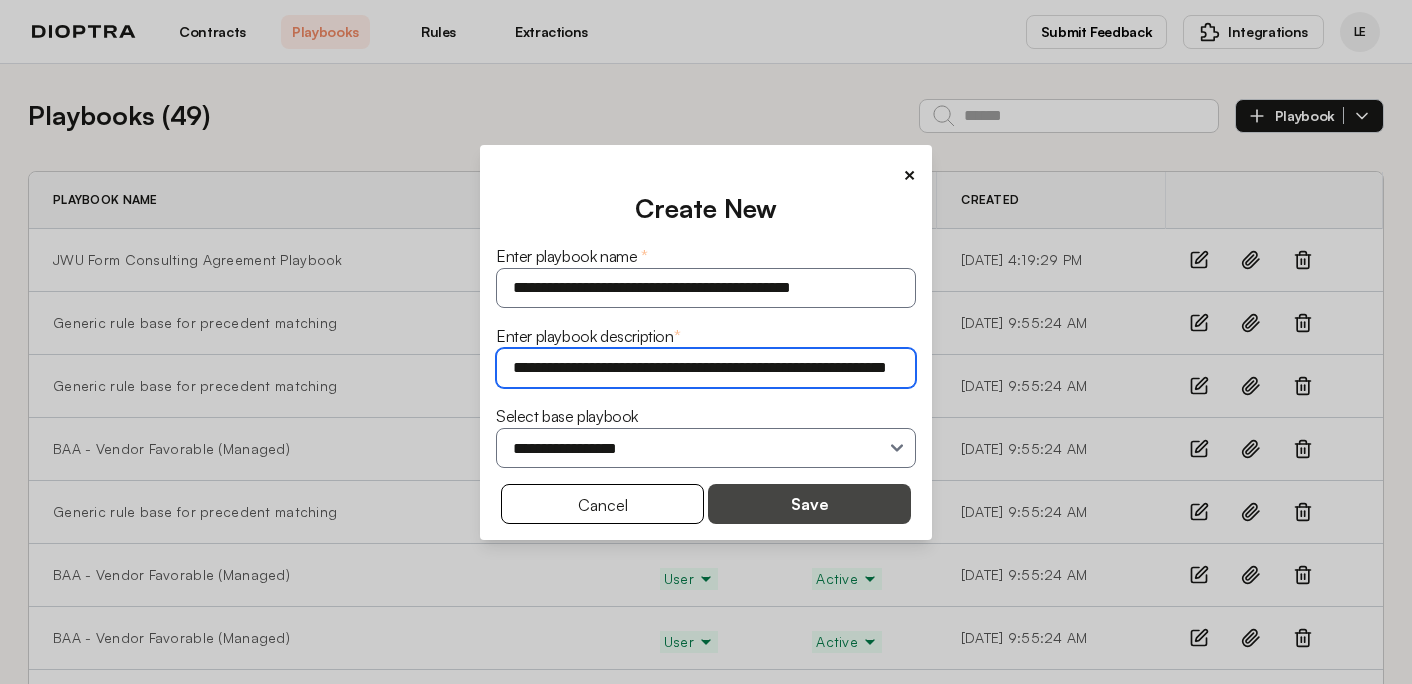 type on "**********" 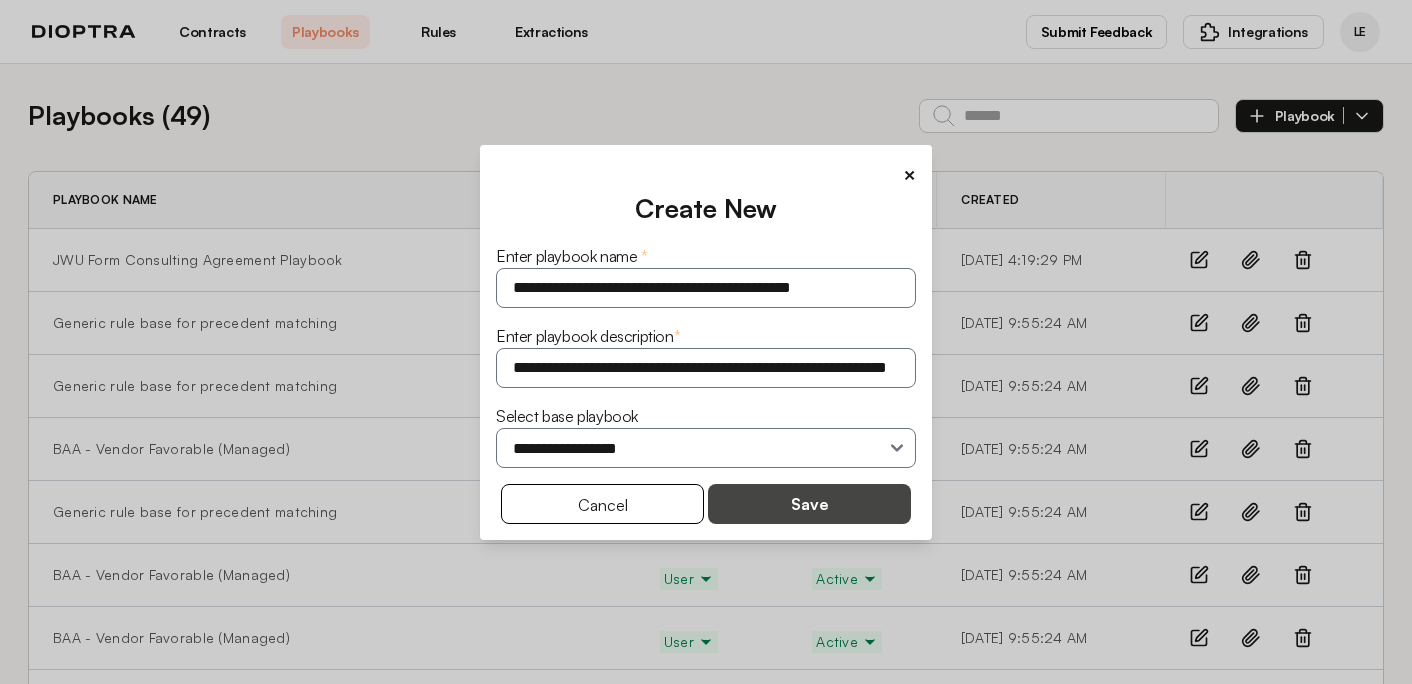 click on "Save" at bounding box center [809, 504] 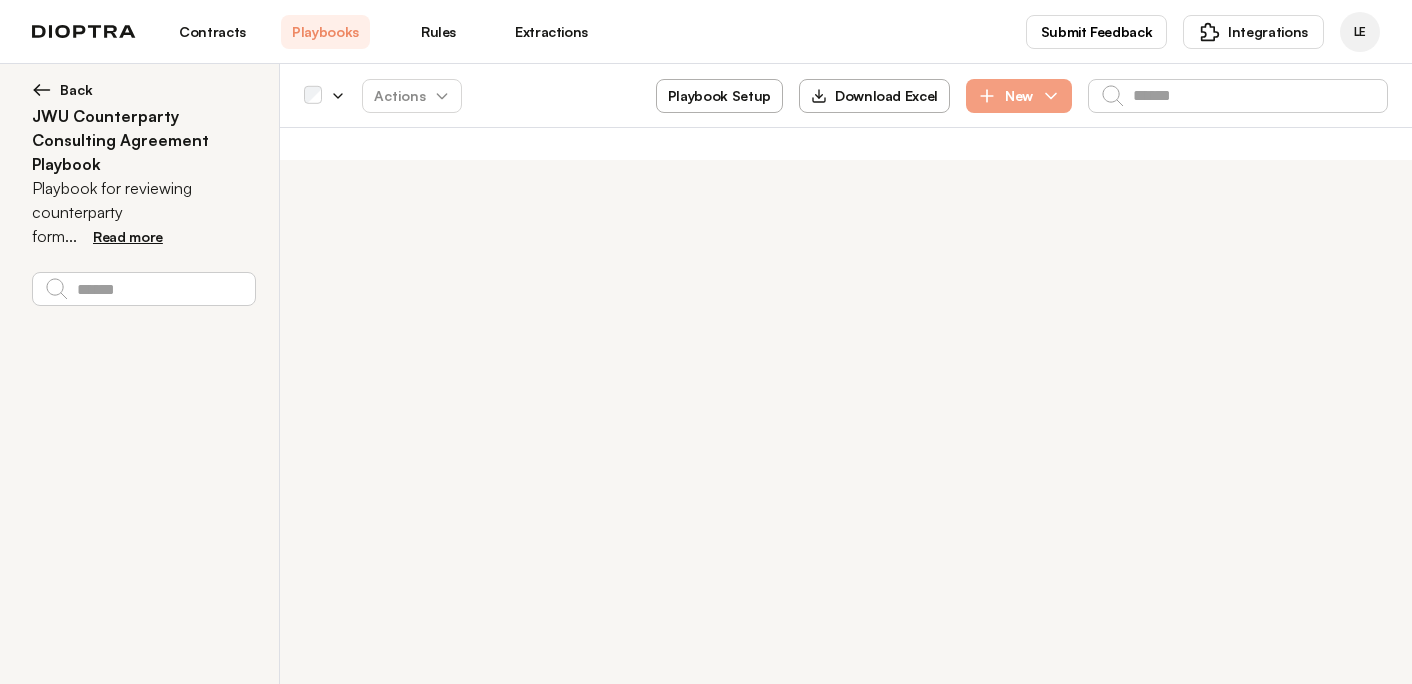 click on "Rules" at bounding box center (438, 32) 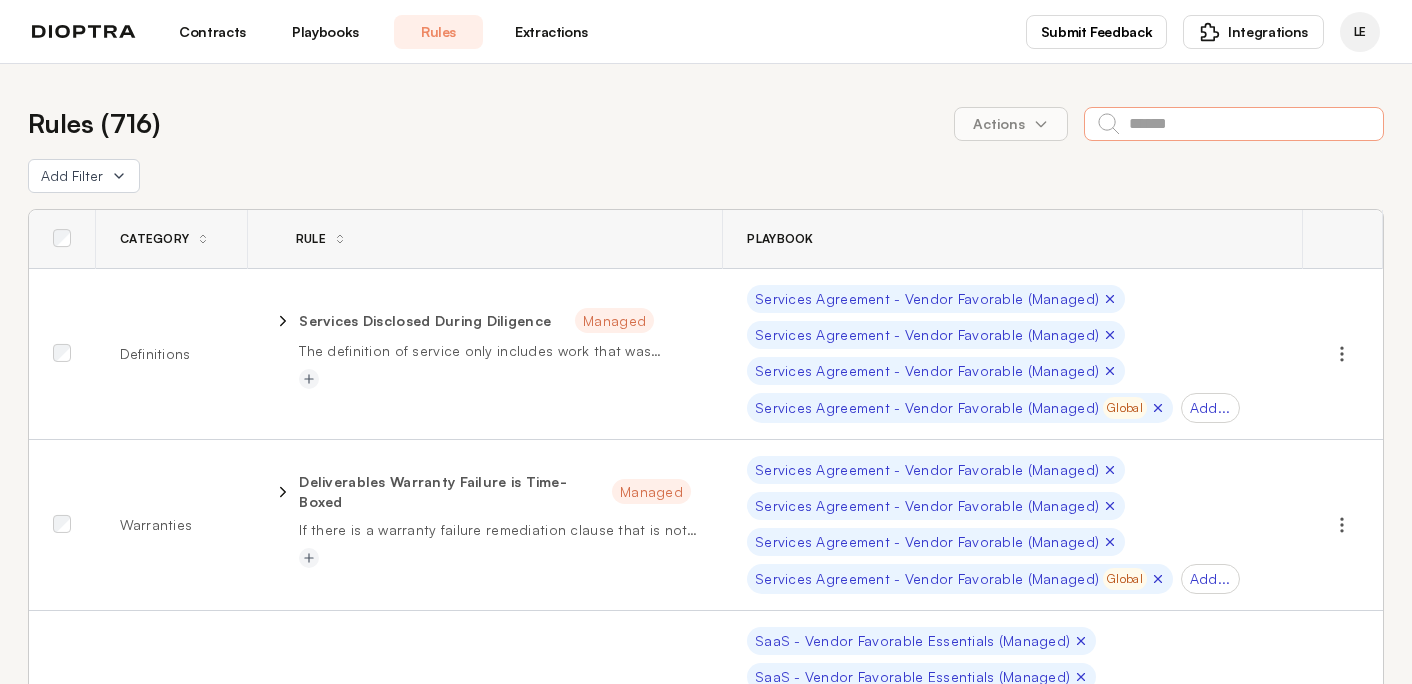 click at bounding box center [1234, 124] 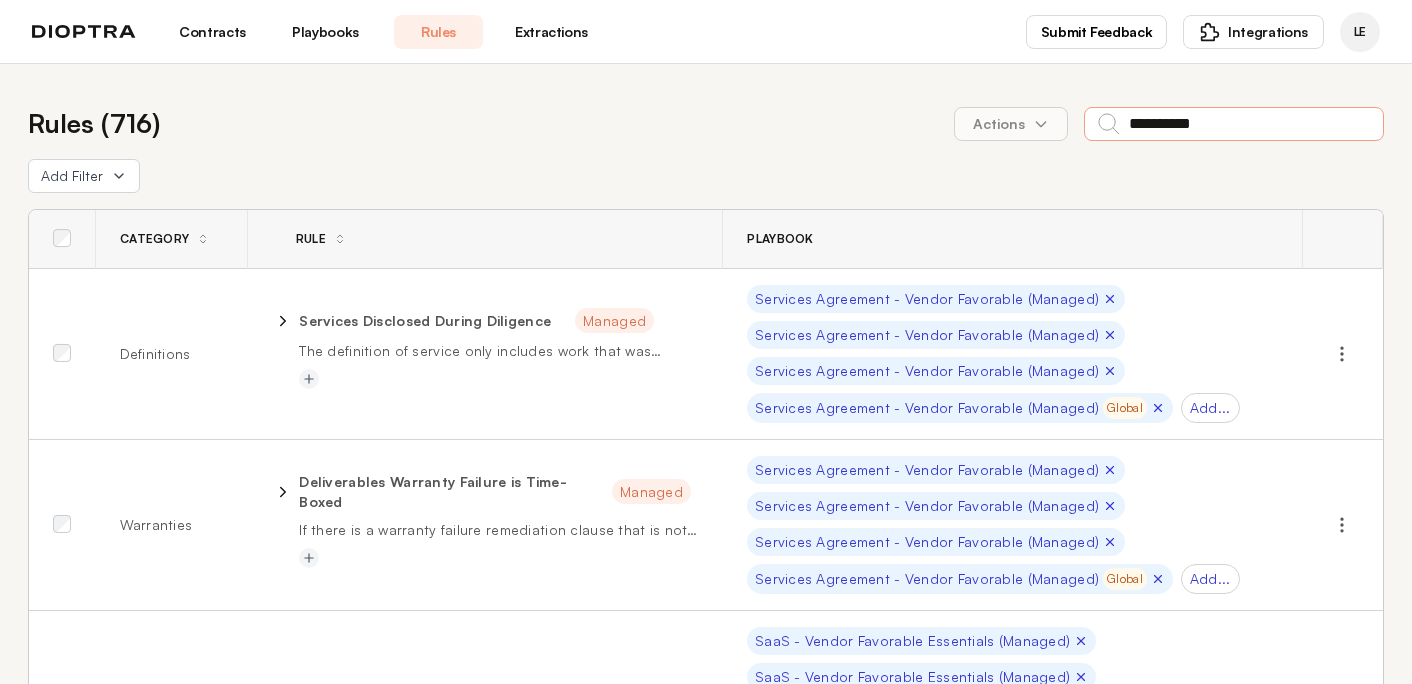 type on "**********" 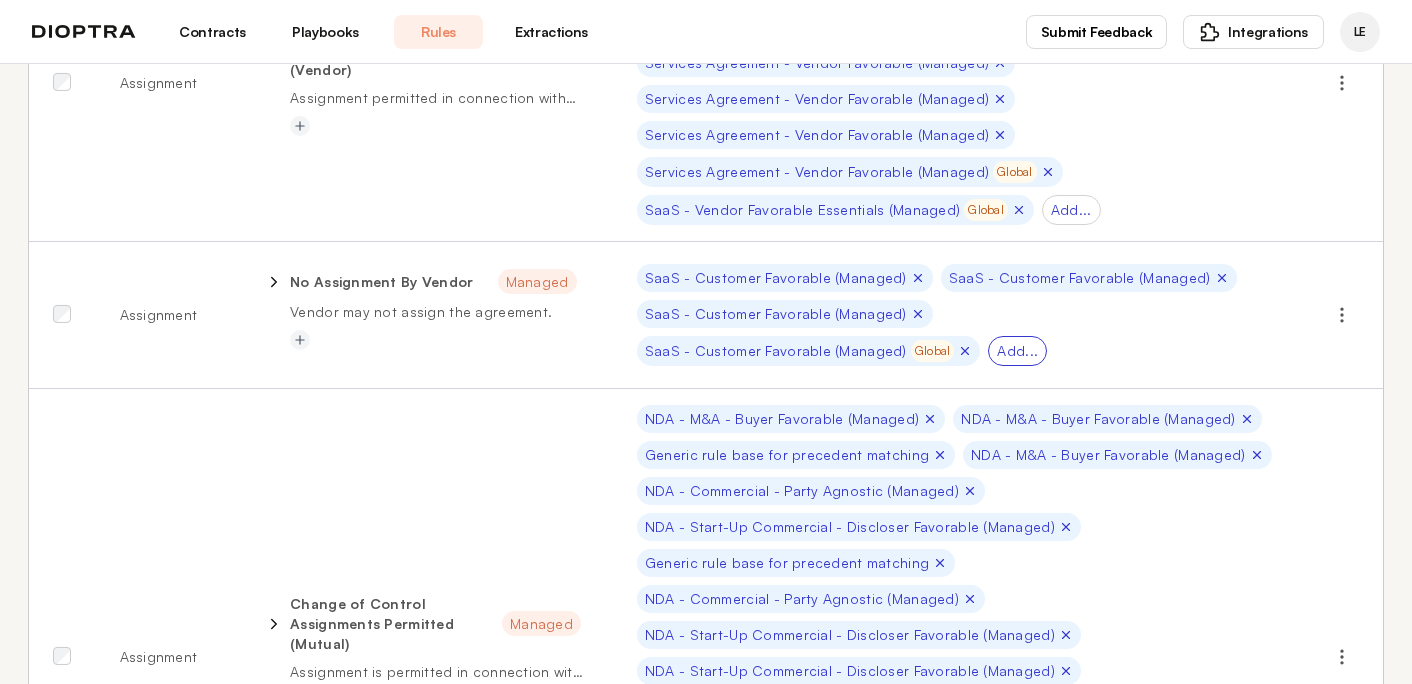 scroll, scrollTop: 540, scrollLeft: 0, axis: vertical 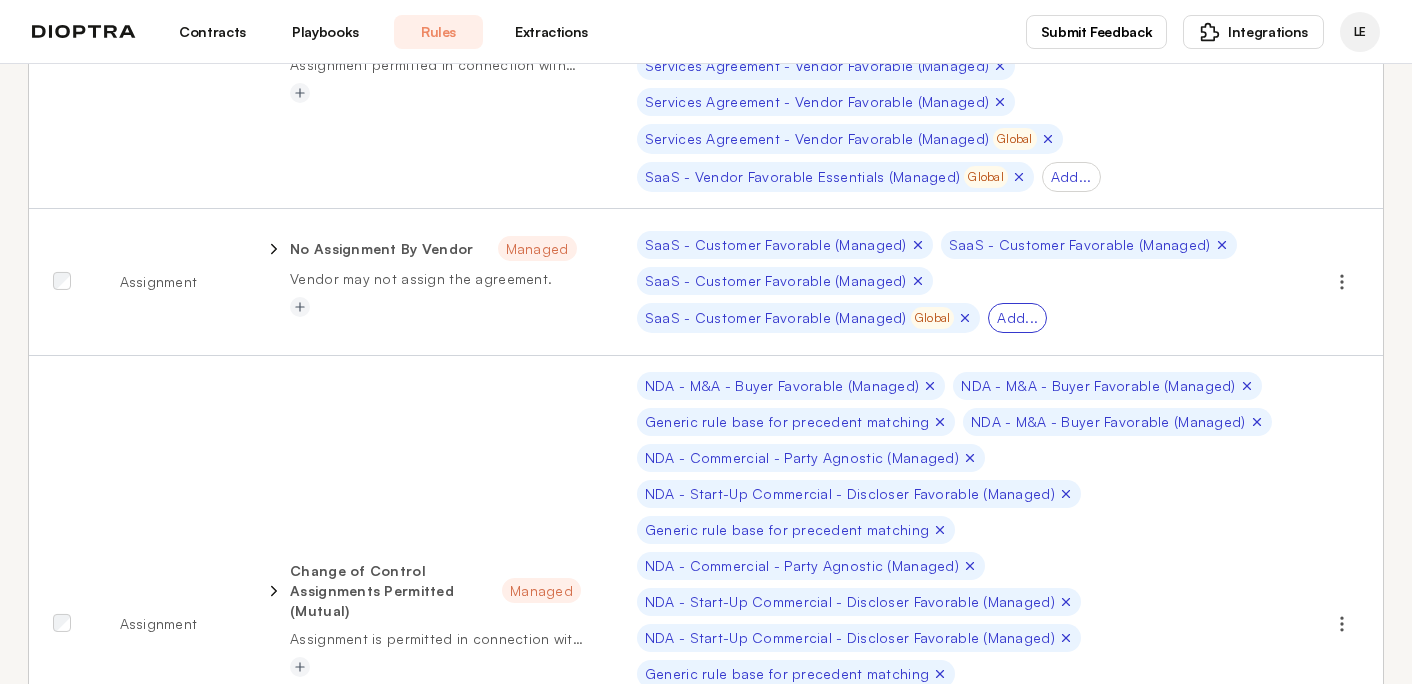 click on "Add..." at bounding box center (1017, 318) 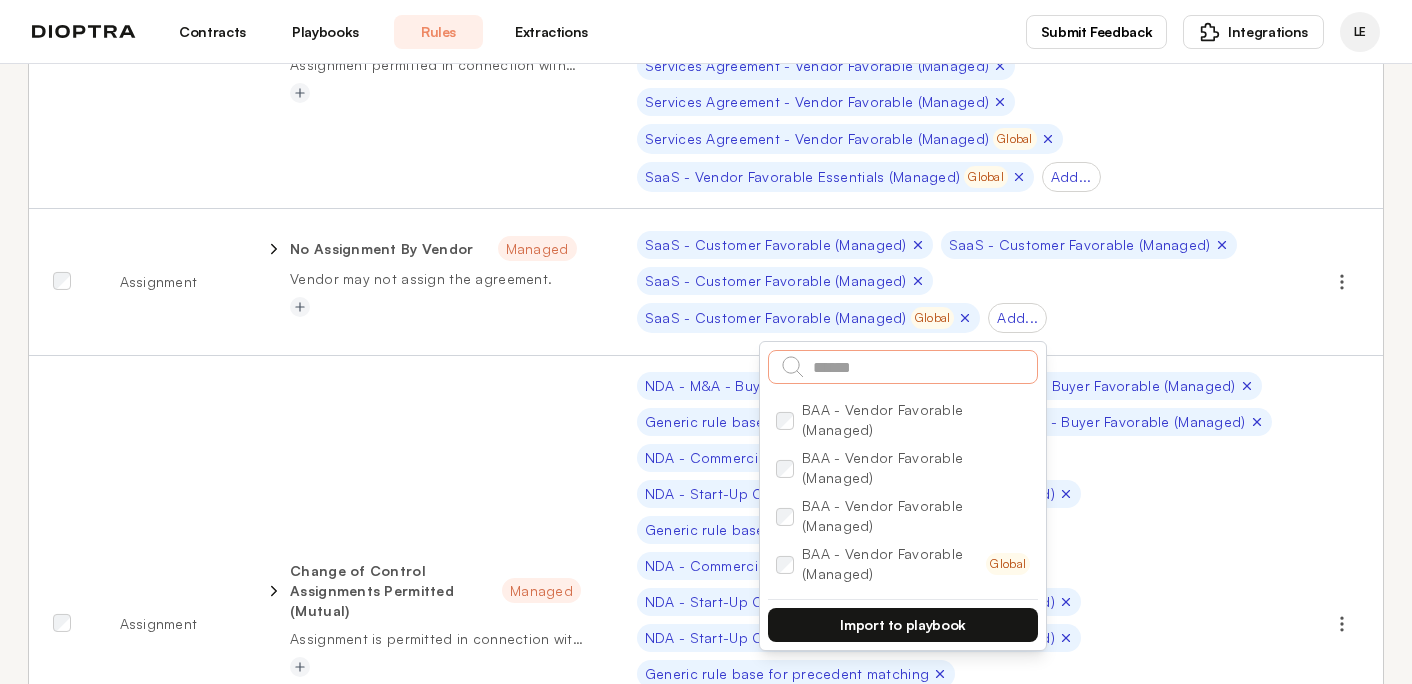 click at bounding box center [903, 367] 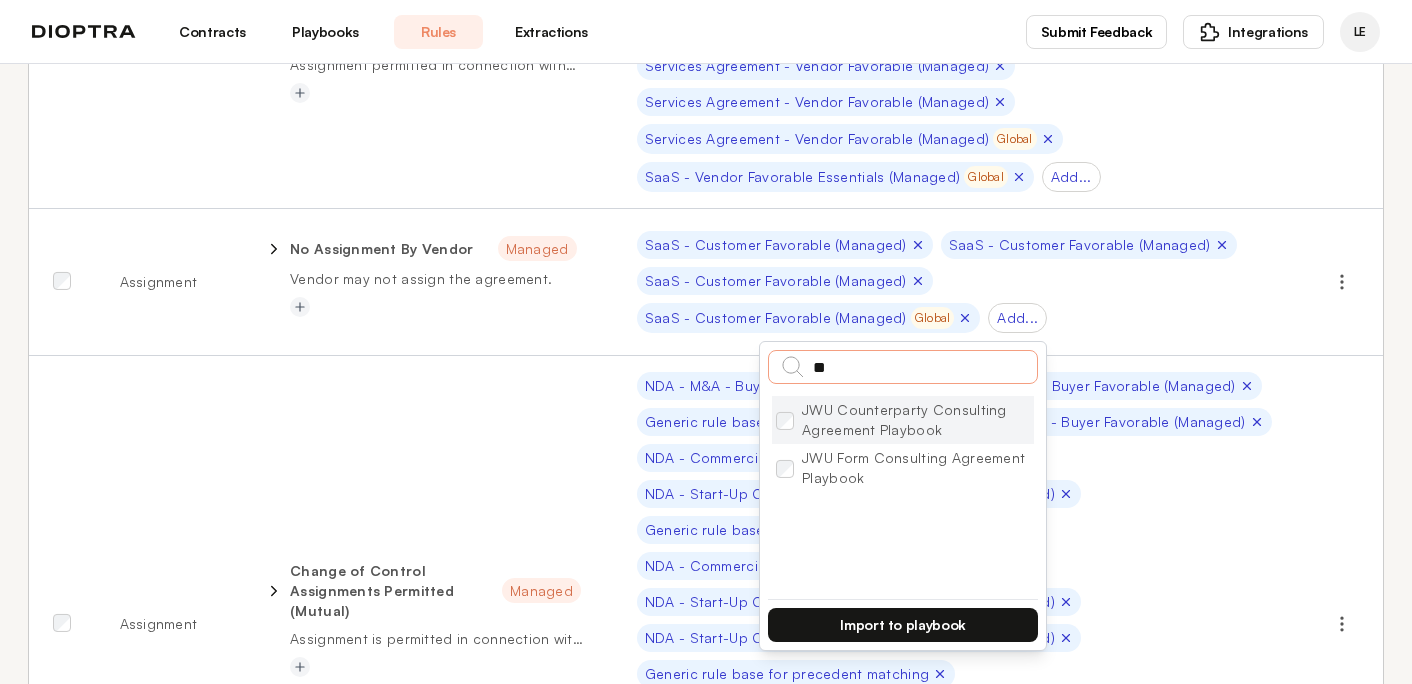 type on "**" 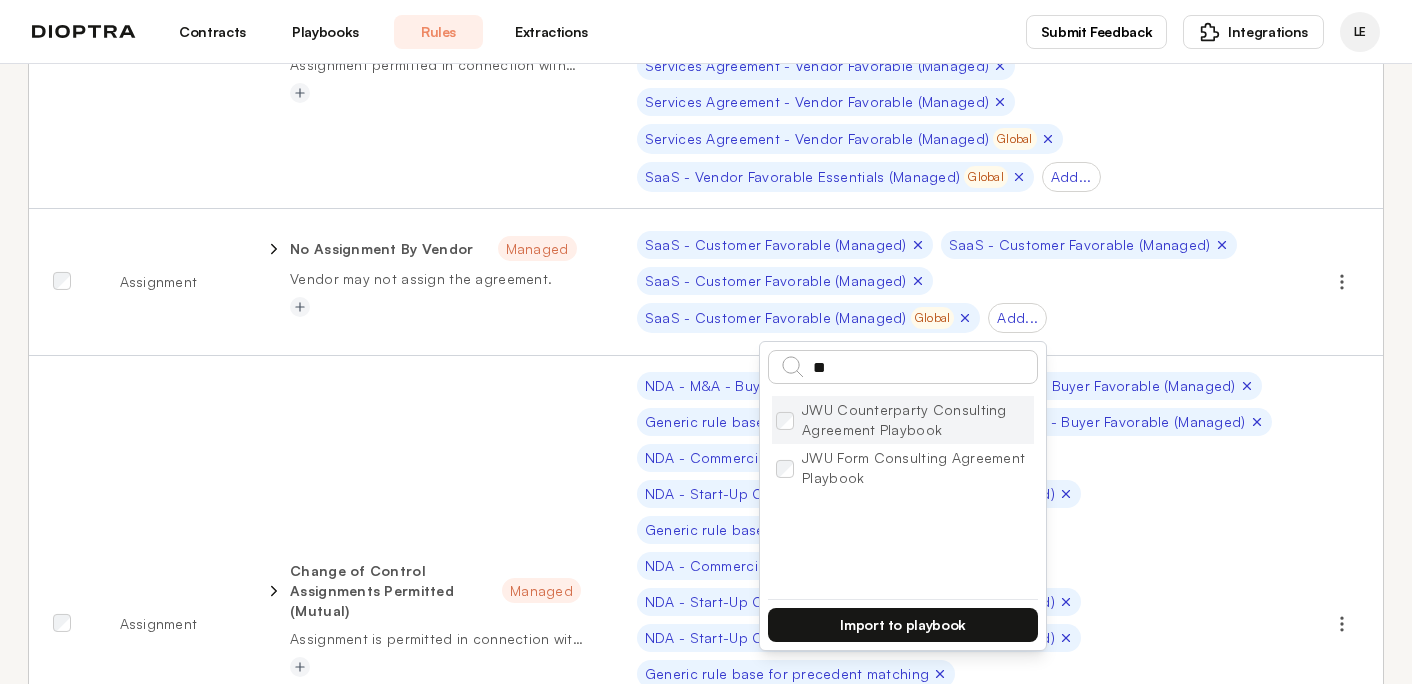click on "JWU Counterparty Consulting Agreement Playbook" at bounding box center [903, 420] 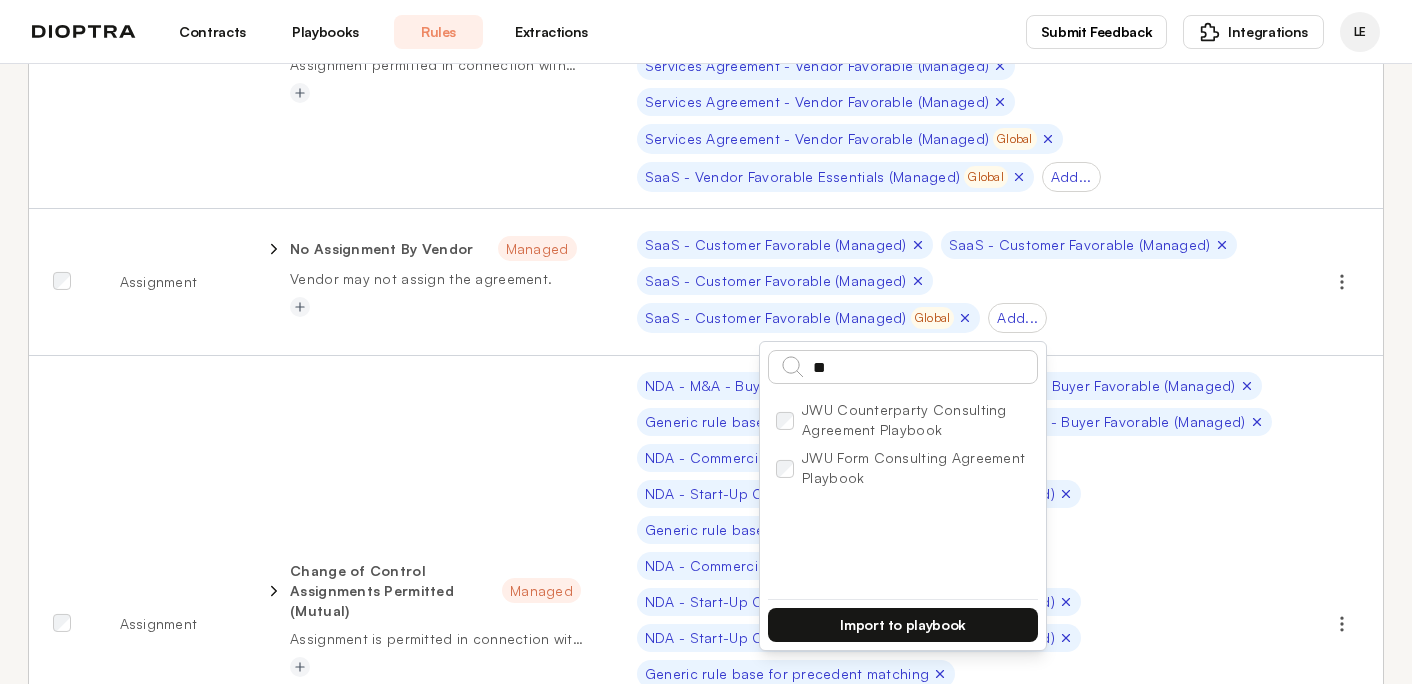click on "Import to playbook" at bounding box center [903, 625] 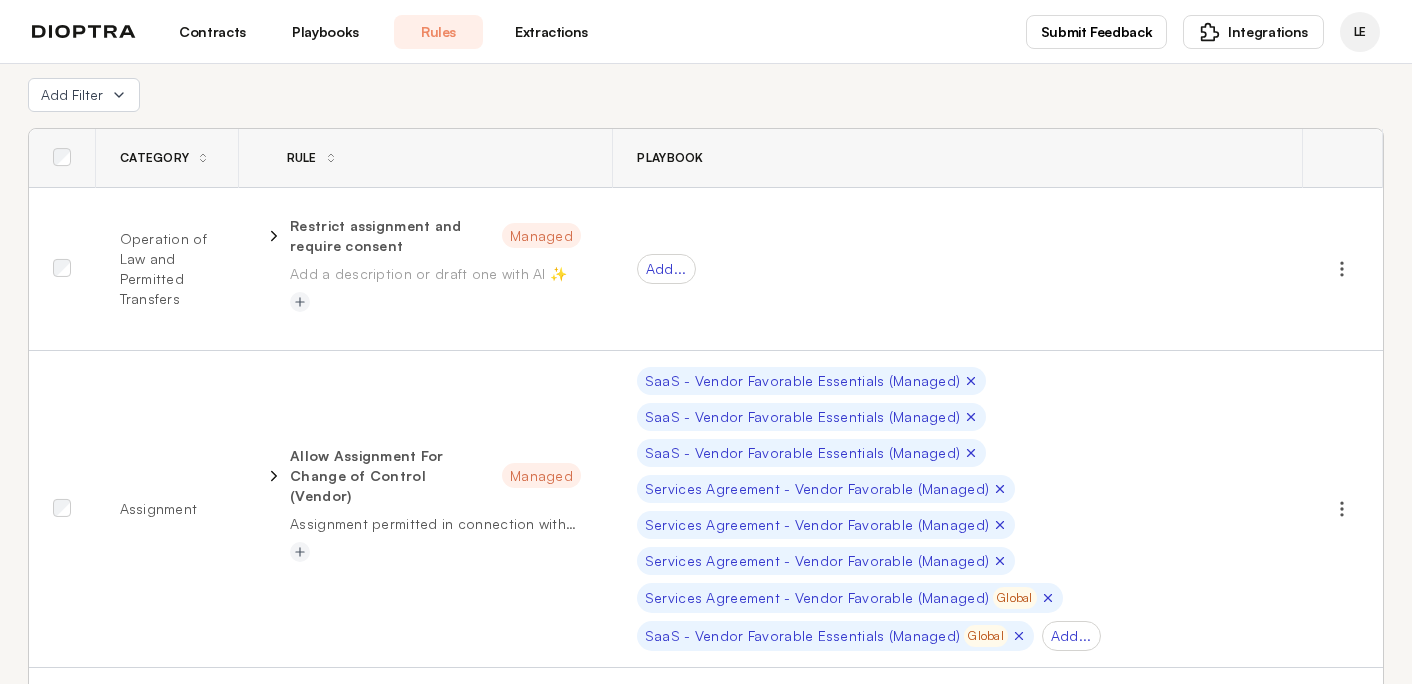 scroll, scrollTop: 0, scrollLeft: 0, axis: both 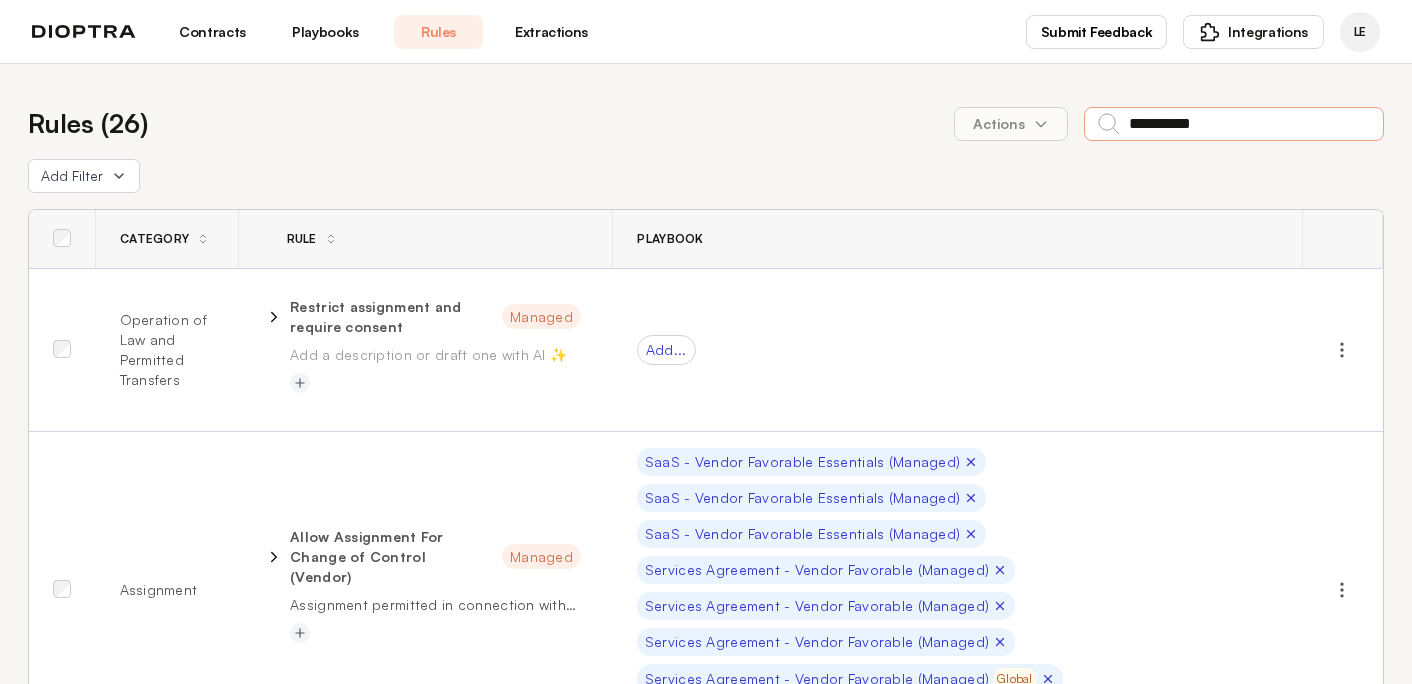 click on "**********" at bounding box center [1234, 124] 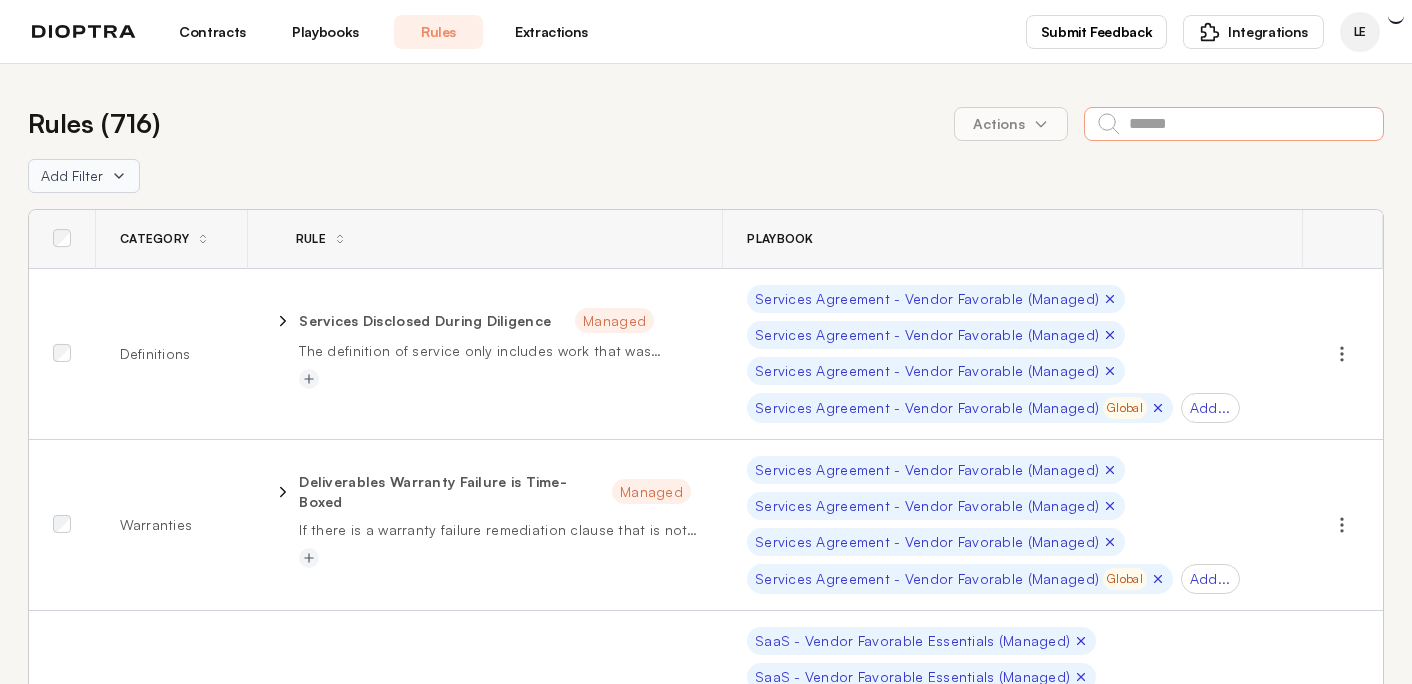 type 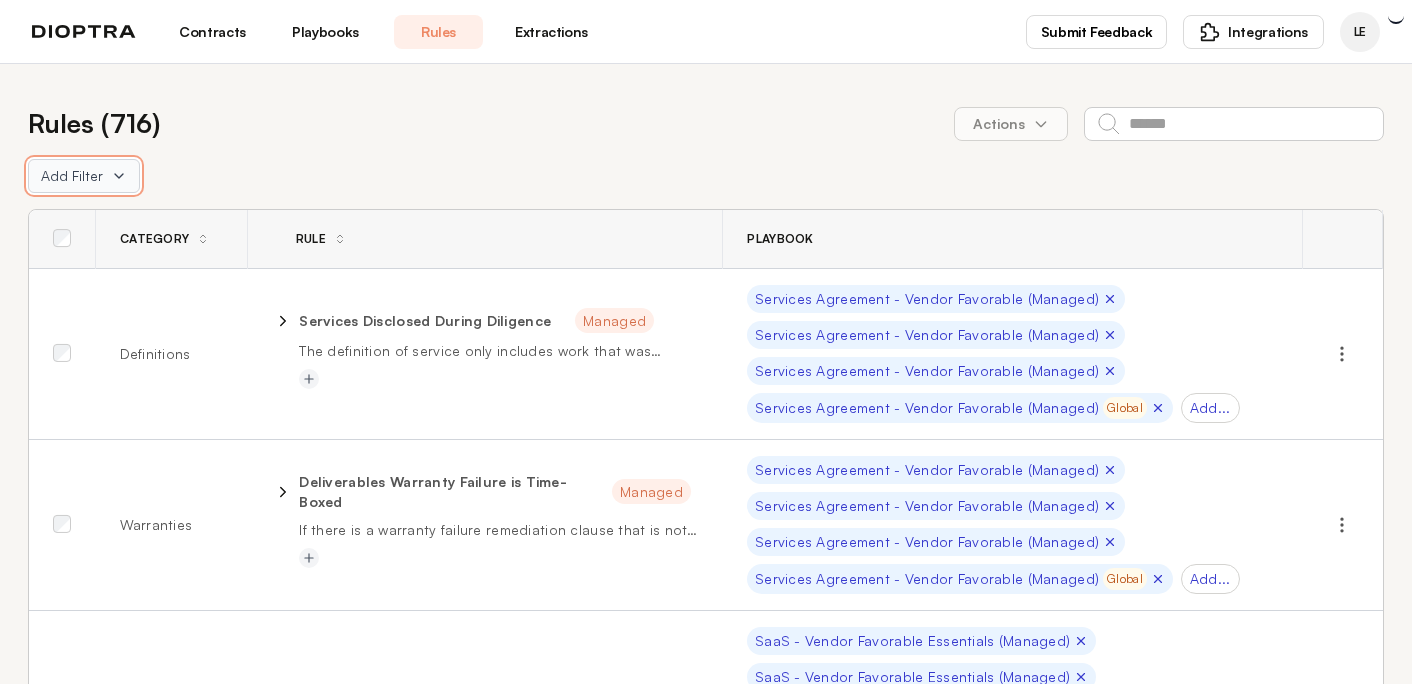 click on "Add Filter" at bounding box center (84, 176) 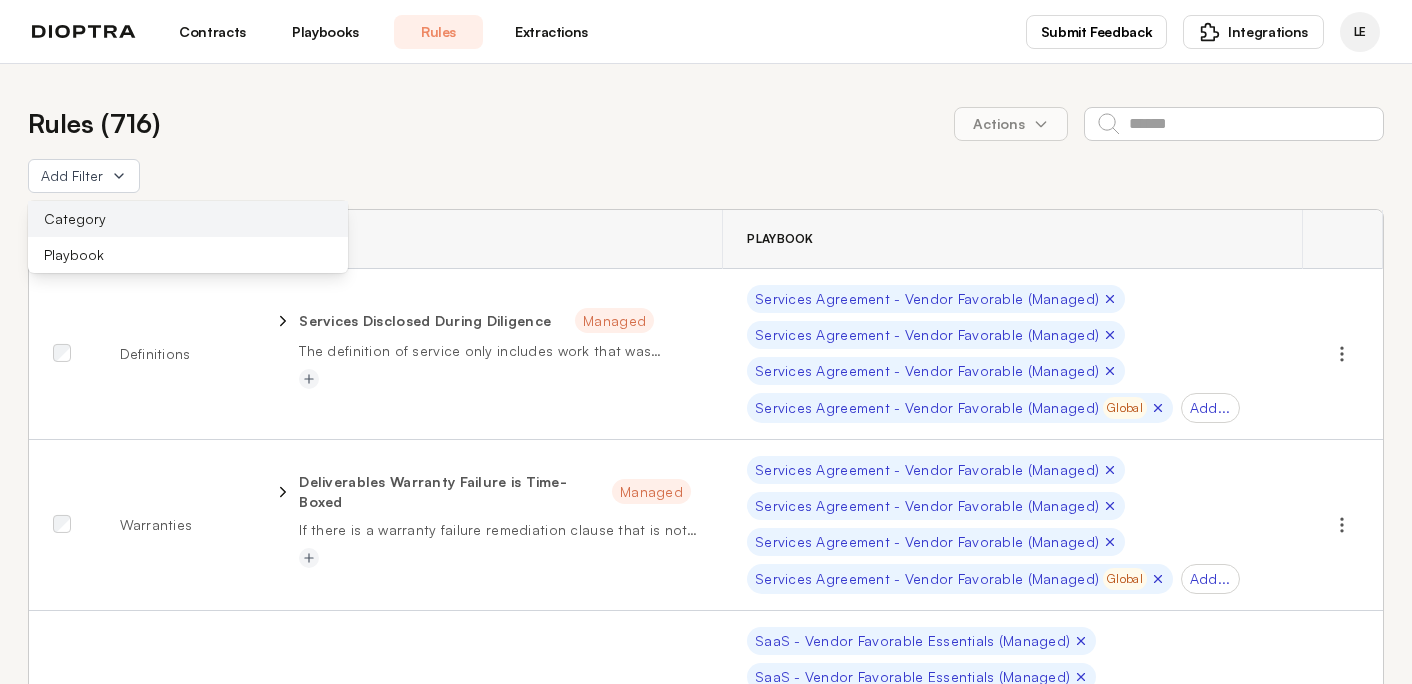 click on "Category" at bounding box center [188, 219] 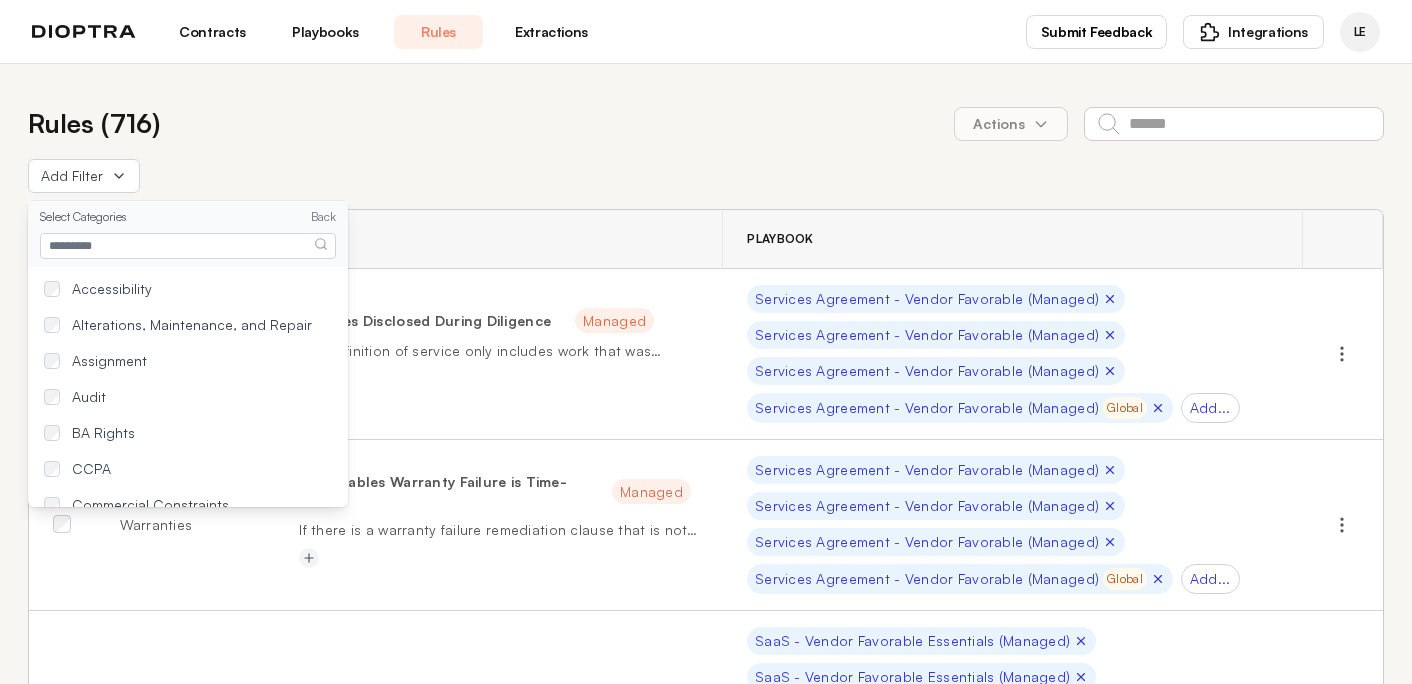 click at bounding box center (188, 246) 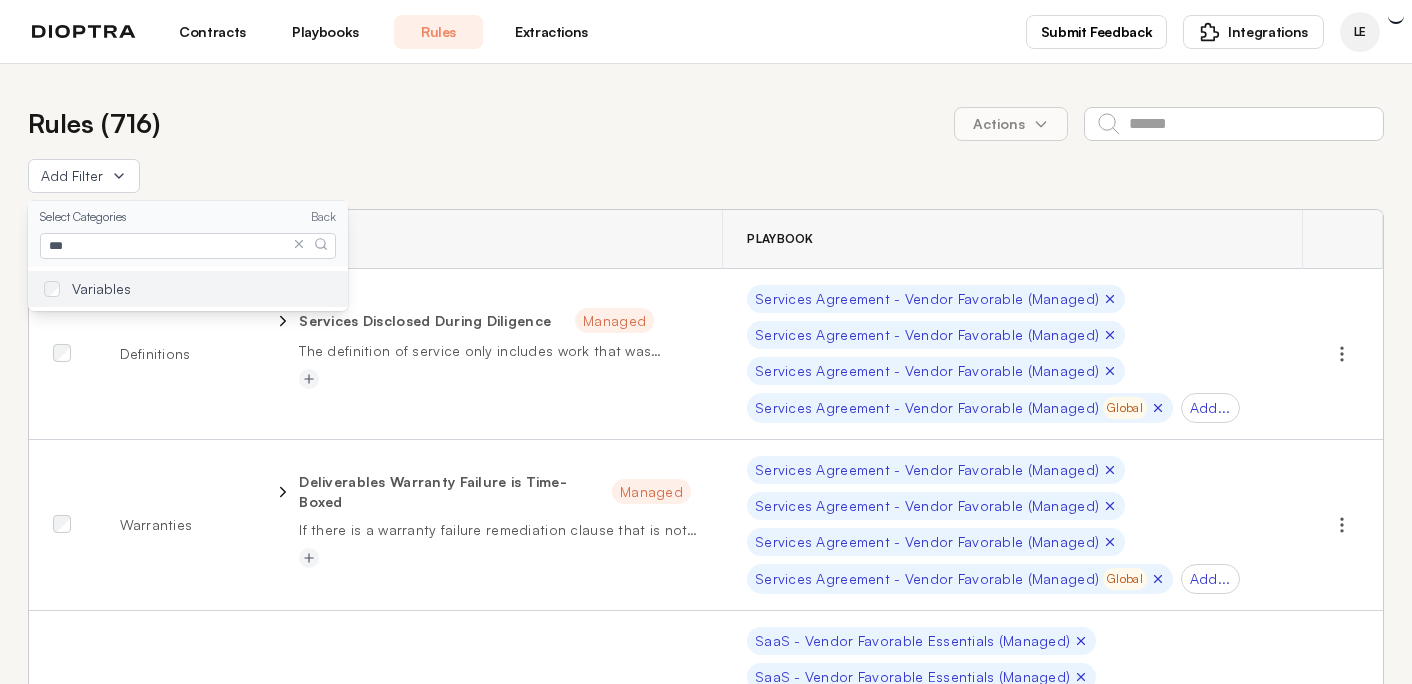 type on "***" 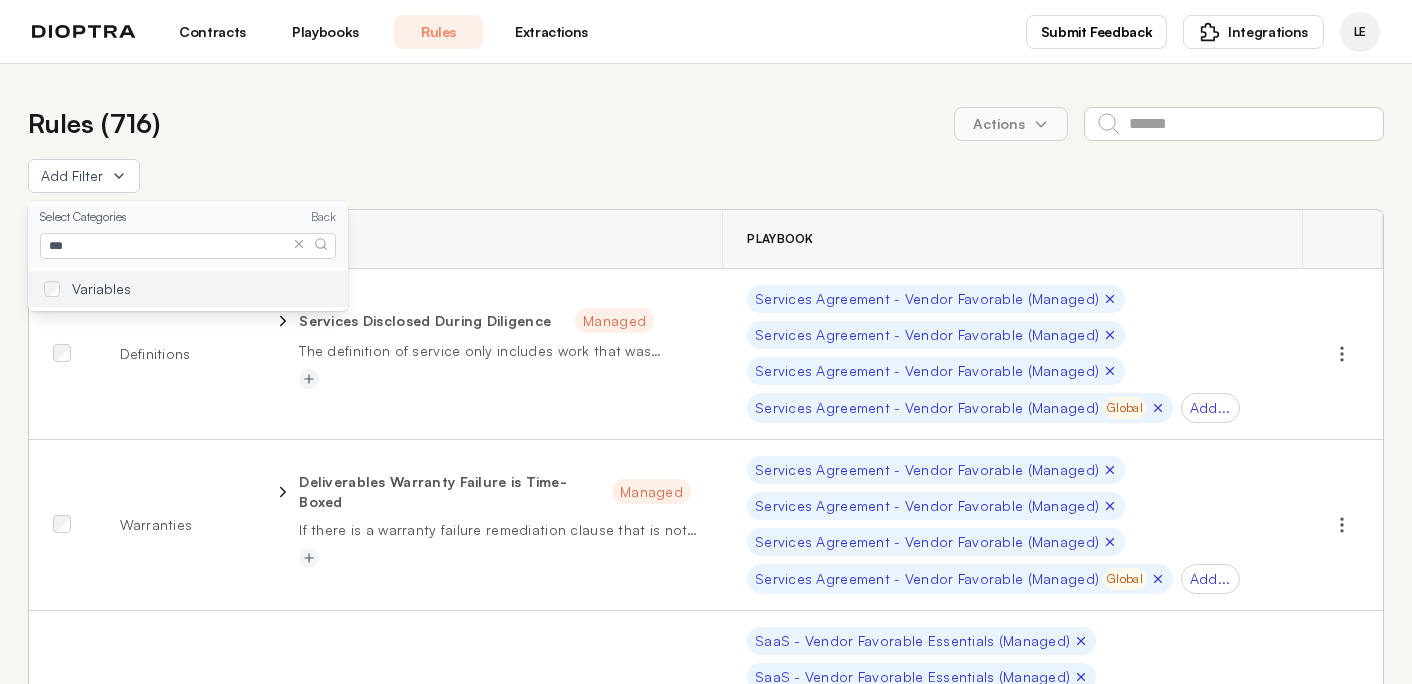 click on "Variables" at bounding box center (101, 289) 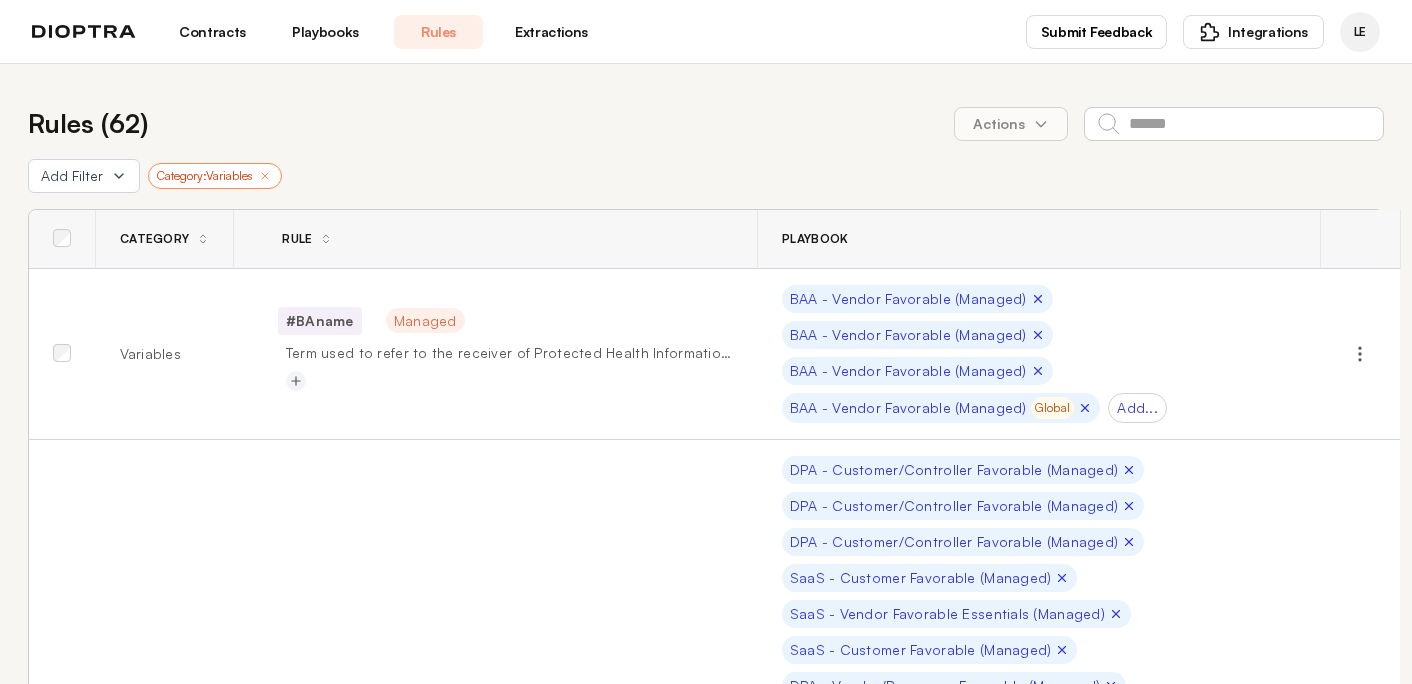 click on "Add Filter Category:  Variables" at bounding box center (706, 176) 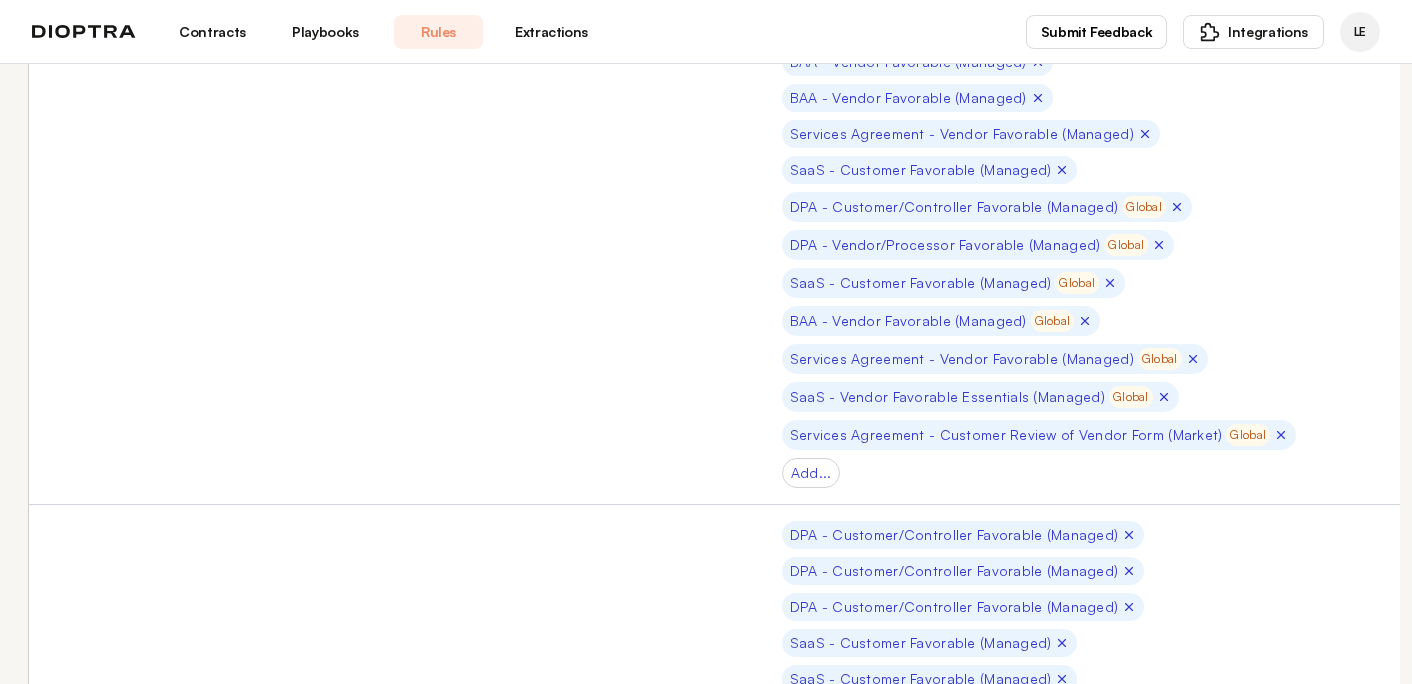 scroll, scrollTop: 1033, scrollLeft: 0, axis: vertical 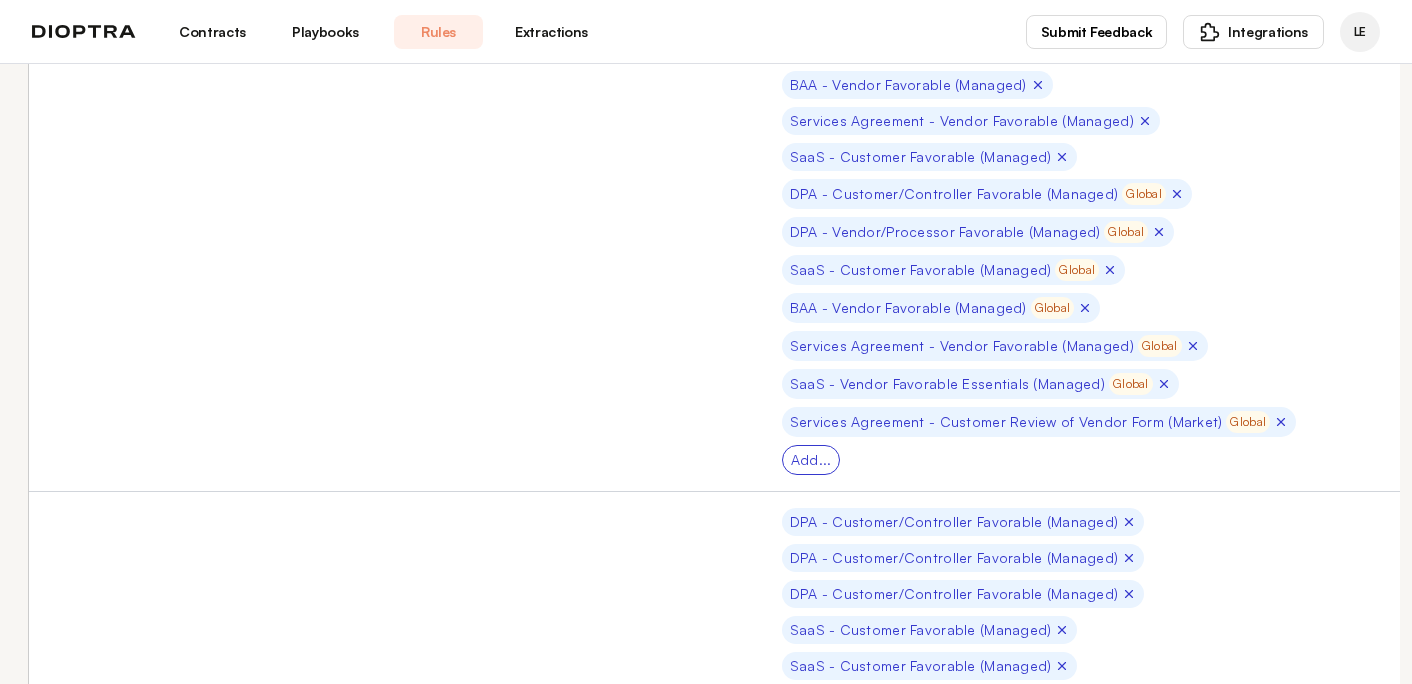 click on "Add..." at bounding box center [811, 460] 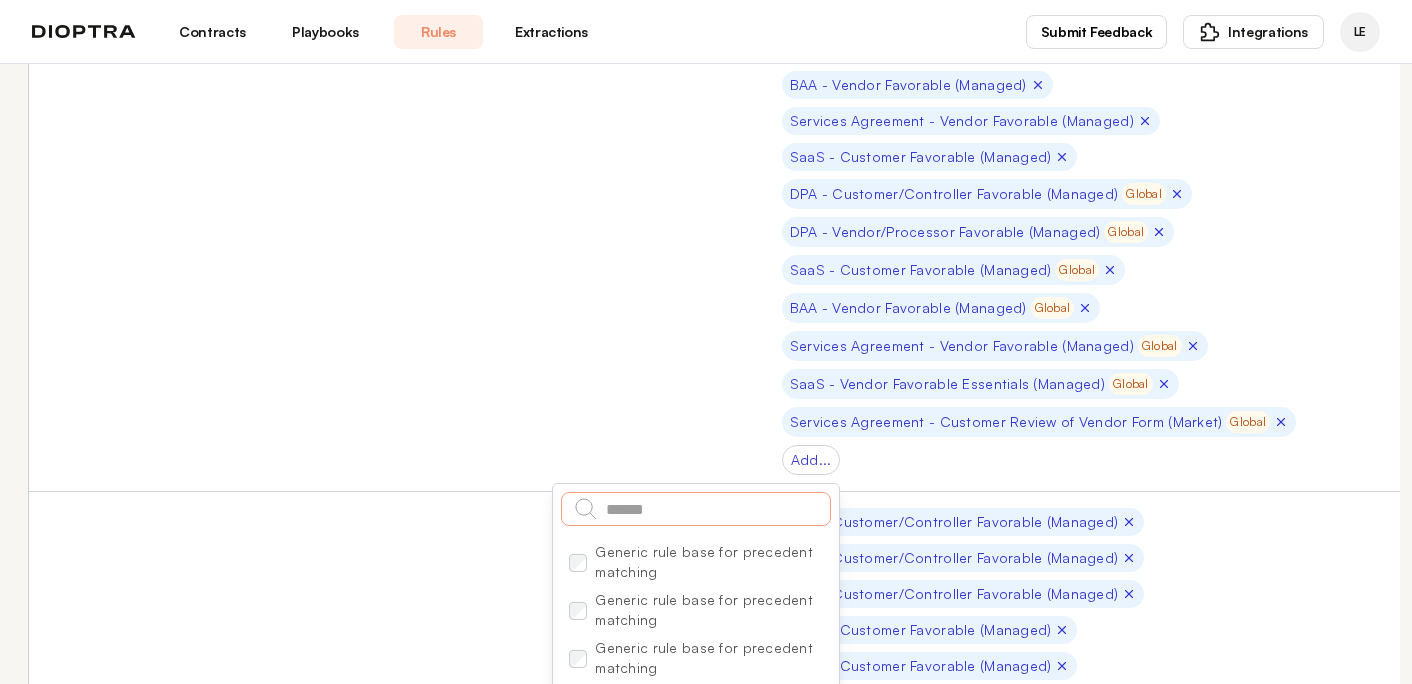 click at bounding box center (696, 509) 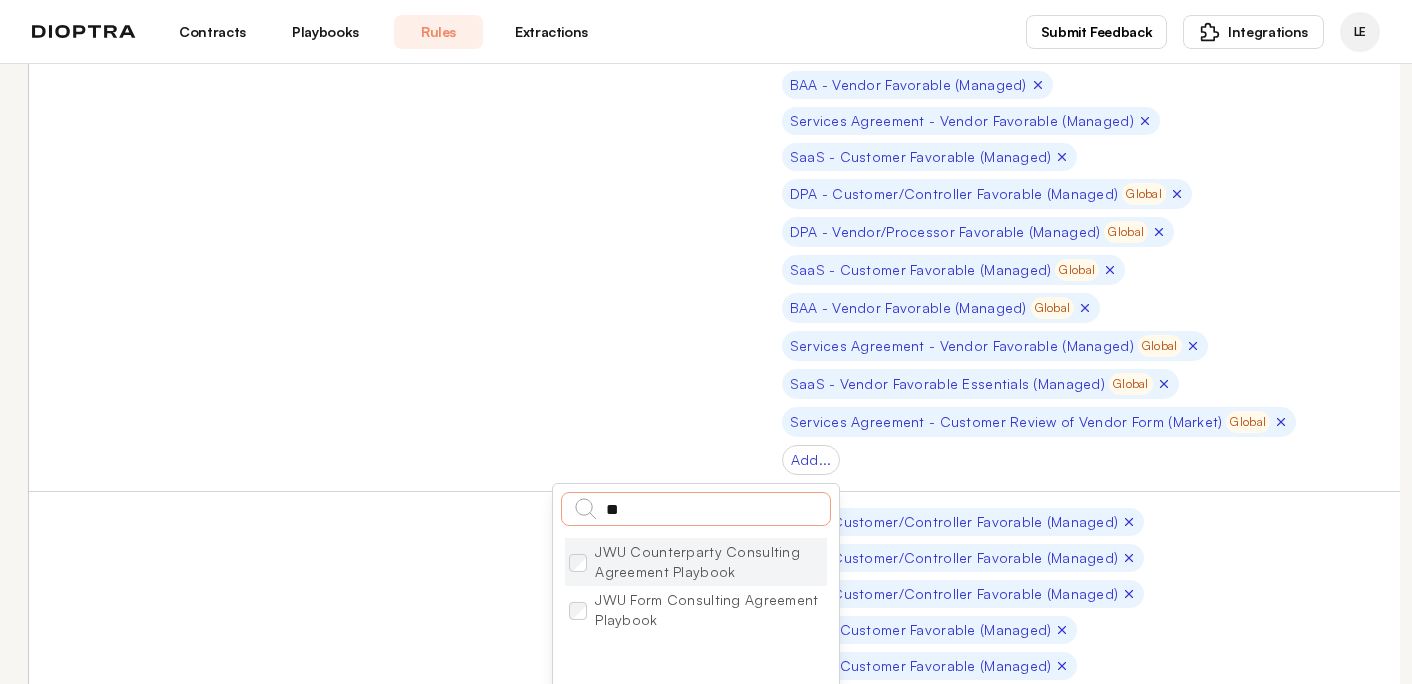 type on "**" 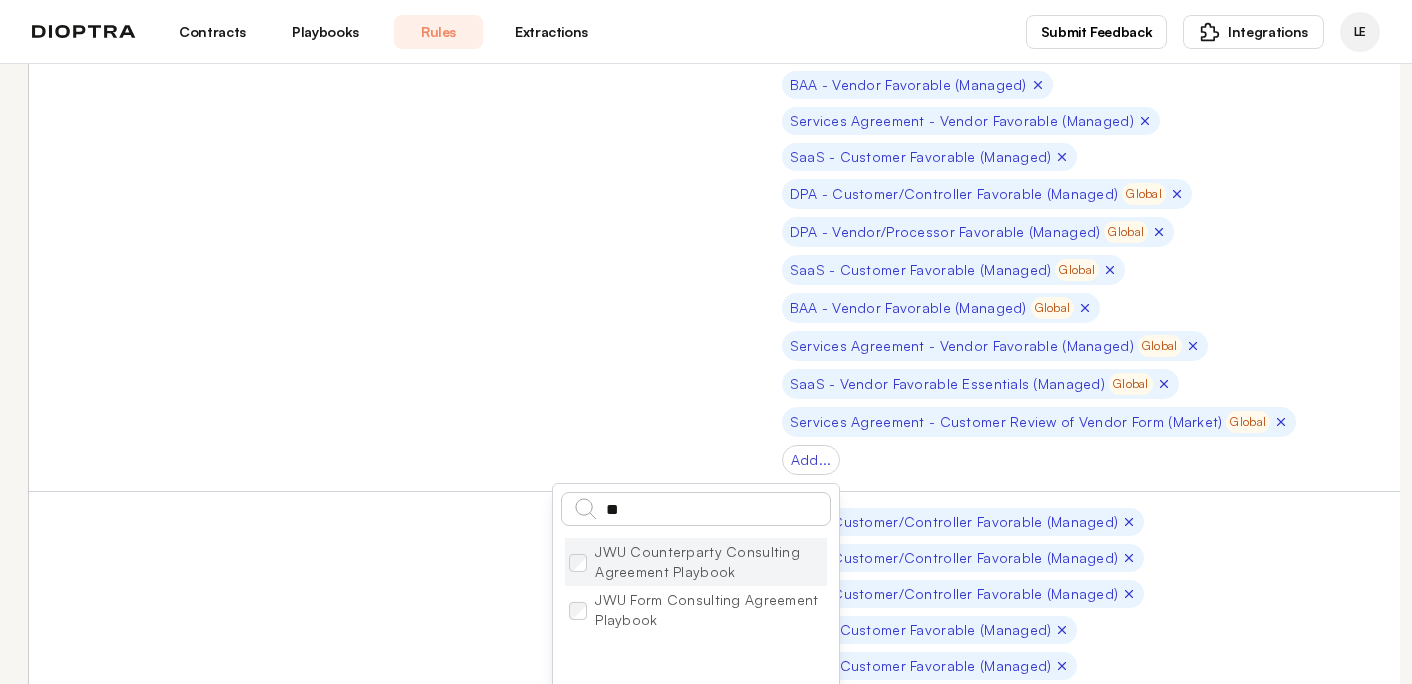 click on "JWU Counterparty Consulting Agreement Playbook" at bounding box center (696, 562) 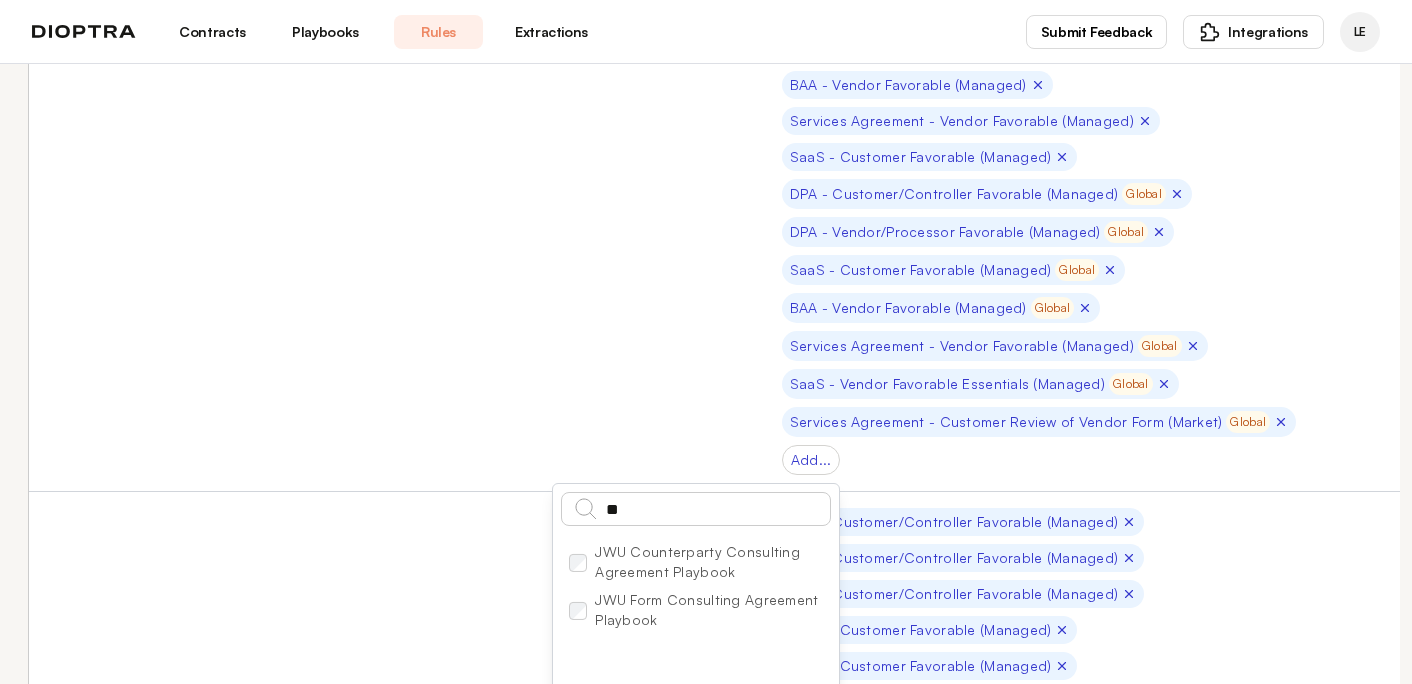 click on "**********" at bounding box center (496, -51) 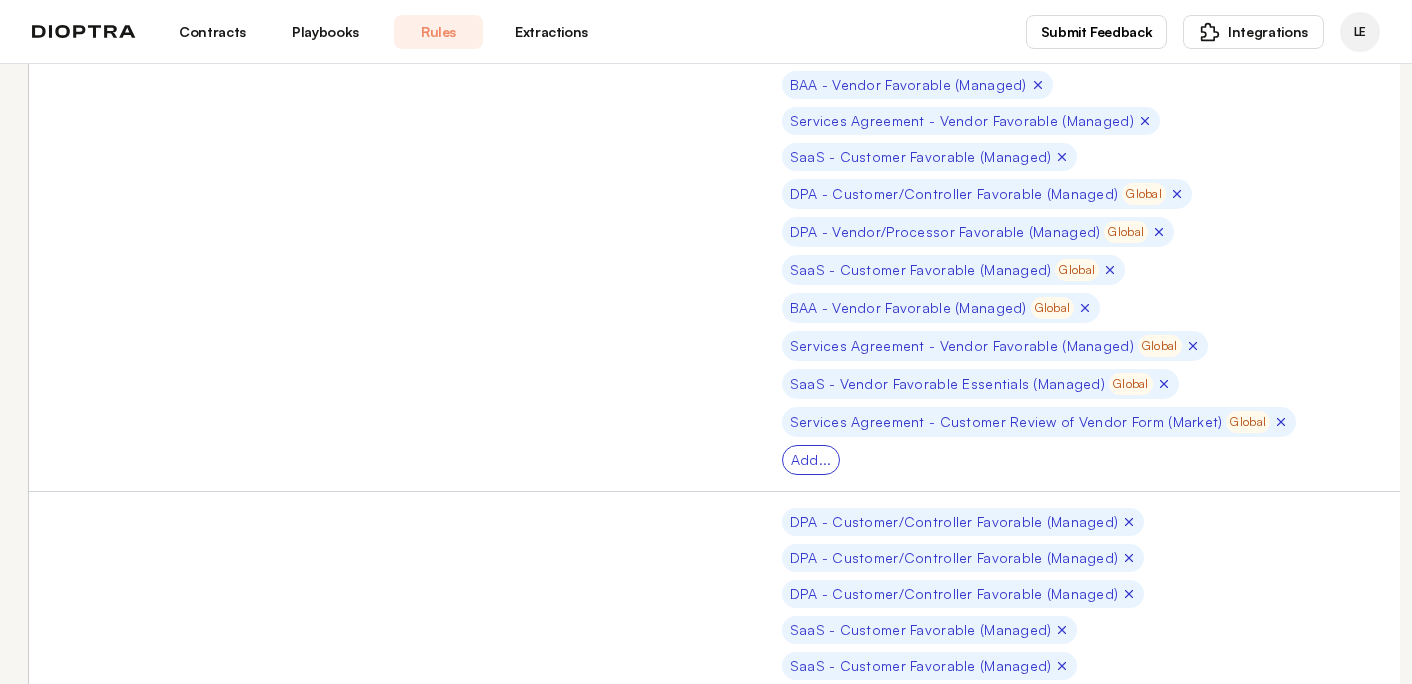 click on "Add..." at bounding box center [811, 460] 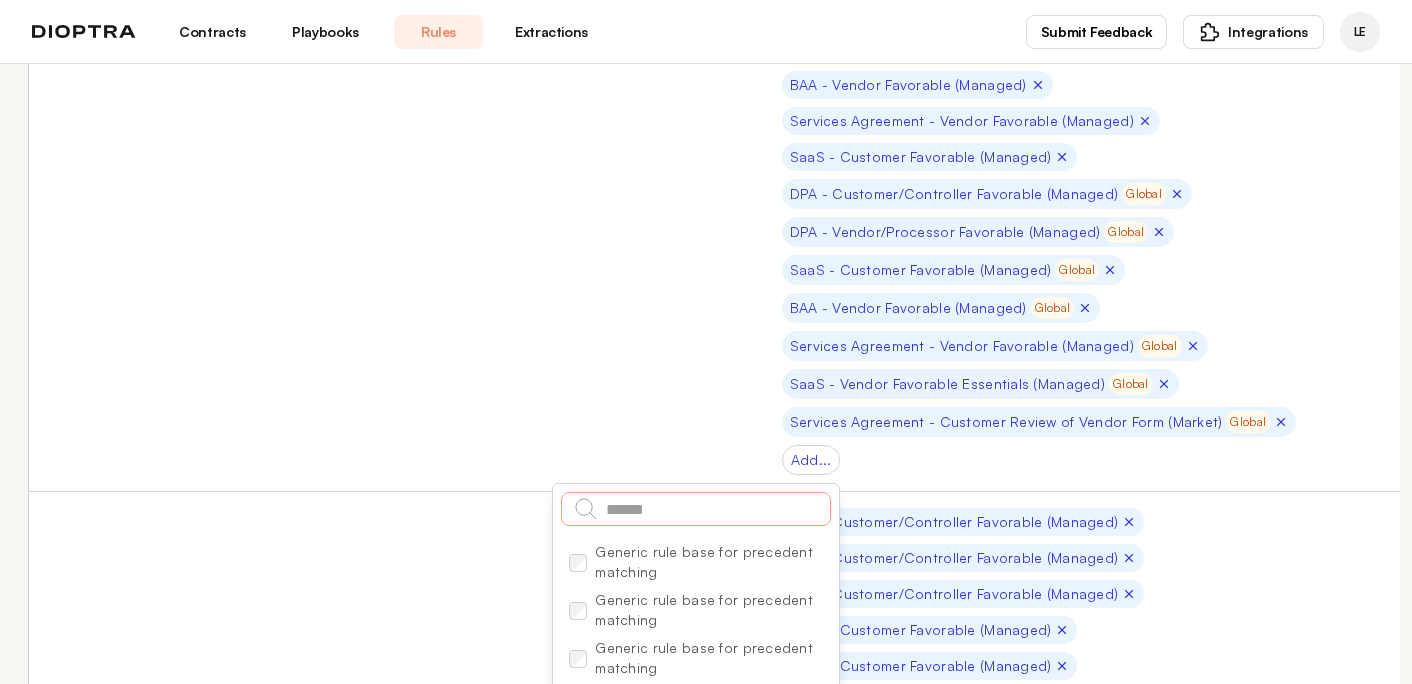 click at bounding box center (696, 509) 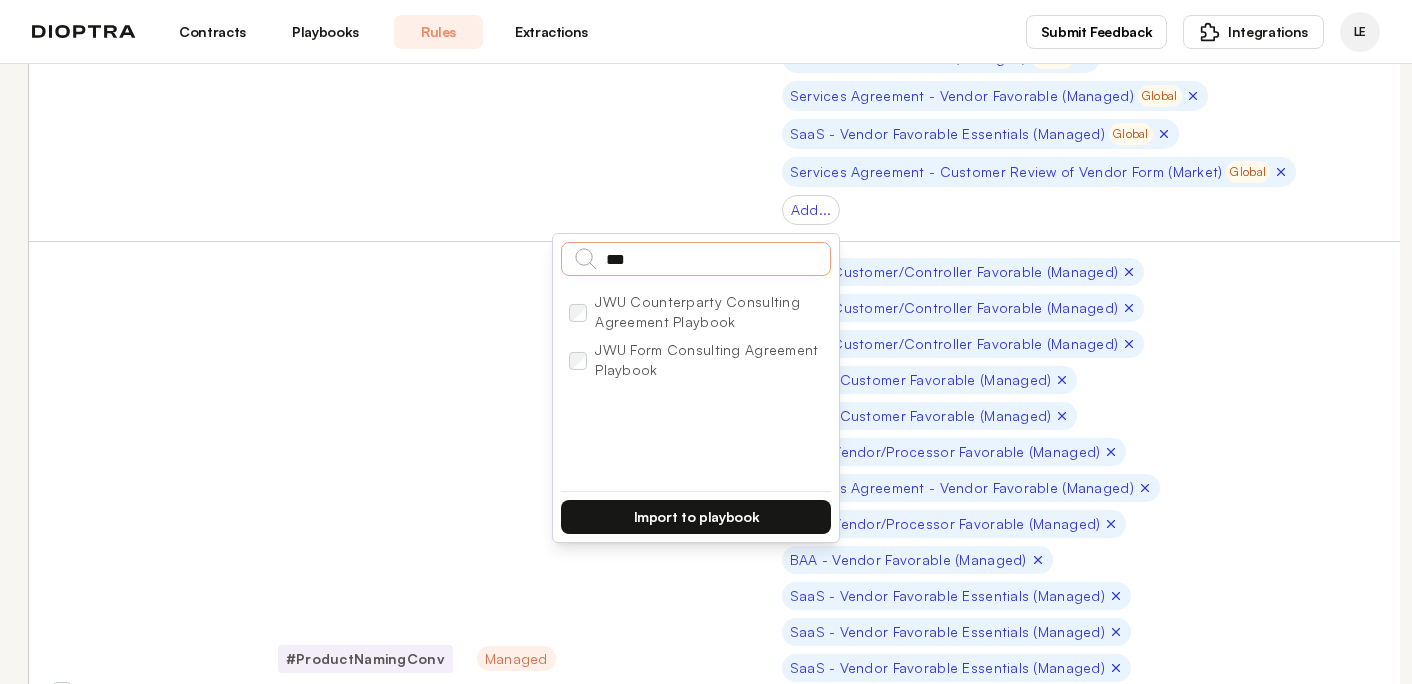 scroll, scrollTop: 1396, scrollLeft: 0, axis: vertical 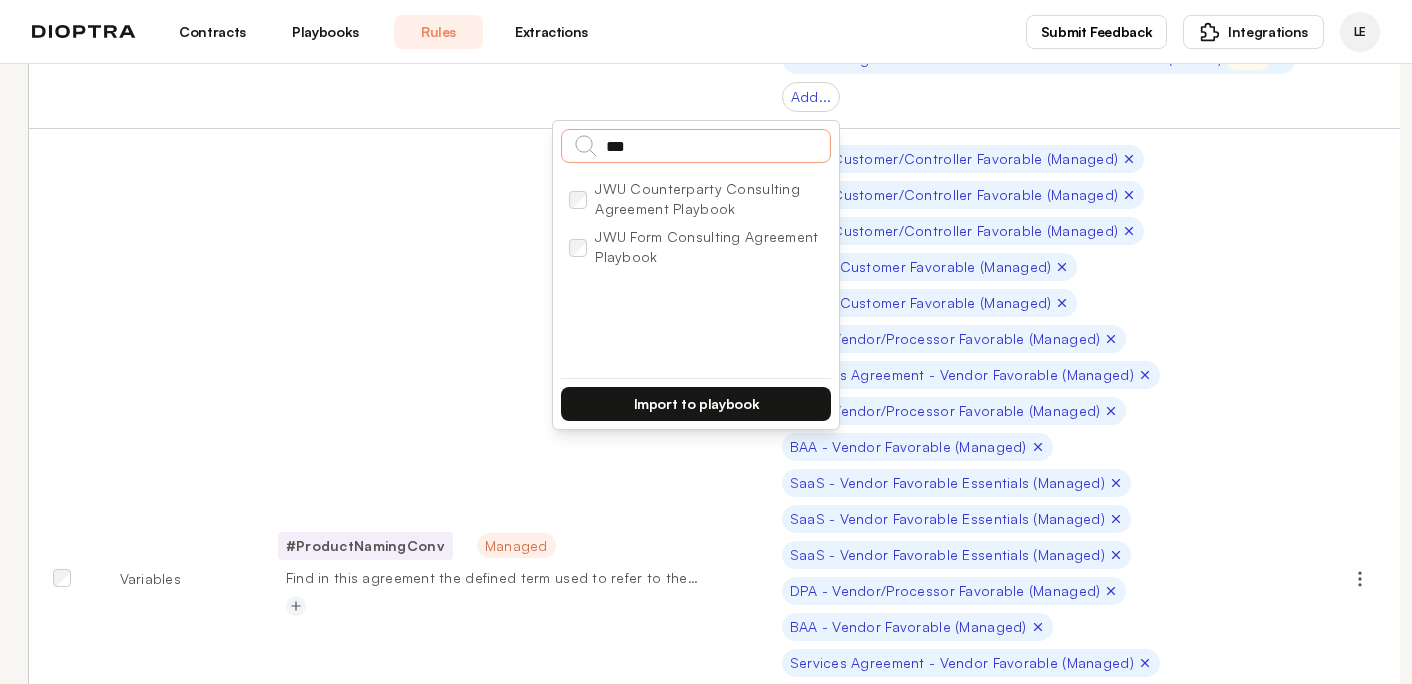 type on "***" 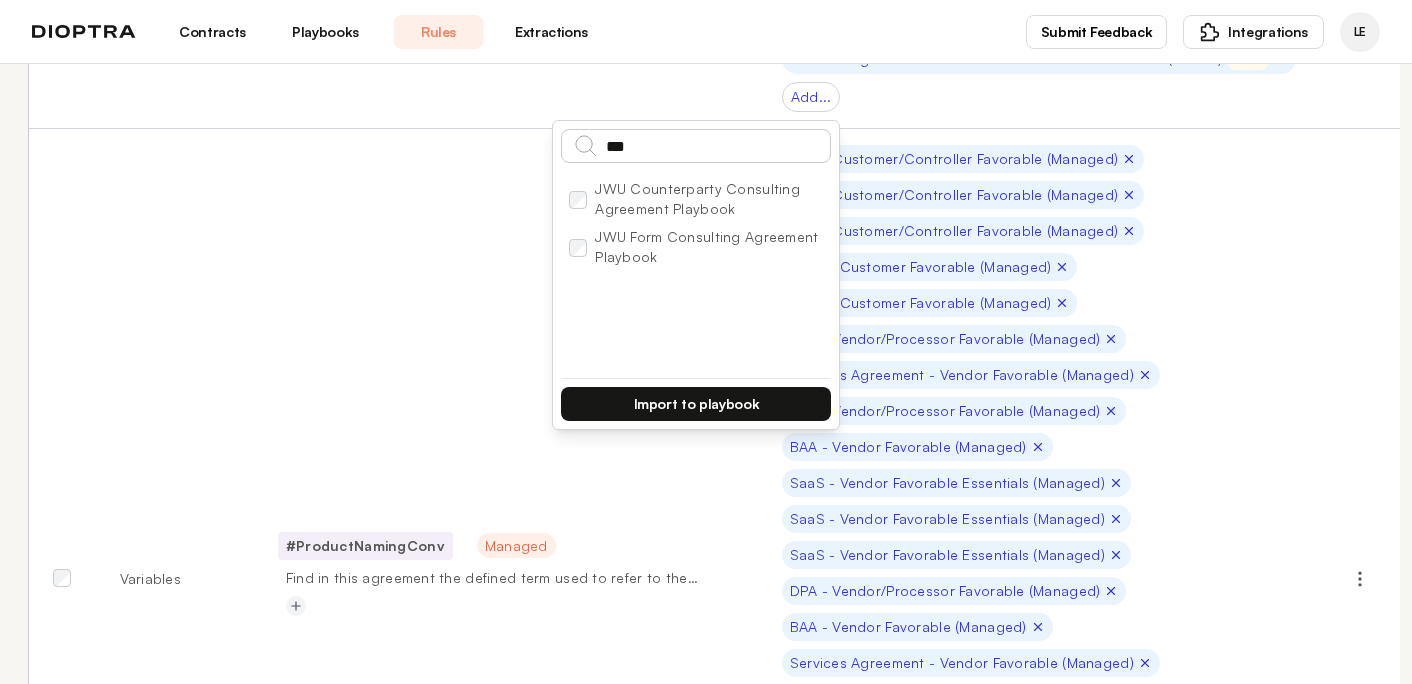 click on "Import to playbook" at bounding box center (696, 404) 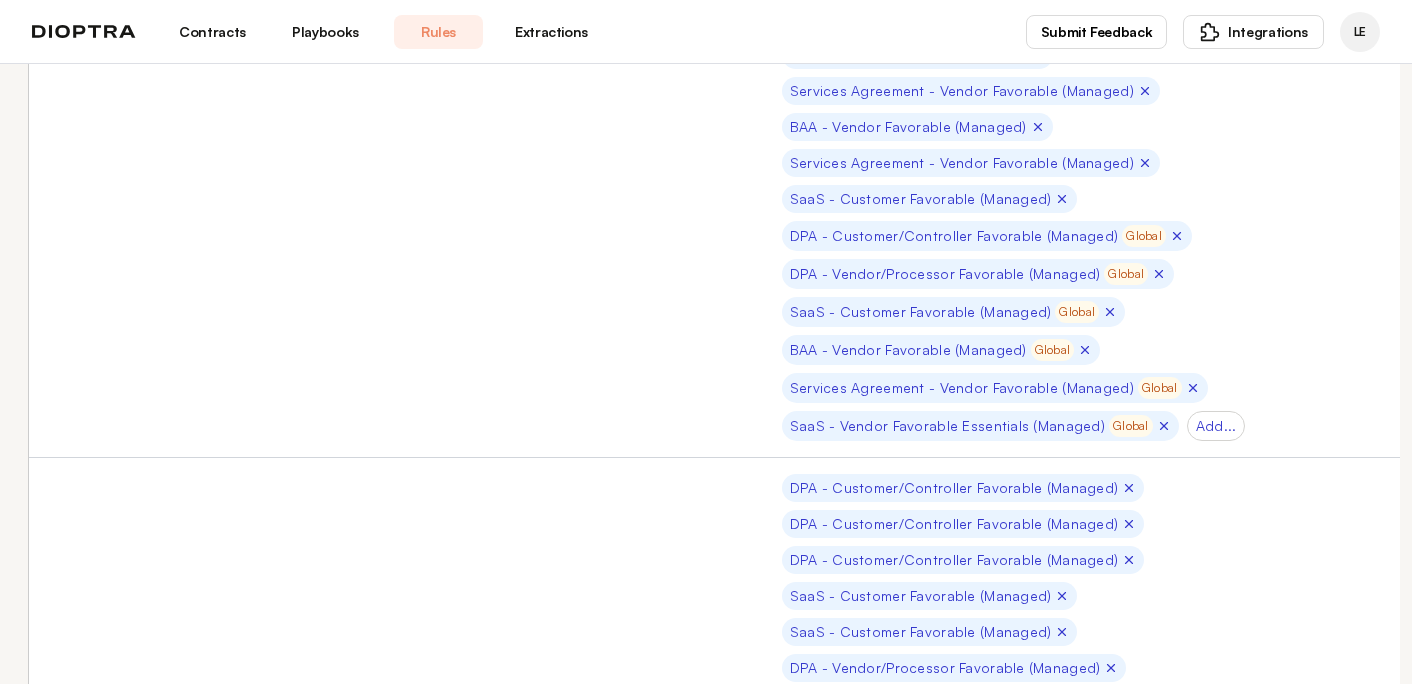 scroll, scrollTop: 2049, scrollLeft: 0, axis: vertical 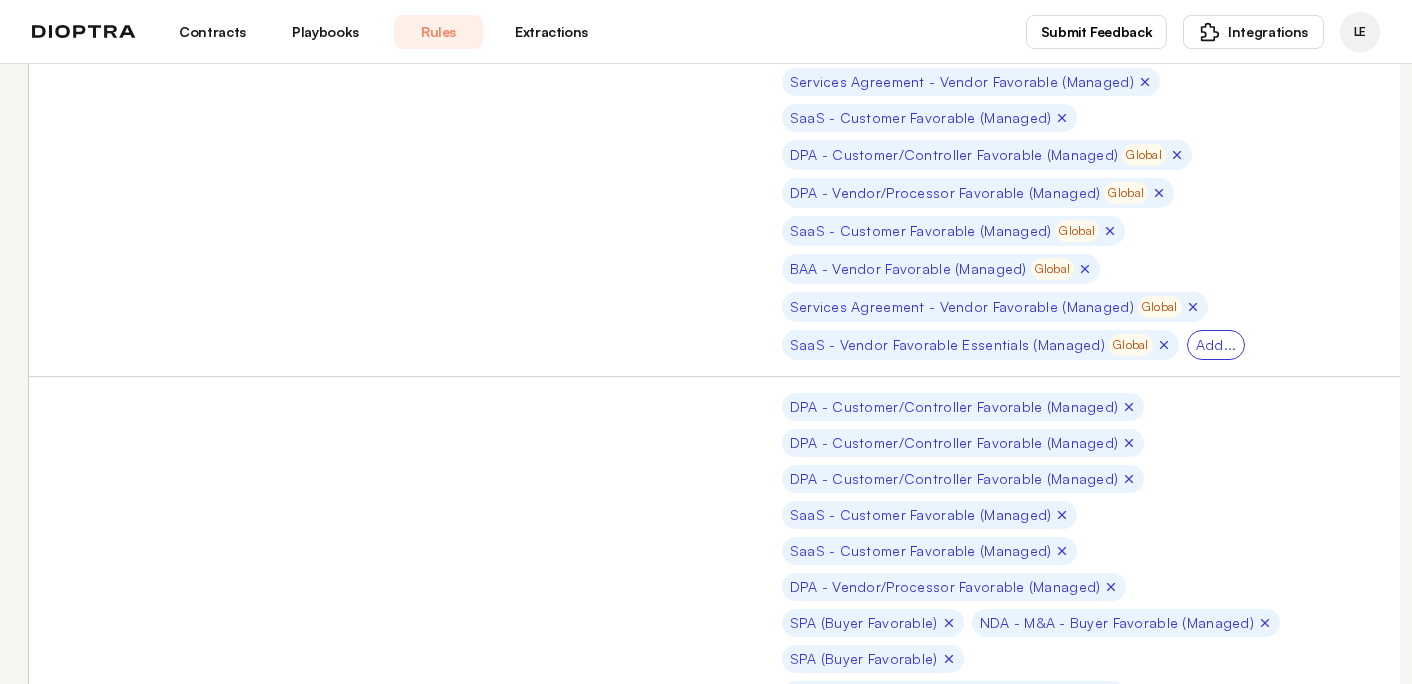 click on "Add..." at bounding box center [1216, 345] 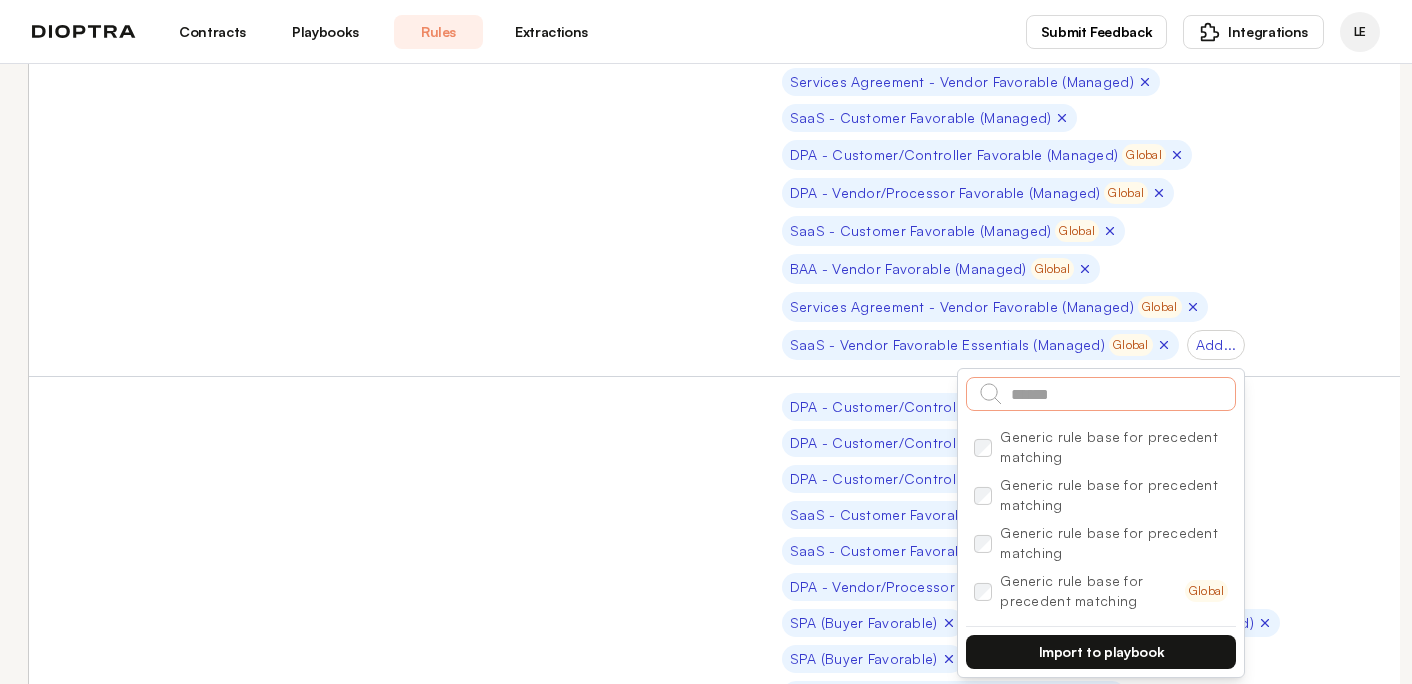 click at bounding box center (1101, 394) 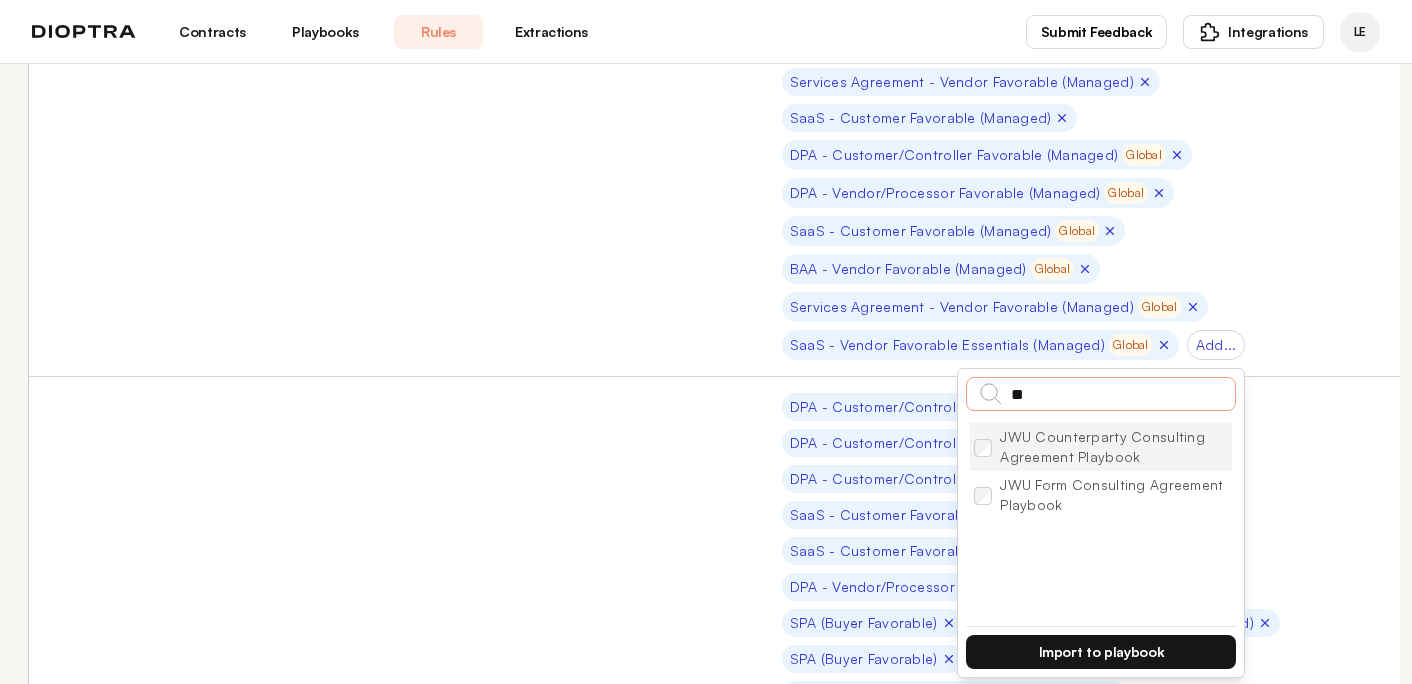 type on "**" 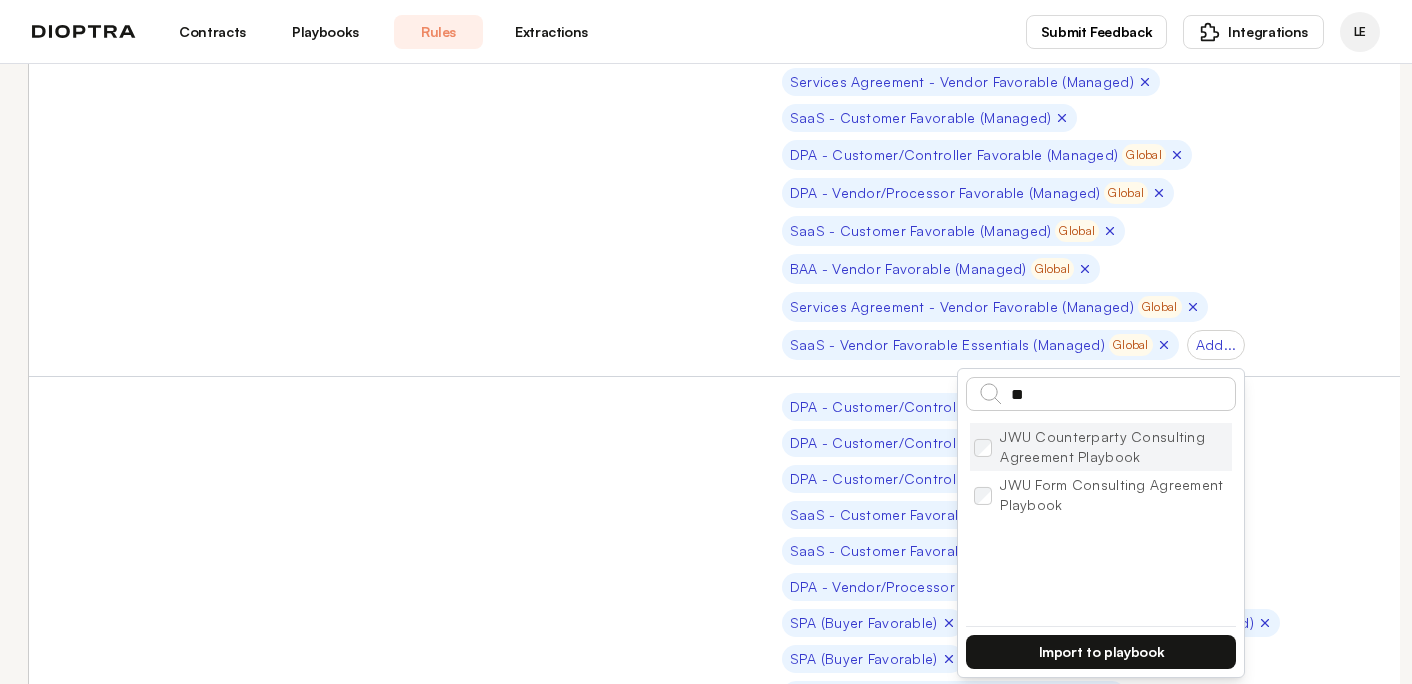 click on "JWU Counterparty Consulting Agreement Playbook" at bounding box center [1101, 447] 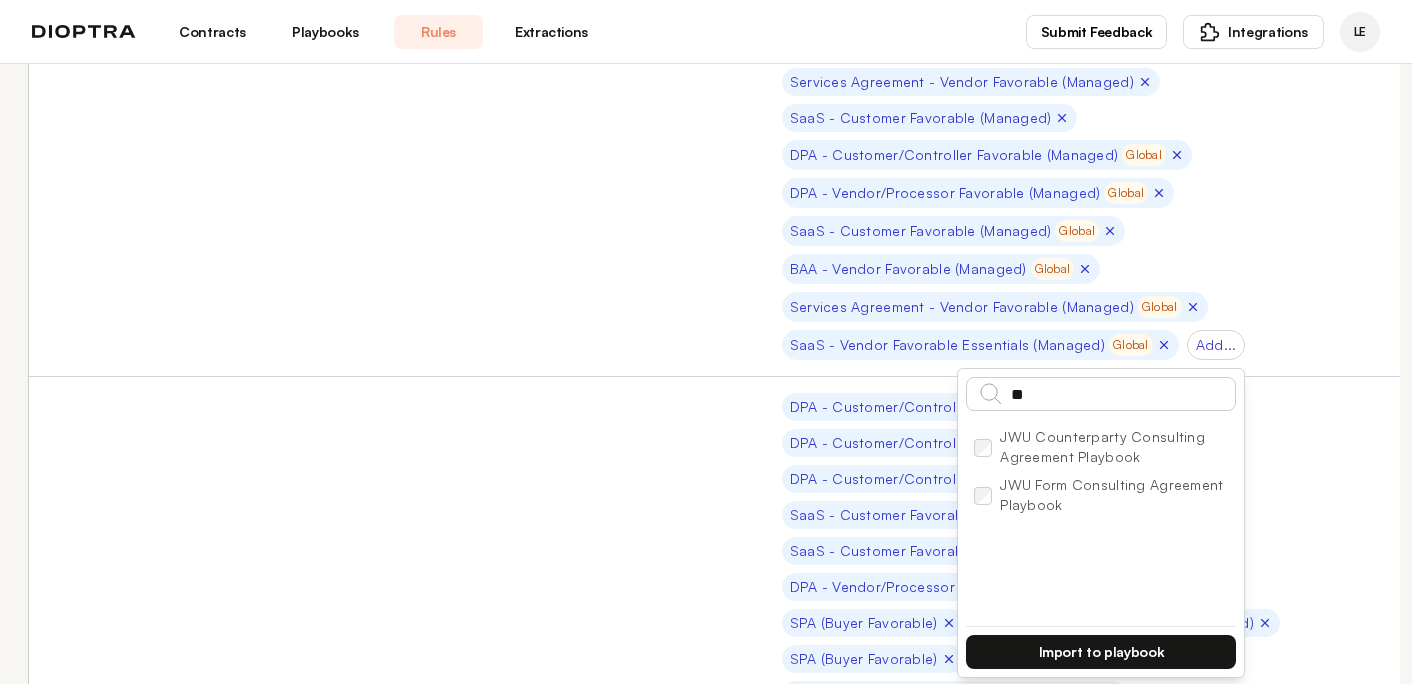 click on "Import to playbook" at bounding box center (1101, 652) 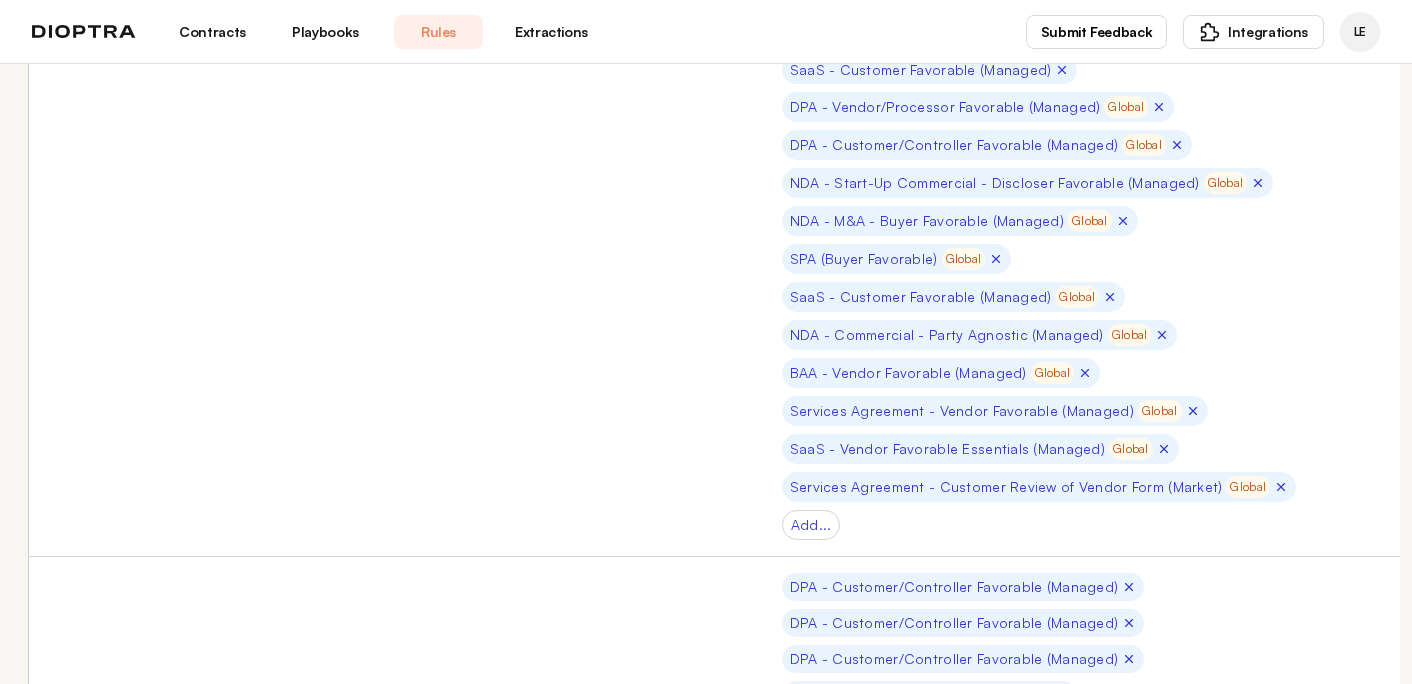 scroll, scrollTop: 3610, scrollLeft: 0, axis: vertical 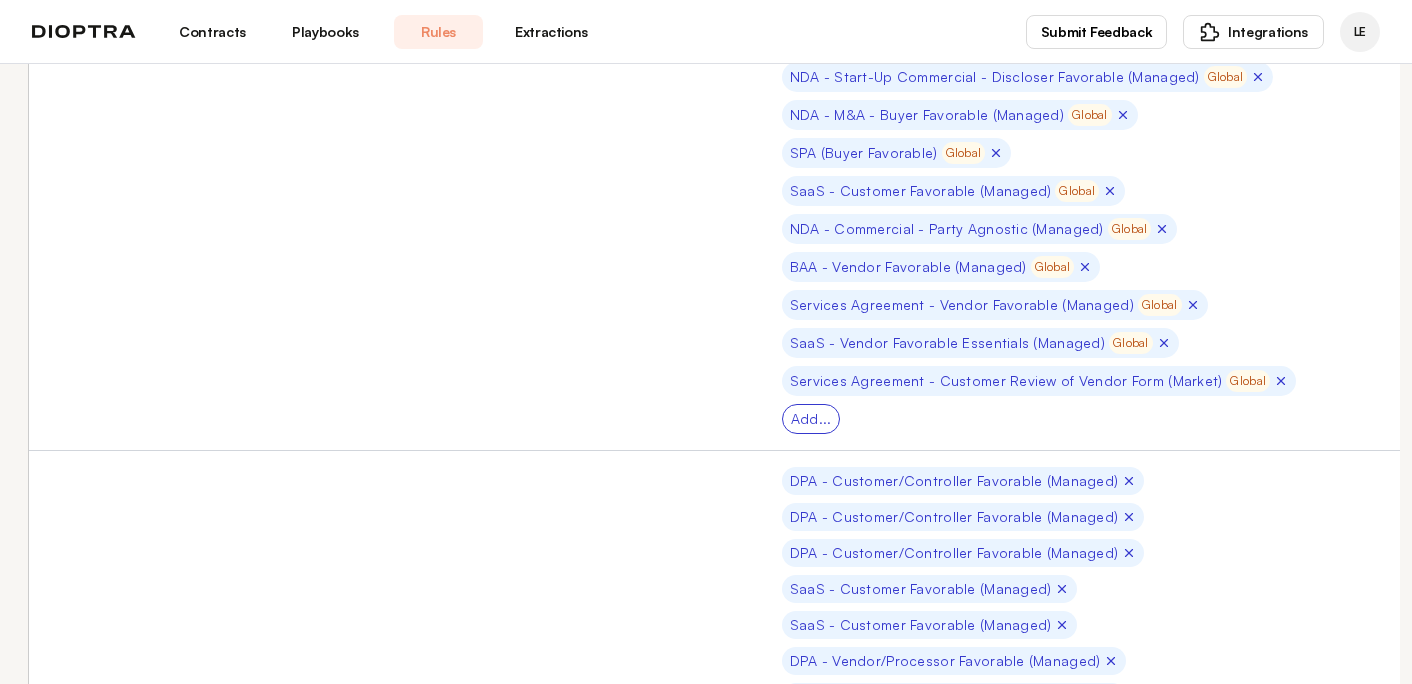 click on "Add..." at bounding box center [811, 419] 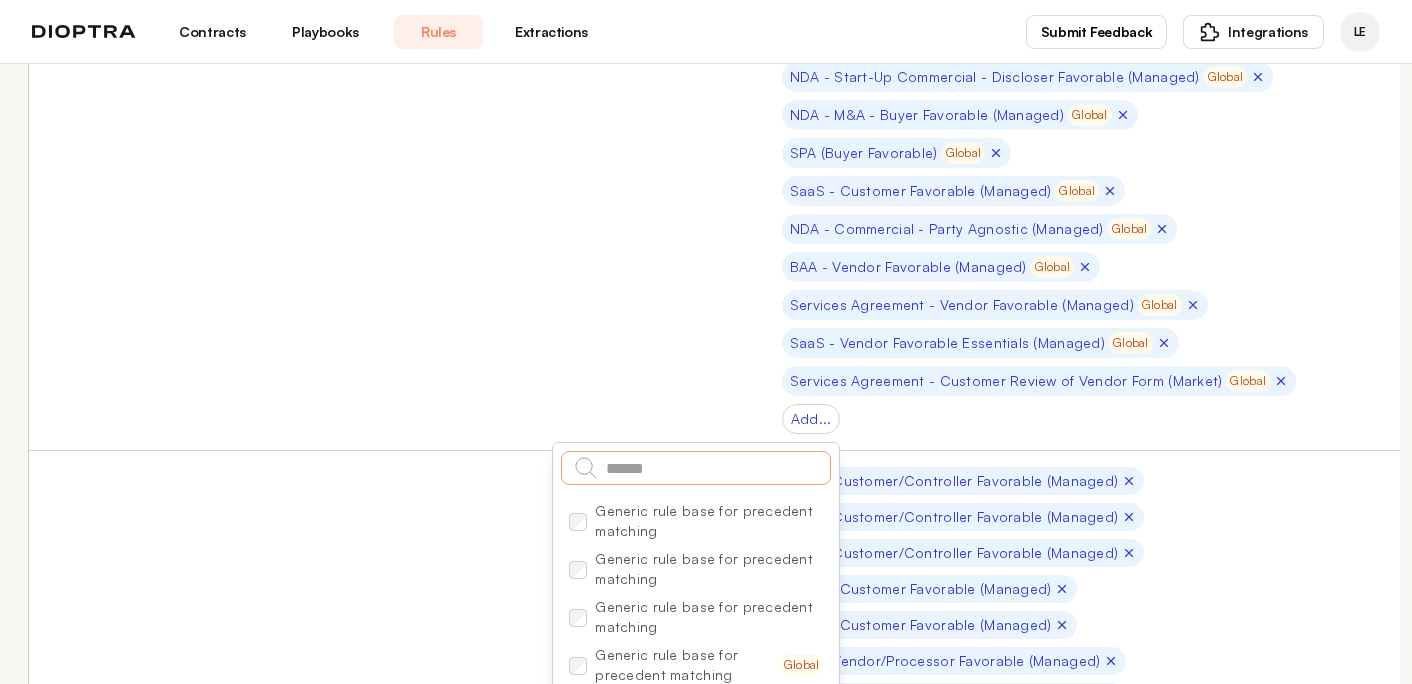 click at bounding box center [696, 468] 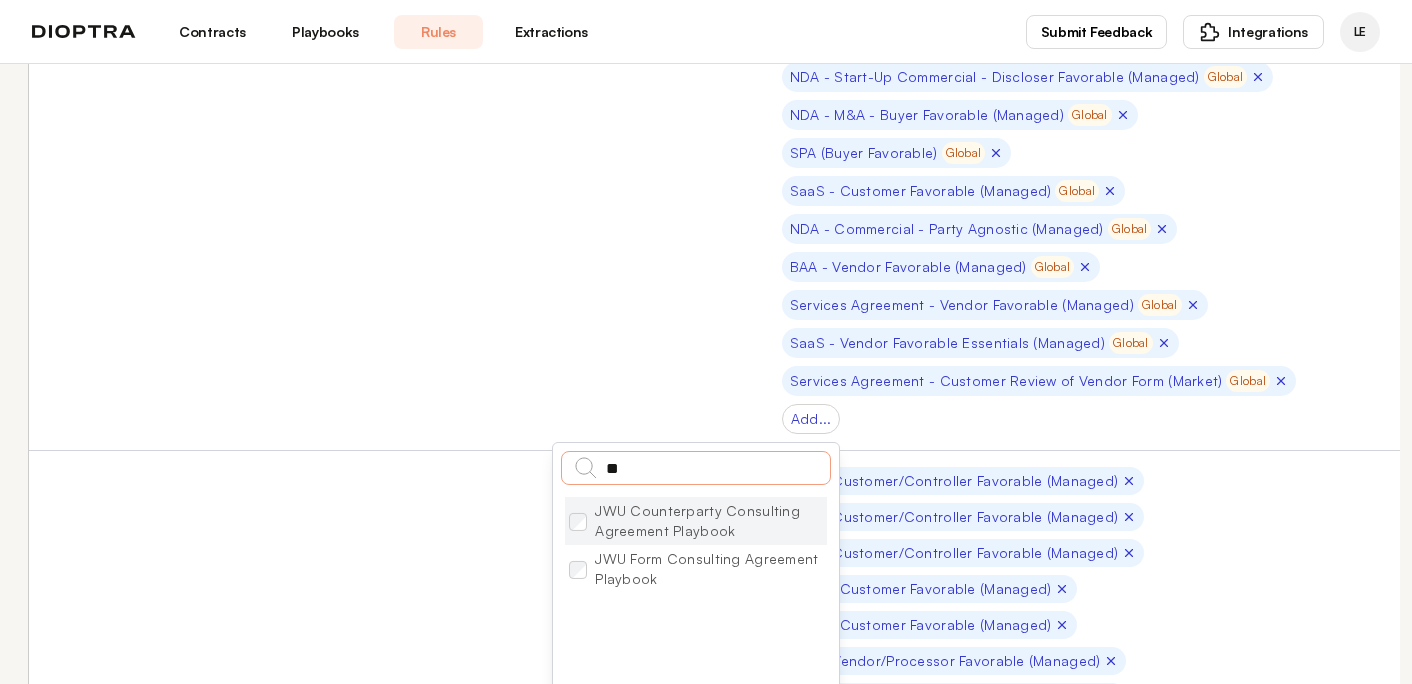 type on "**" 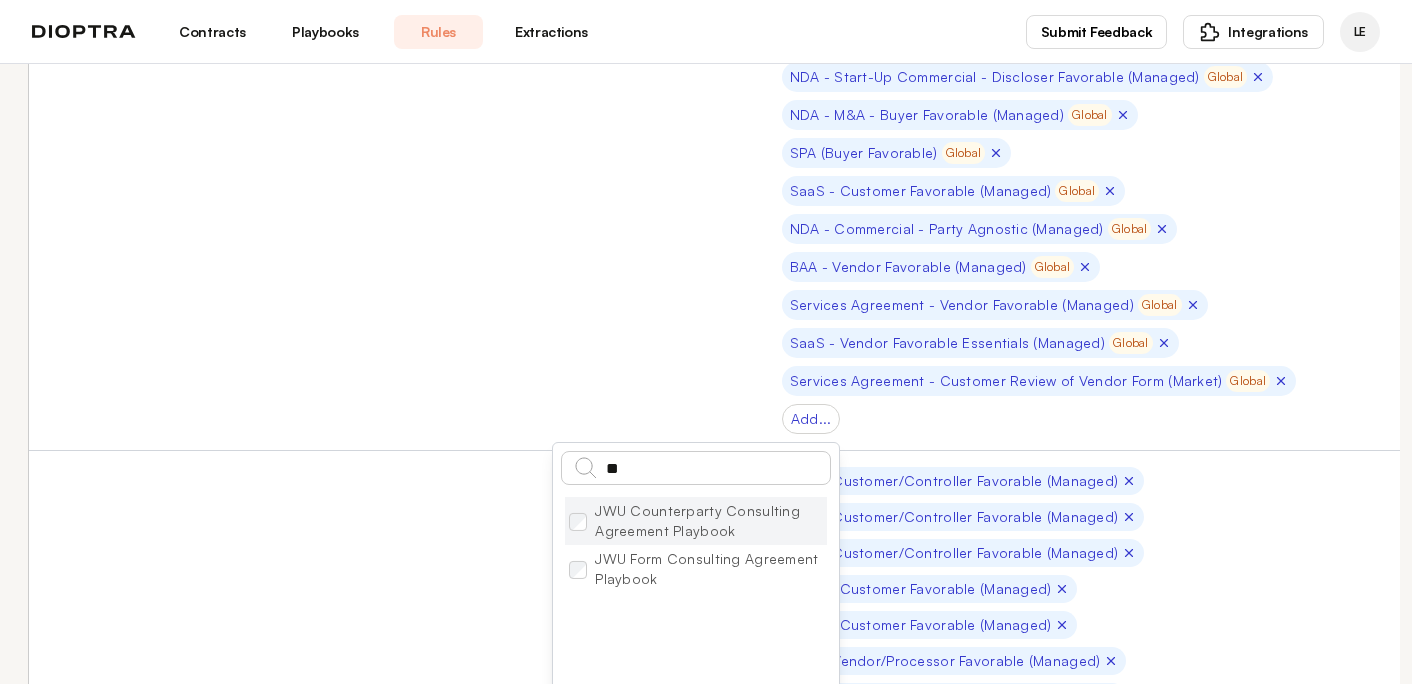 click on "JWU Counterparty Consulting Agreement Playbook" at bounding box center [696, 521] 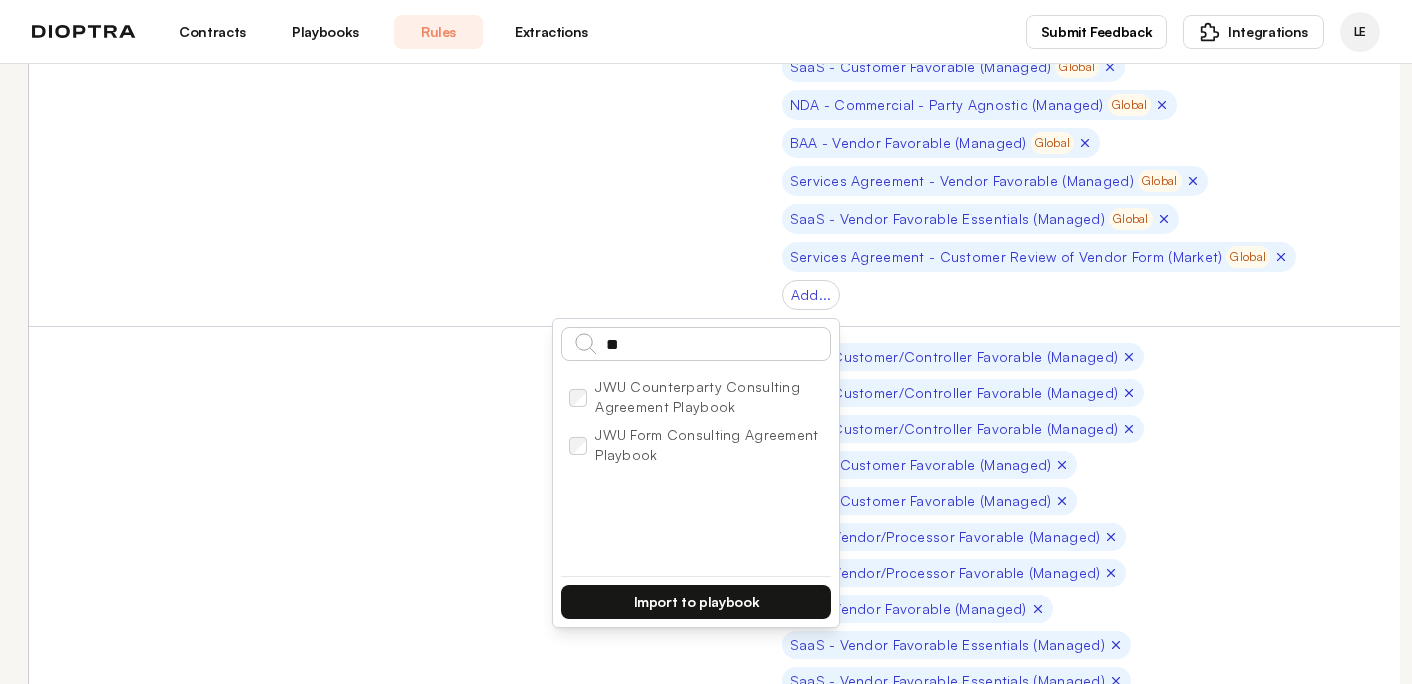 scroll, scrollTop: 3753, scrollLeft: 0, axis: vertical 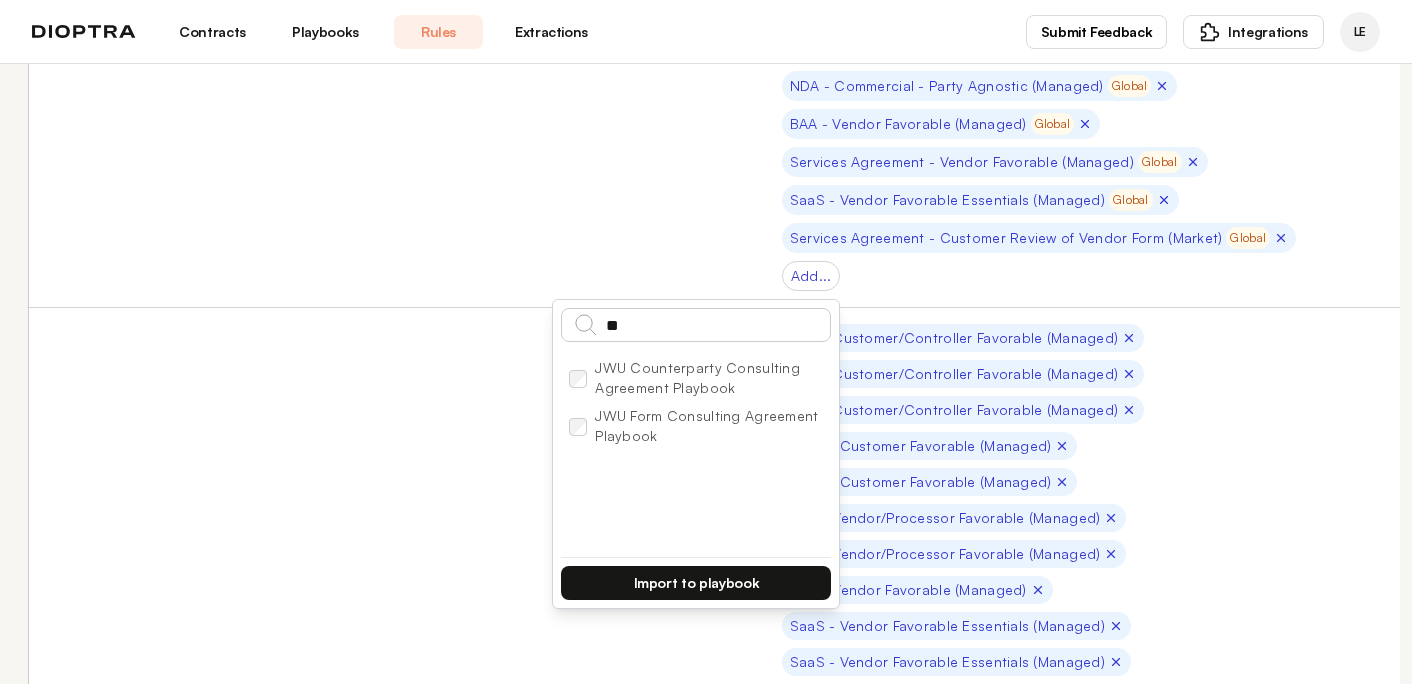 click on "Import to playbook" at bounding box center (696, 583) 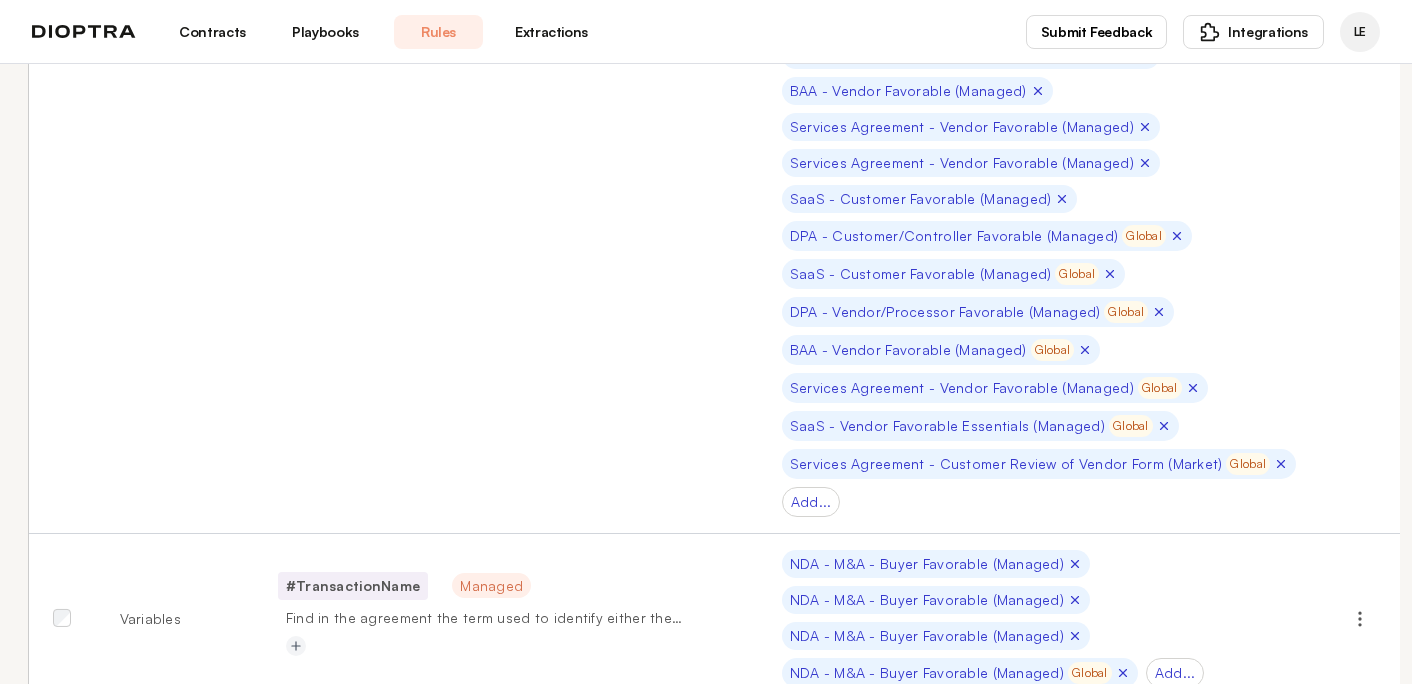 scroll, scrollTop: 4634, scrollLeft: 0, axis: vertical 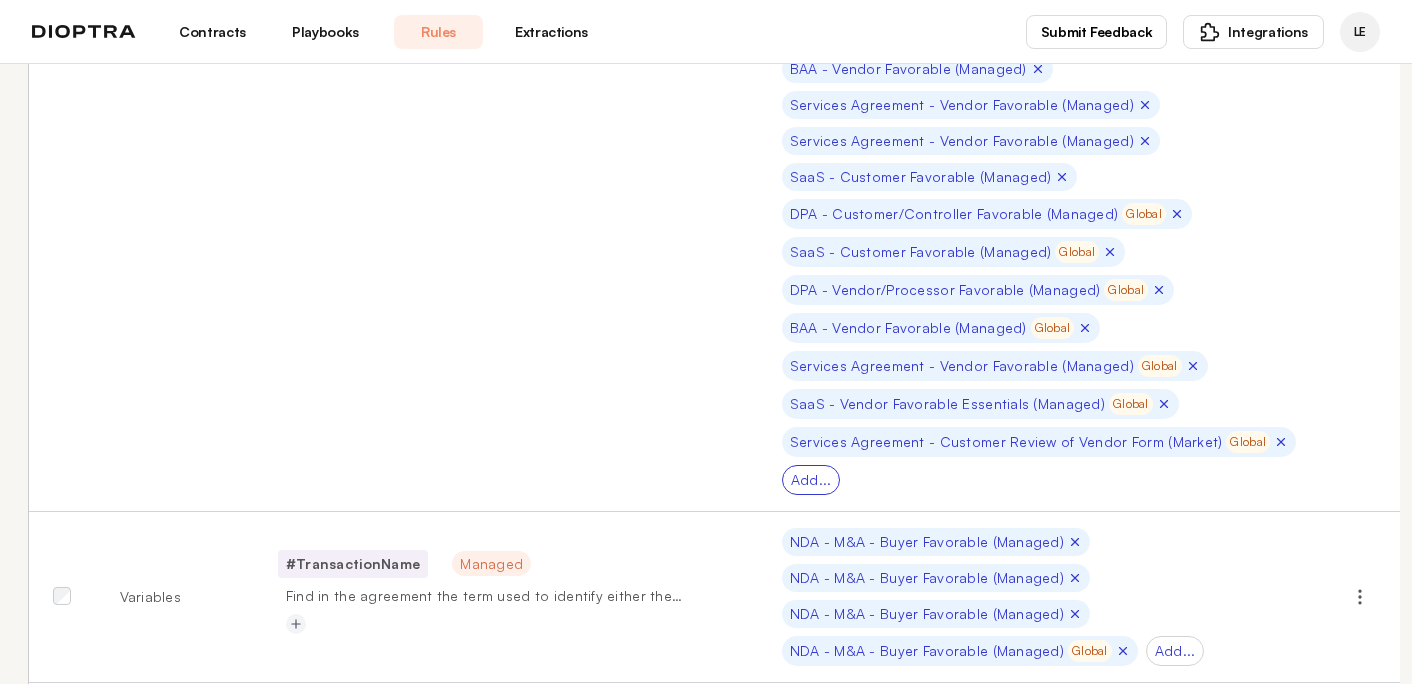 click on "Add..." at bounding box center (811, 480) 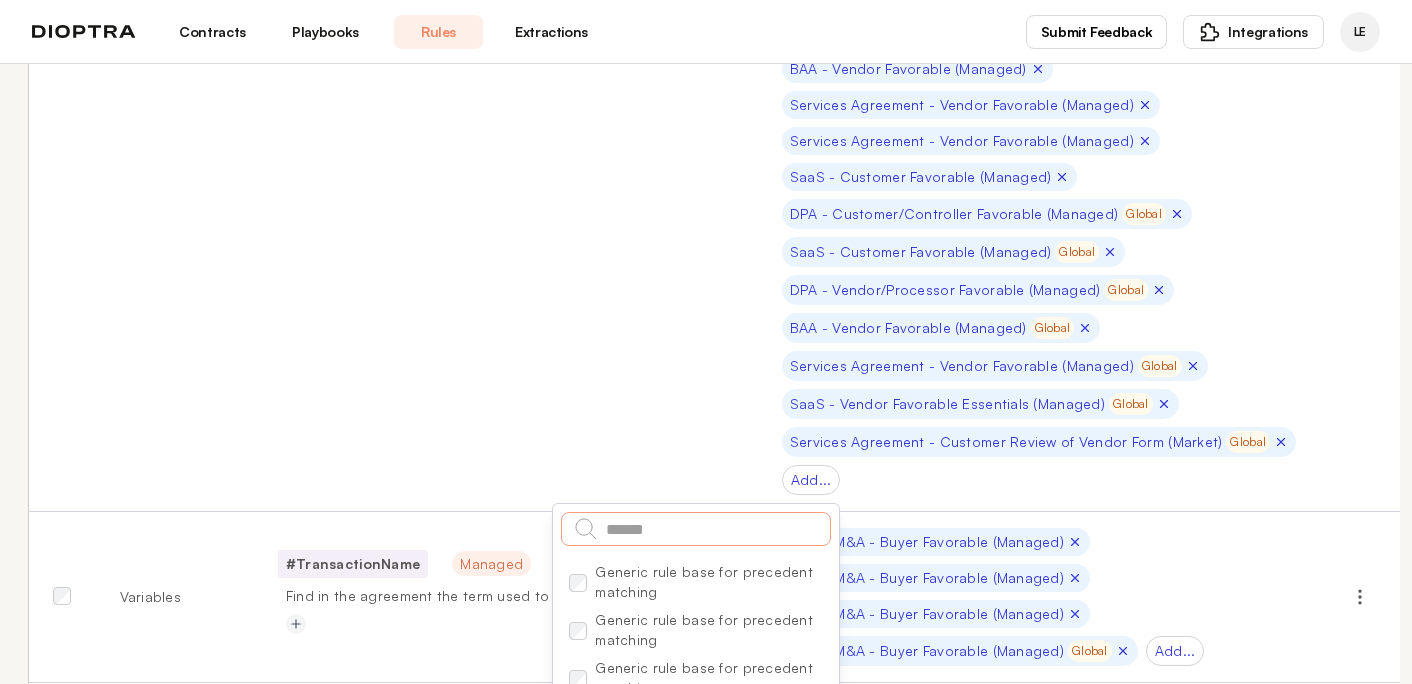 click at bounding box center [696, 529] 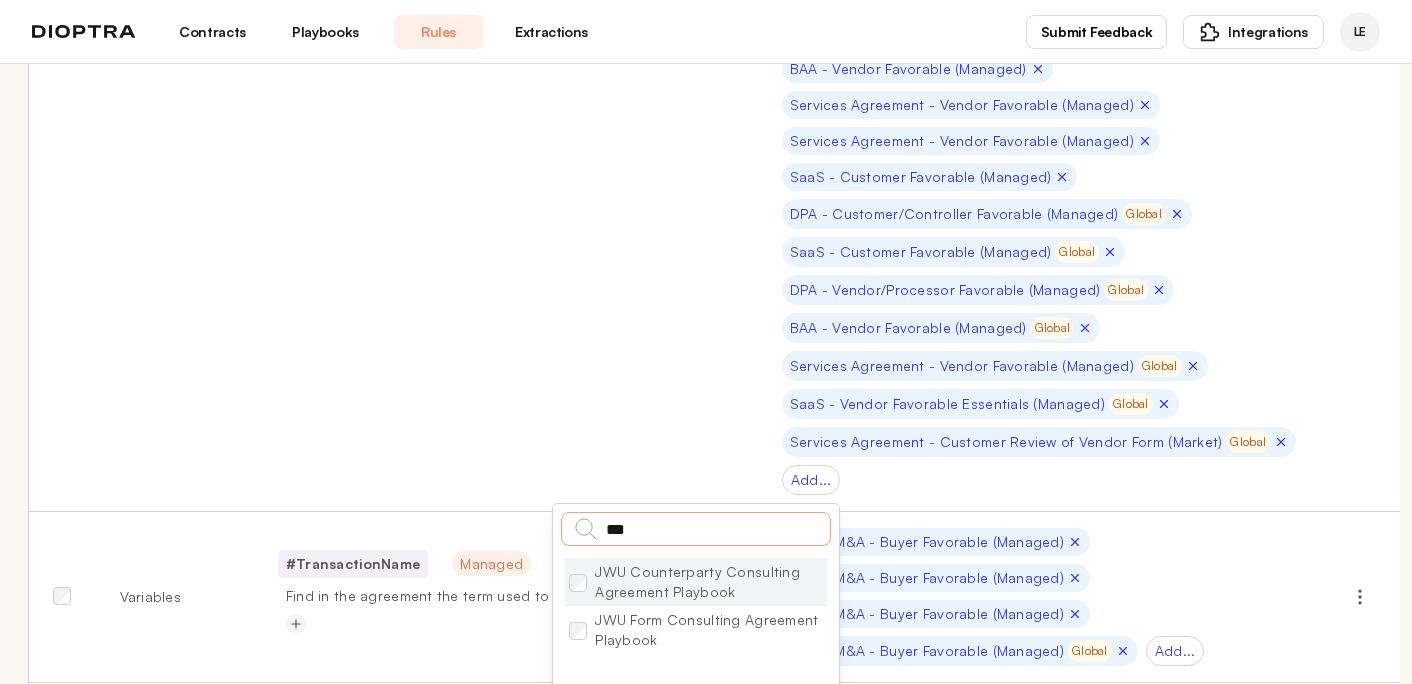 type on "***" 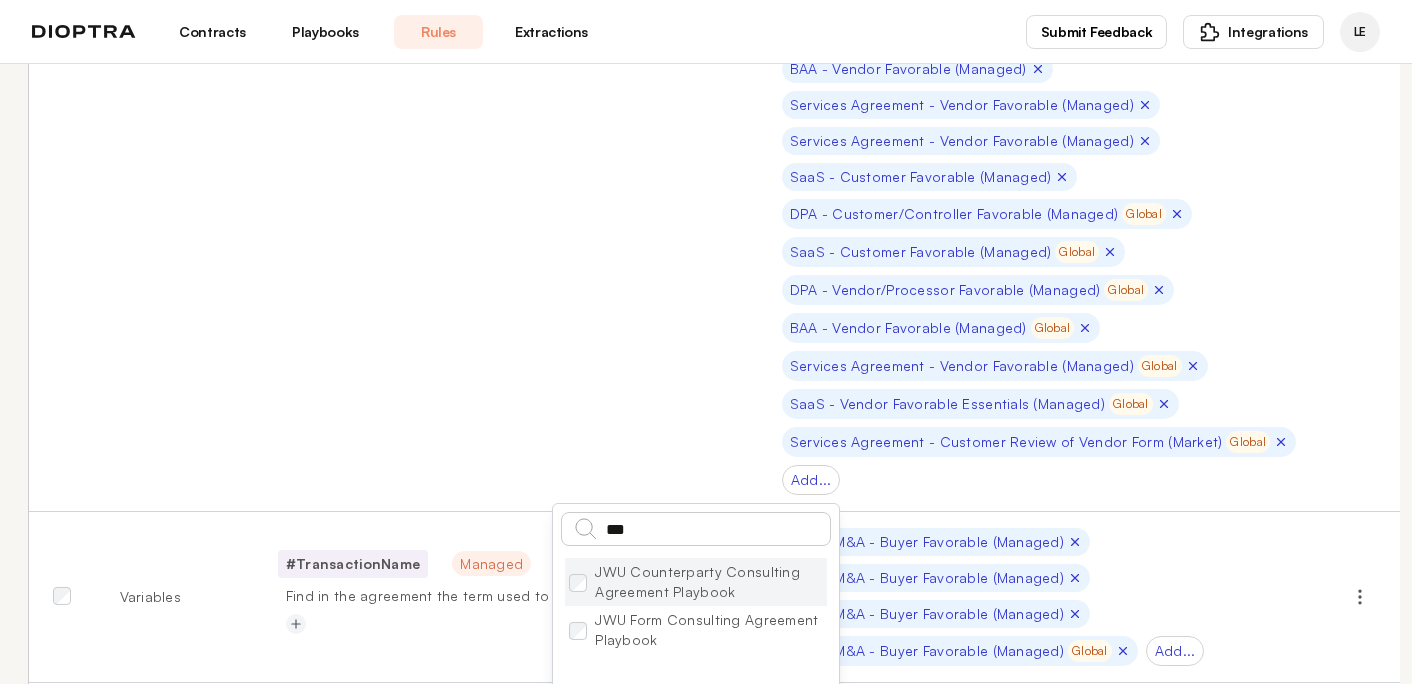 click on "JWU Counterparty Consulting Agreement Playbook" at bounding box center [696, 582] 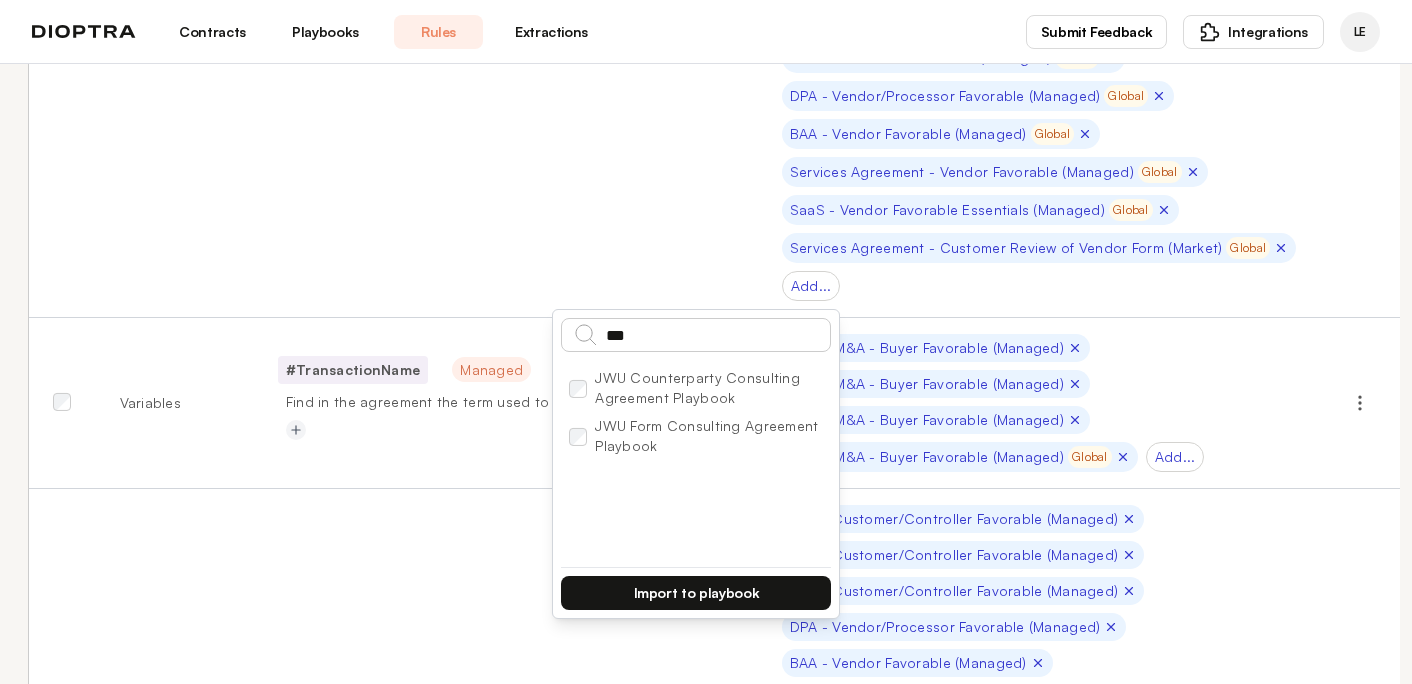 scroll, scrollTop: 4883, scrollLeft: 0, axis: vertical 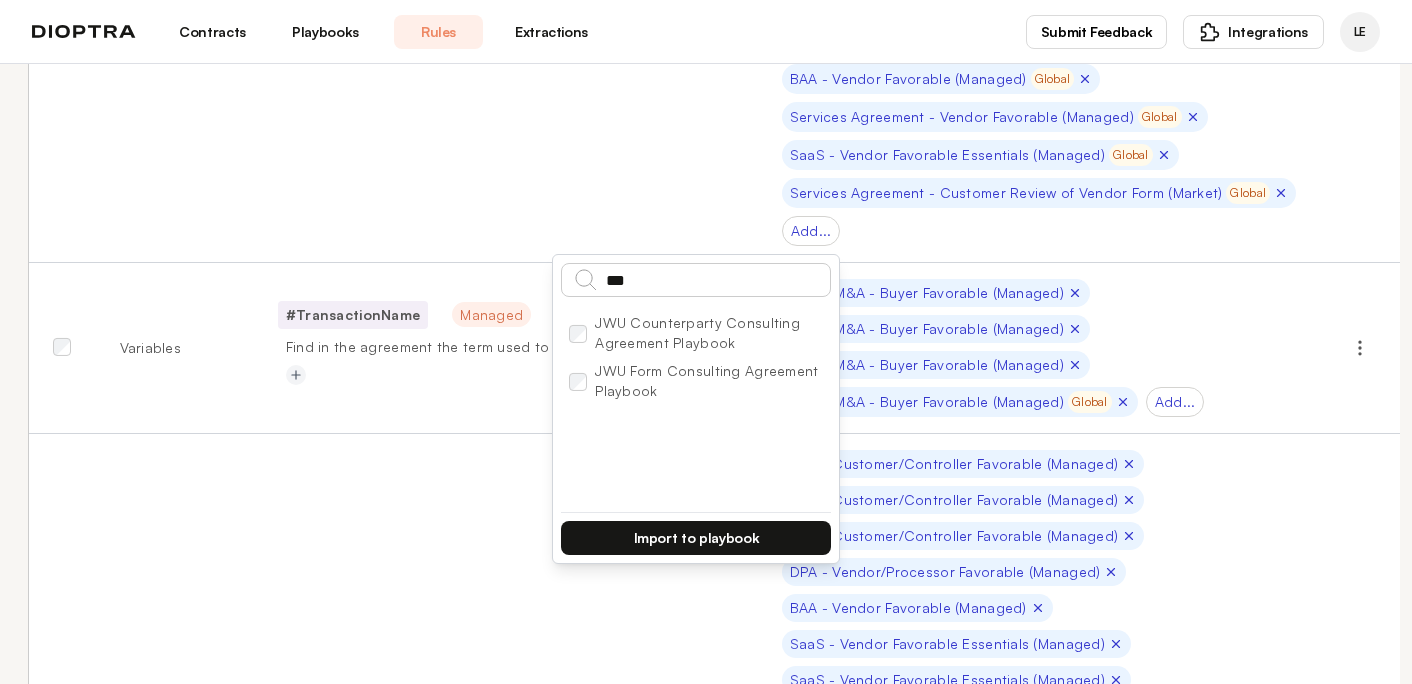 click on "Import to playbook" at bounding box center [696, 538] 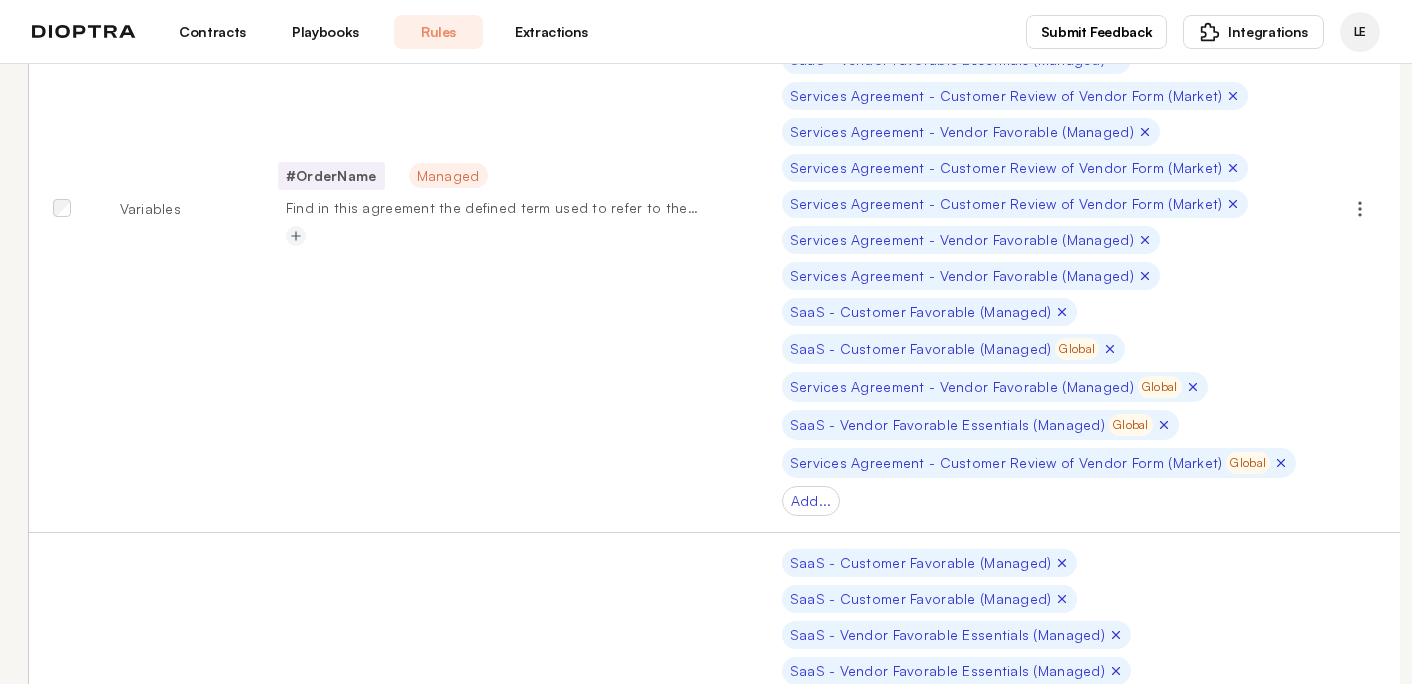 scroll, scrollTop: 14445, scrollLeft: 0, axis: vertical 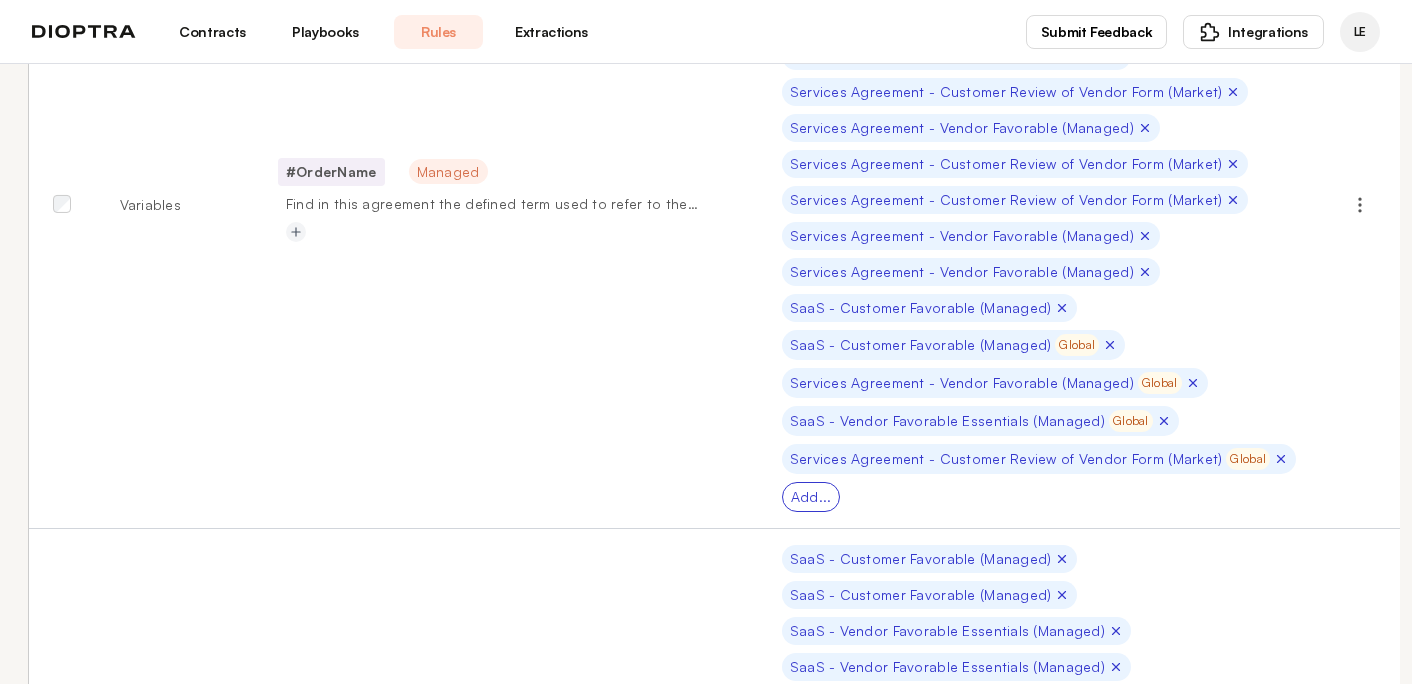 click on "Add..." at bounding box center [811, 497] 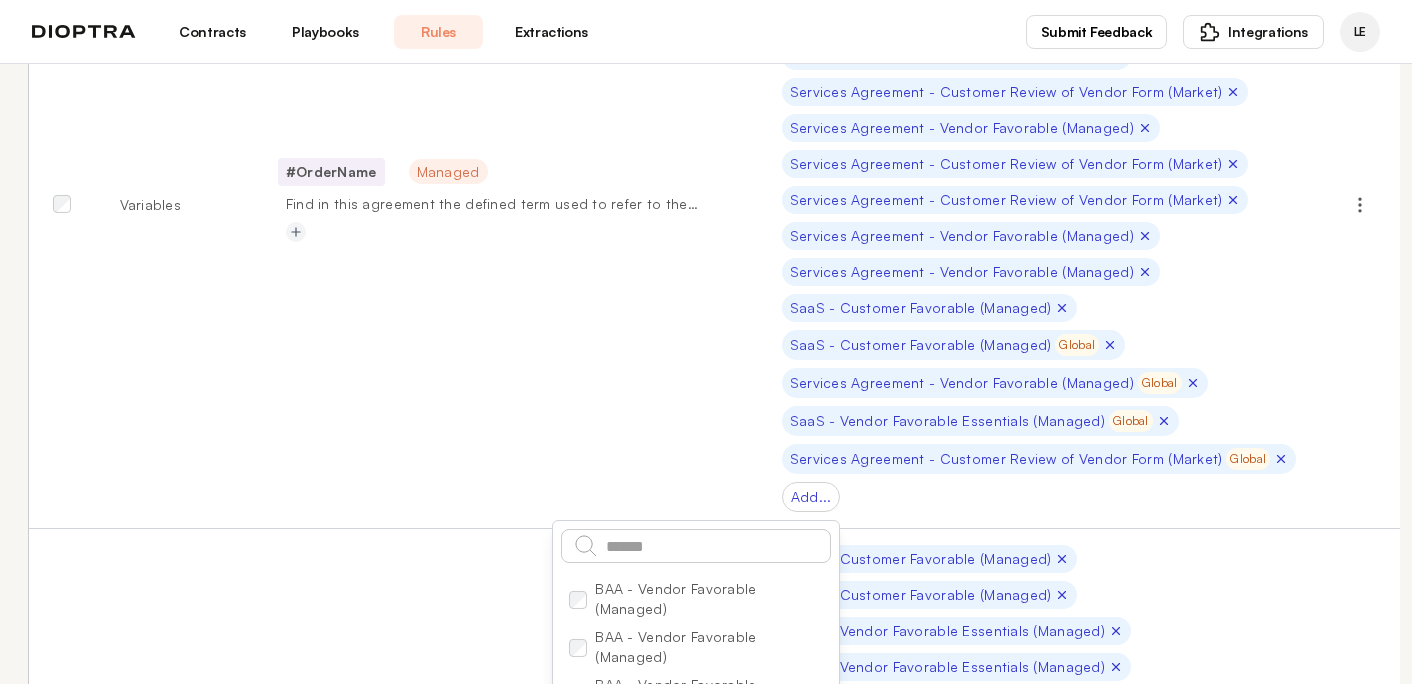 click on "SaaS - Customer Favorable (Managed) SaaS - Customer Favorable (Managed) SaaS - Vendor Favorable Essentials (Managed) SaaS - Vendor Favorable Essentials (Managed) SaaS - Vendor Favorable Essentials (Managed) Services Agreement - Customer Review of Vendor Form (Market) Services Agreement - Vendor Favorable (Managed) Services Agreement - Customer Review of Vendor Form (Market) Services Agreement - Customer Review of Vendor Form (Market) Services Agreement - Vendor Favorable (Managed) Services Agreement - Vendor Favorable (Managed) SaaS - Customer Favorable (Managed) SaaS - Customer Favorable (Managed) Global Services Agreement - Vendor Favorable (Managed) Global SaaS - Vendor Favorable Essentials (Managed) Global Services Agreement - Customer Review of Vendor Form (Market) Global Add... BAA - Vendor Favorable (Managed) BAA - Vendor Favorable (Managed) BAA - Vendor Favorable (Managed) BAA - Vendor Favorable (Managed) Global DPA - Customer/Controller Favorable (Managed) Global Global Global Global Global Global" at bounding box center (1039, 205) 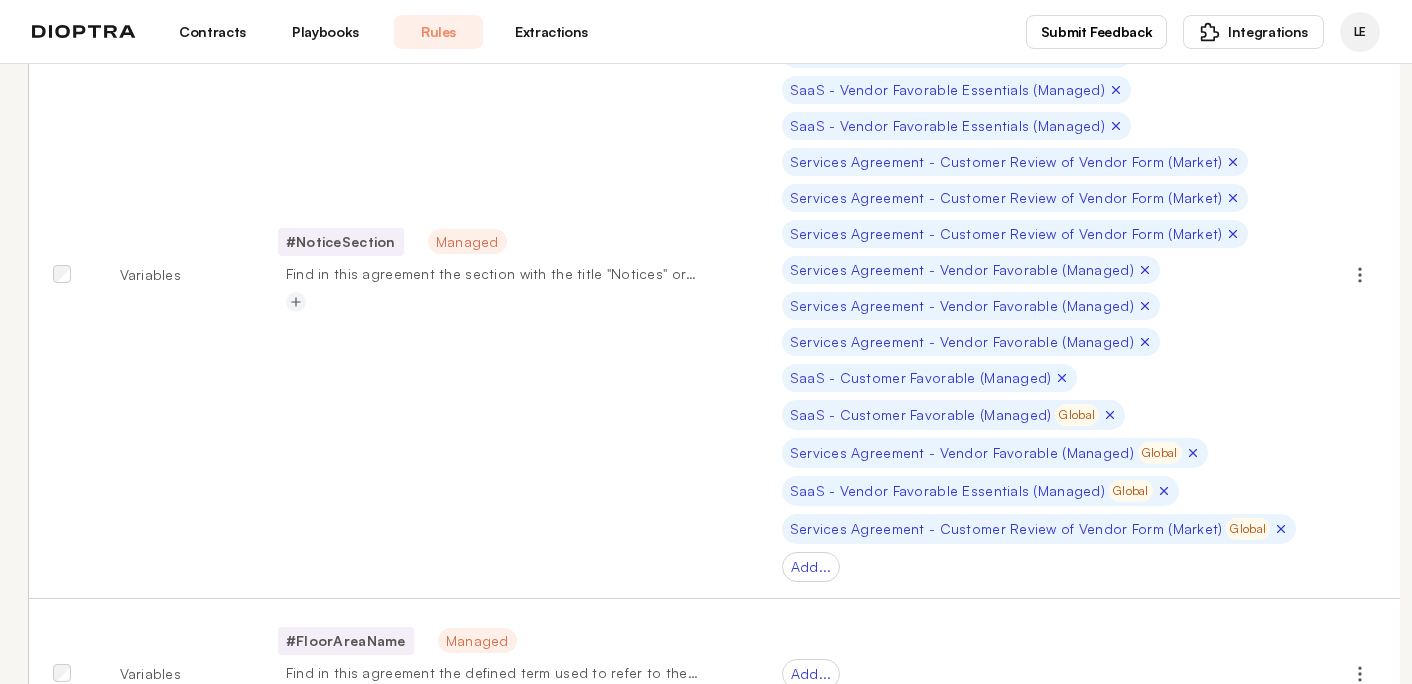 scroll, scrollTop: 14962, scrollLeft: 0, axis: vertical 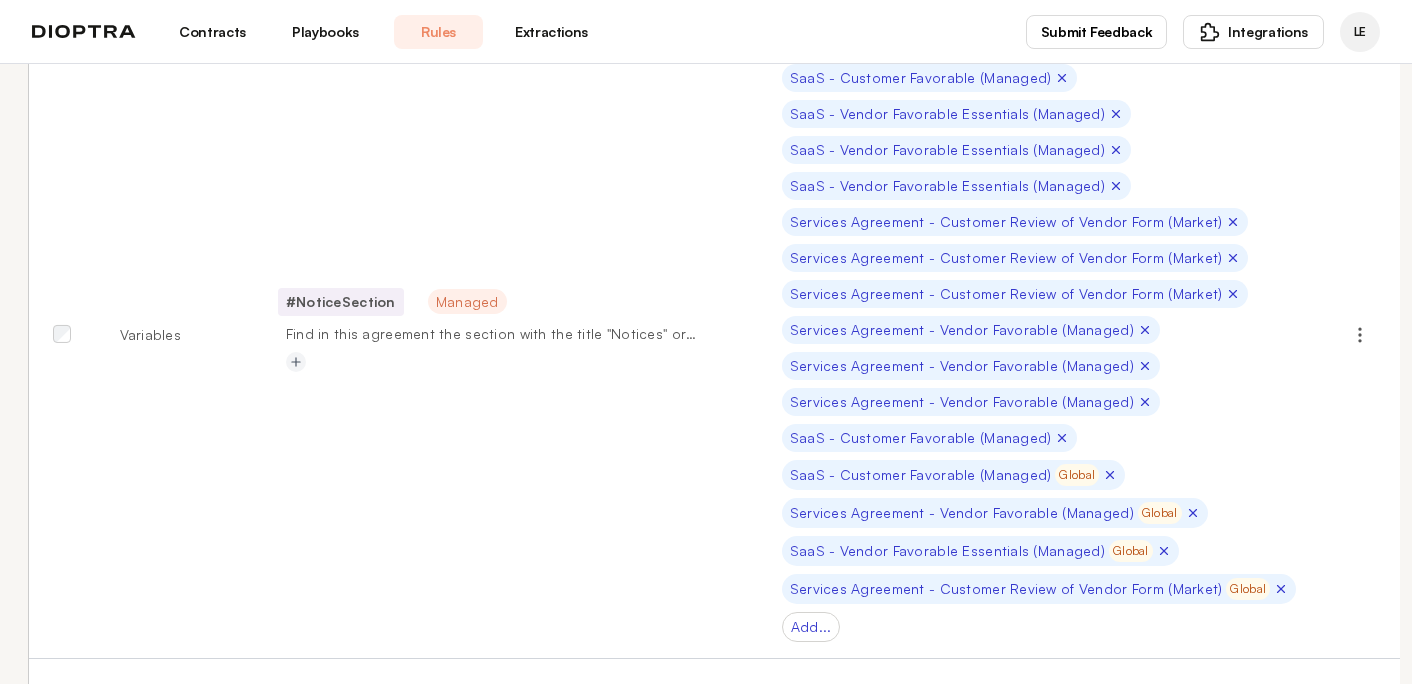 click on "Contracts" at bounding box center (212, 32) 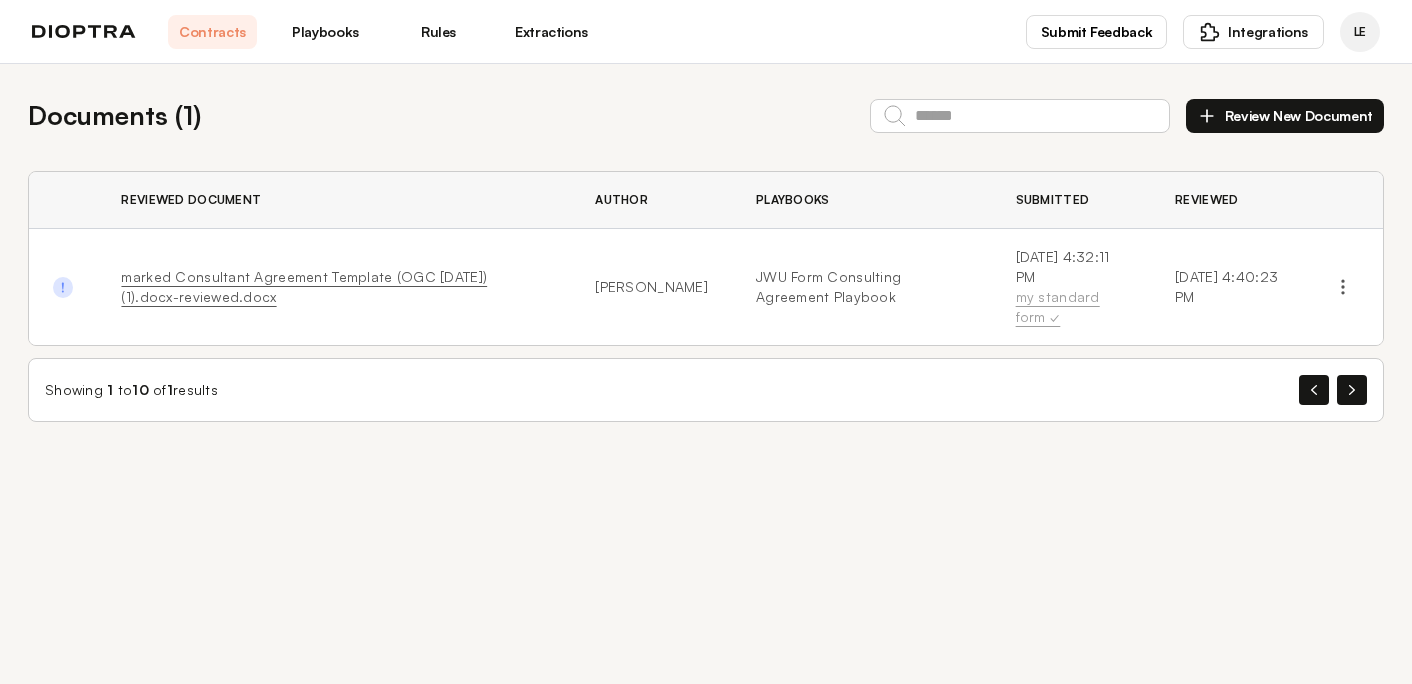 click on "Playbooks" at bounding box center [325, 32] 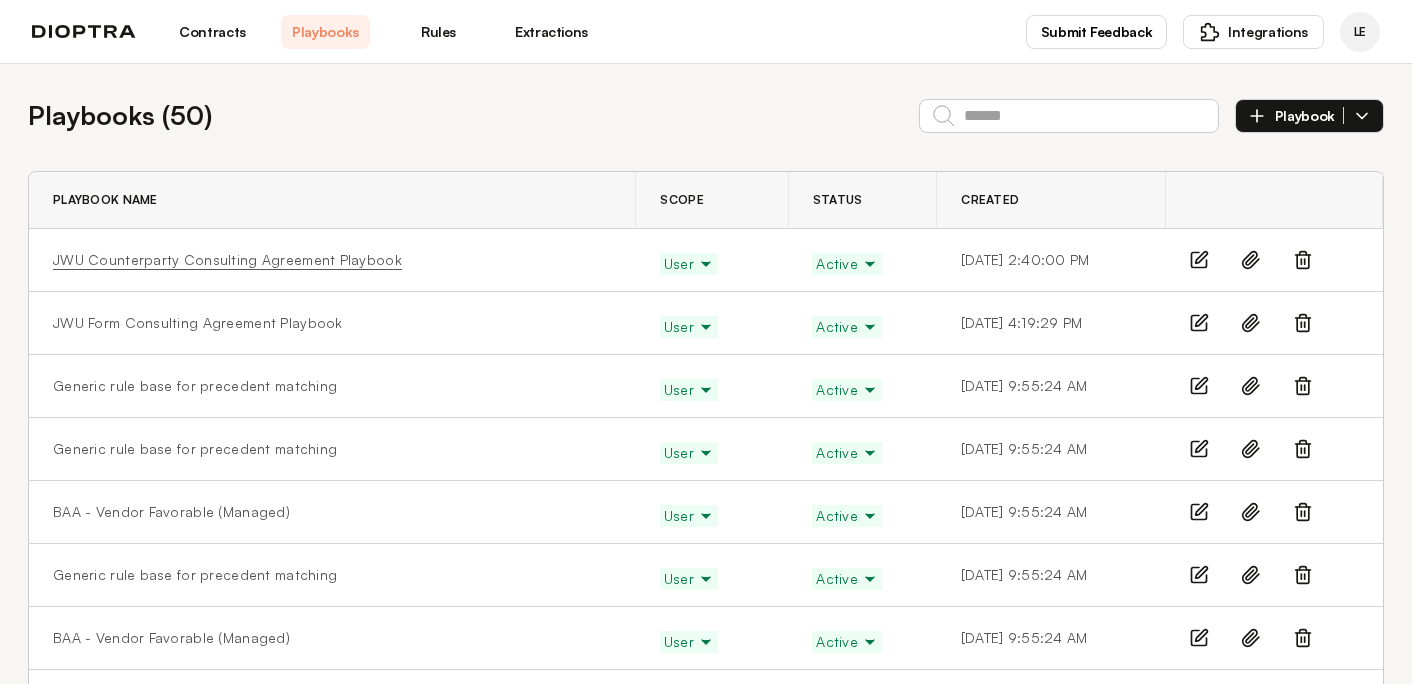 click on "JWU Counterparty Consulting Agreement Playbook" at bounding box center [227, 260] 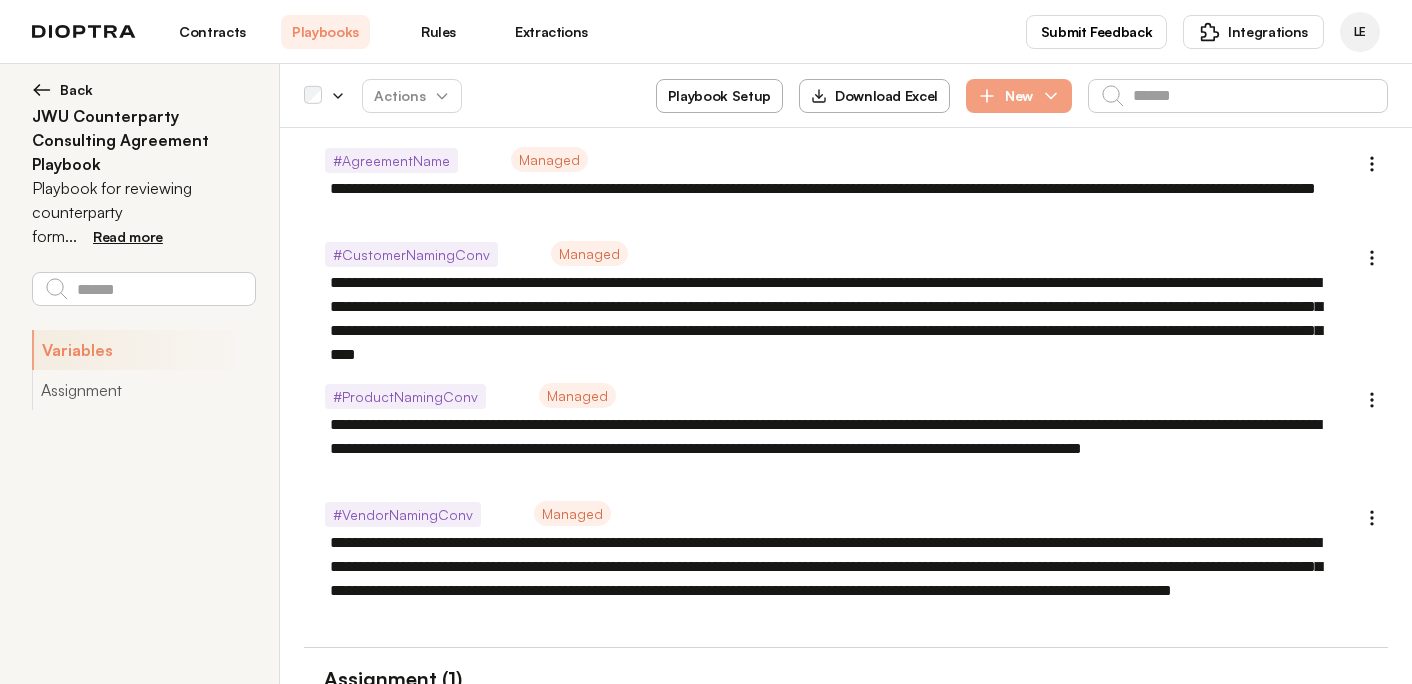 scroll, scrollTop: 60, scrollLeft: 0, axis: vertical 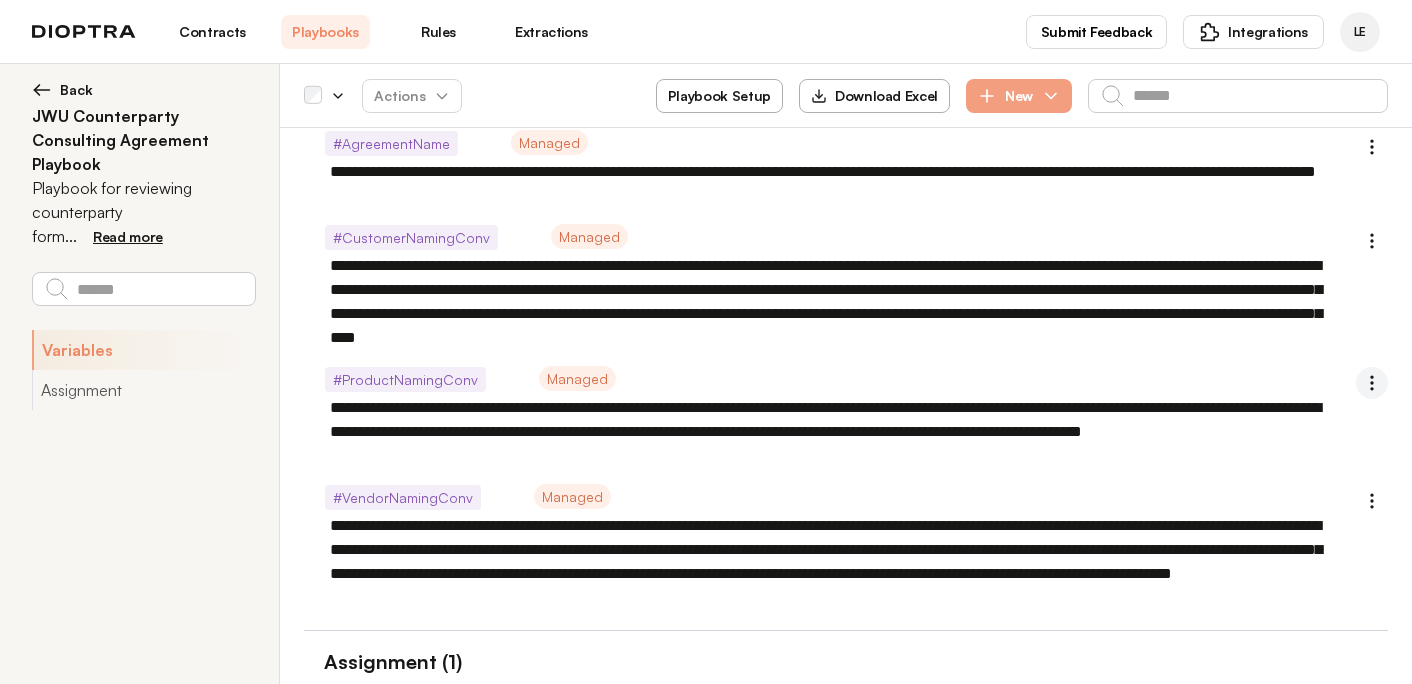 click 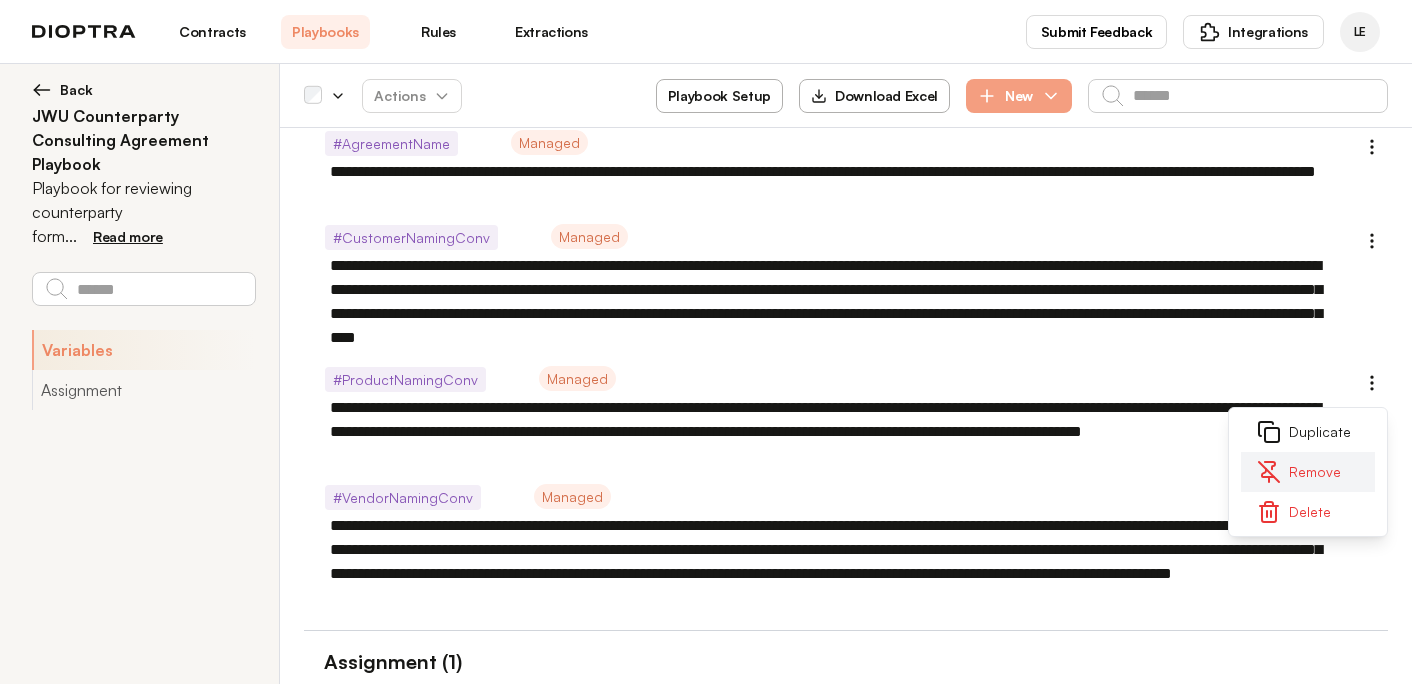 click on "Remove" at bounding box center [1308, 472] 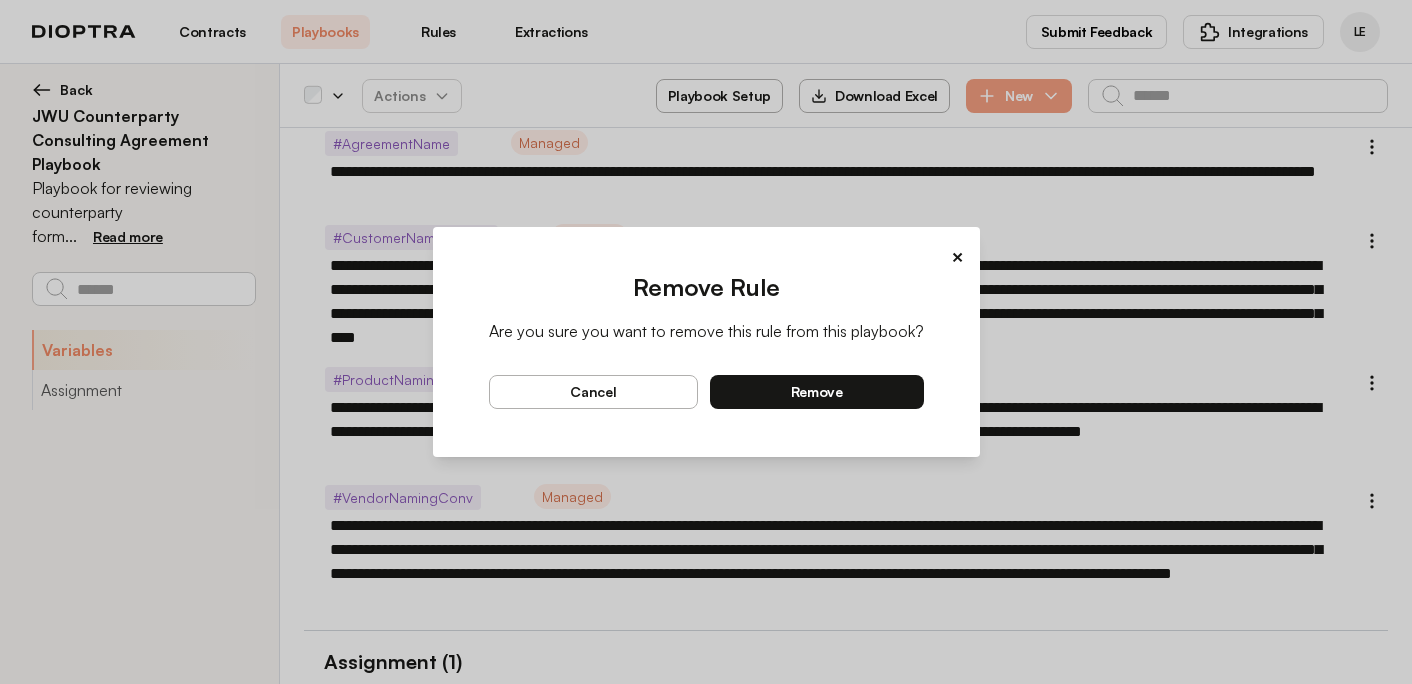 click on "remove" at bounding box center [817, 392] 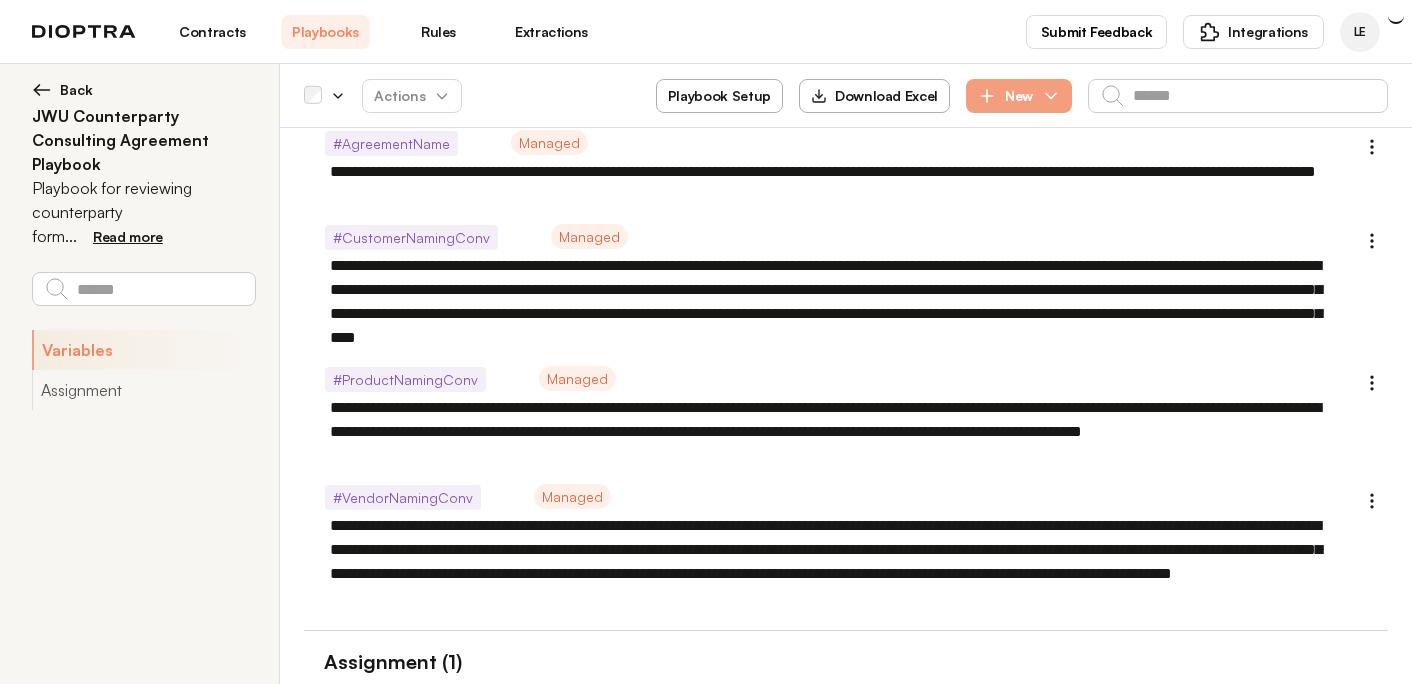 type on "*" 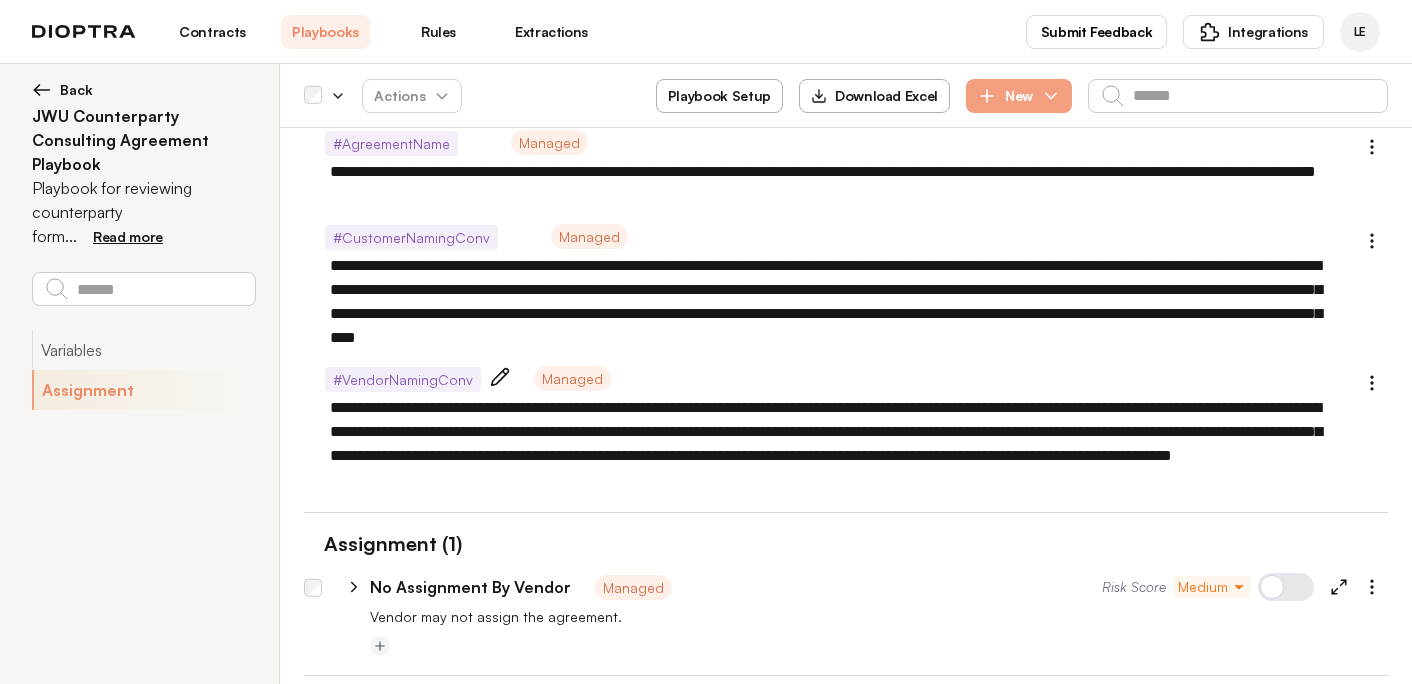 scroll, scrollTop: 84, scrollLeft: 0, axis: vertical 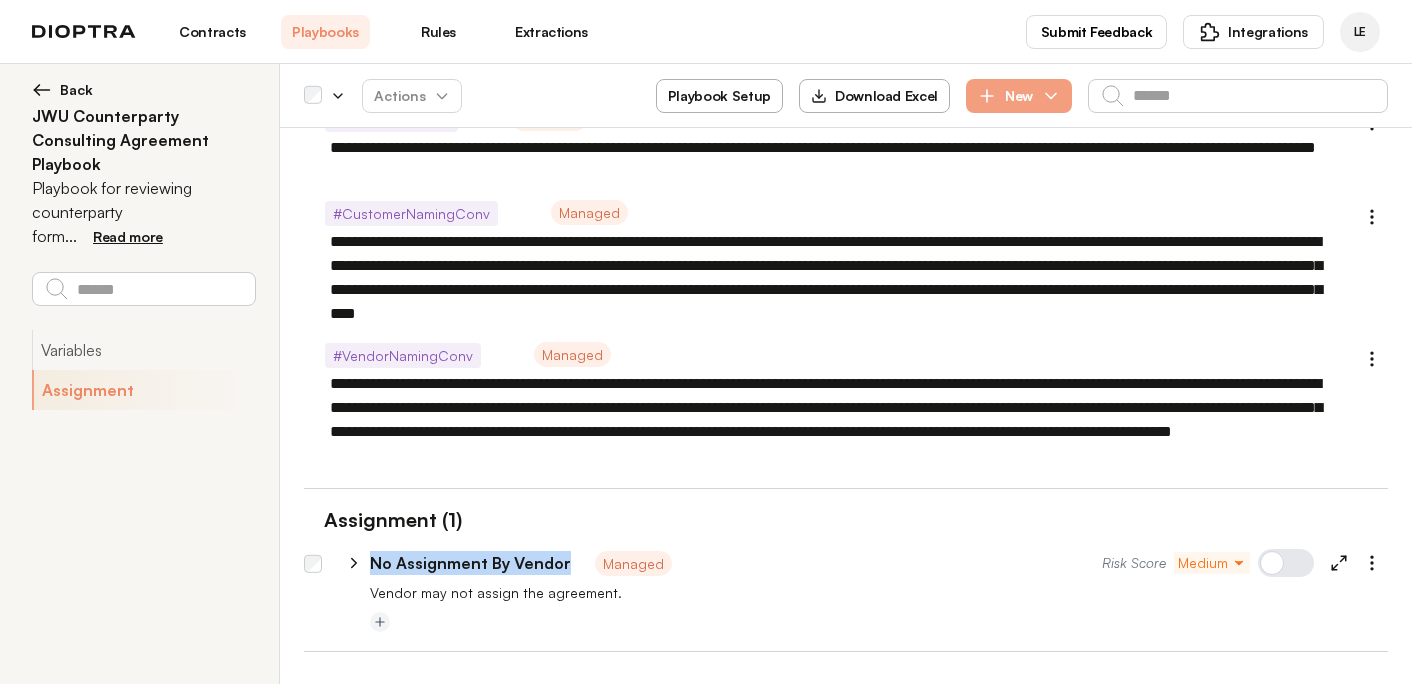 drag, startPoint x: 569, startPoint y: 563, endPoint x: 363, endPoint y: 563, distance: 206 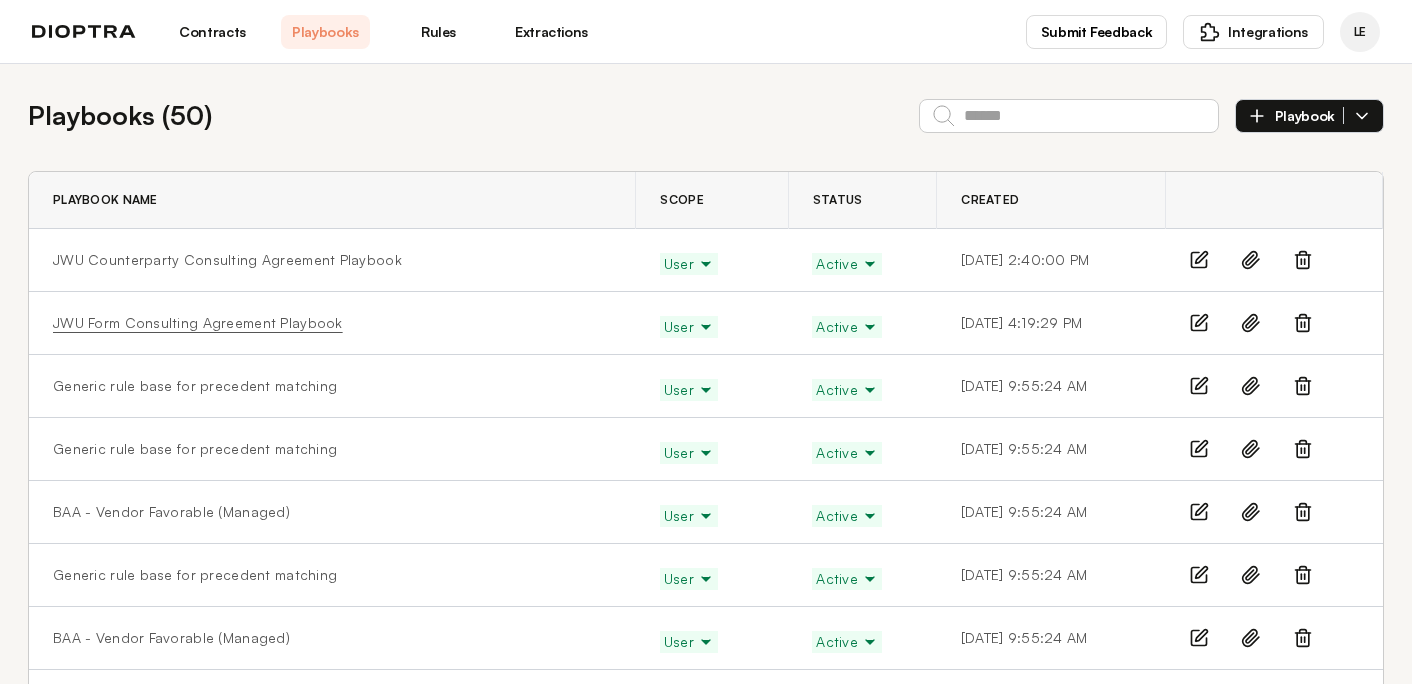 click on "JWU Form Consulting Agreement Playbook" at bounding box center (198, 323) 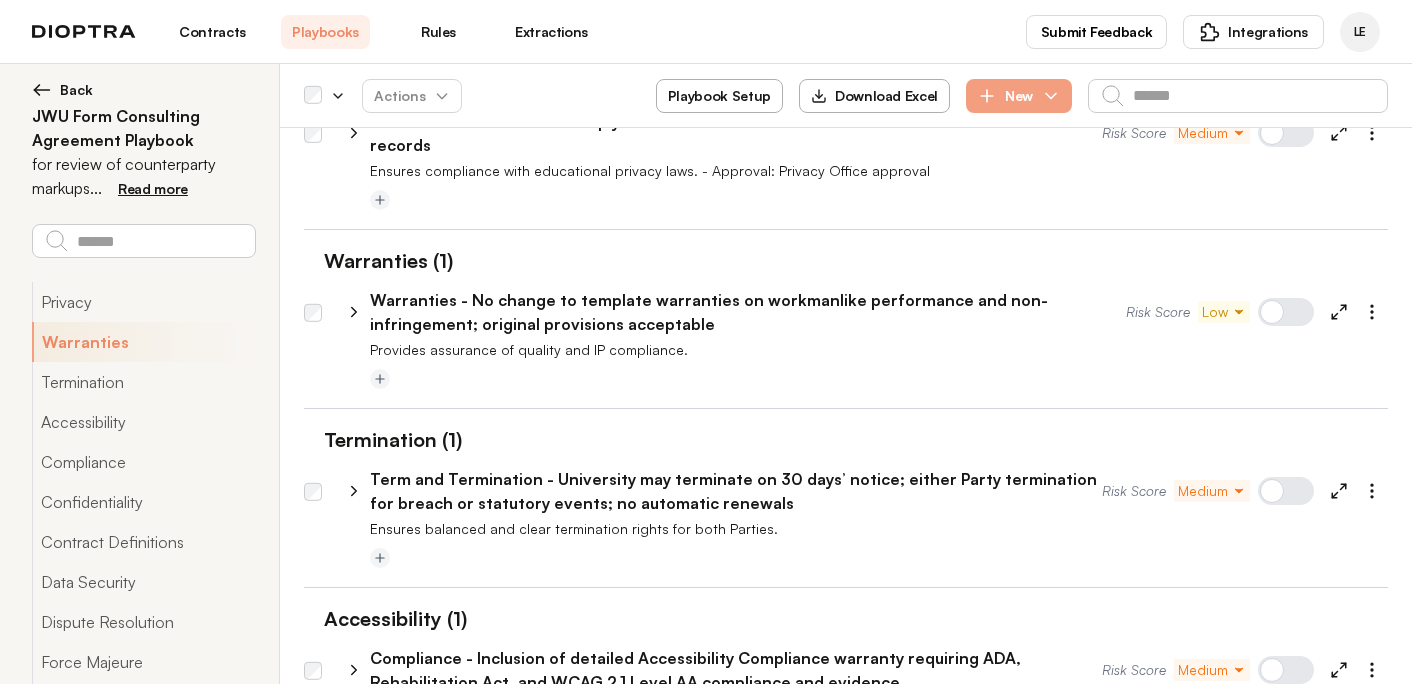 scroll, scrollTop: 120, scrollLeft: 0, axis: vertical 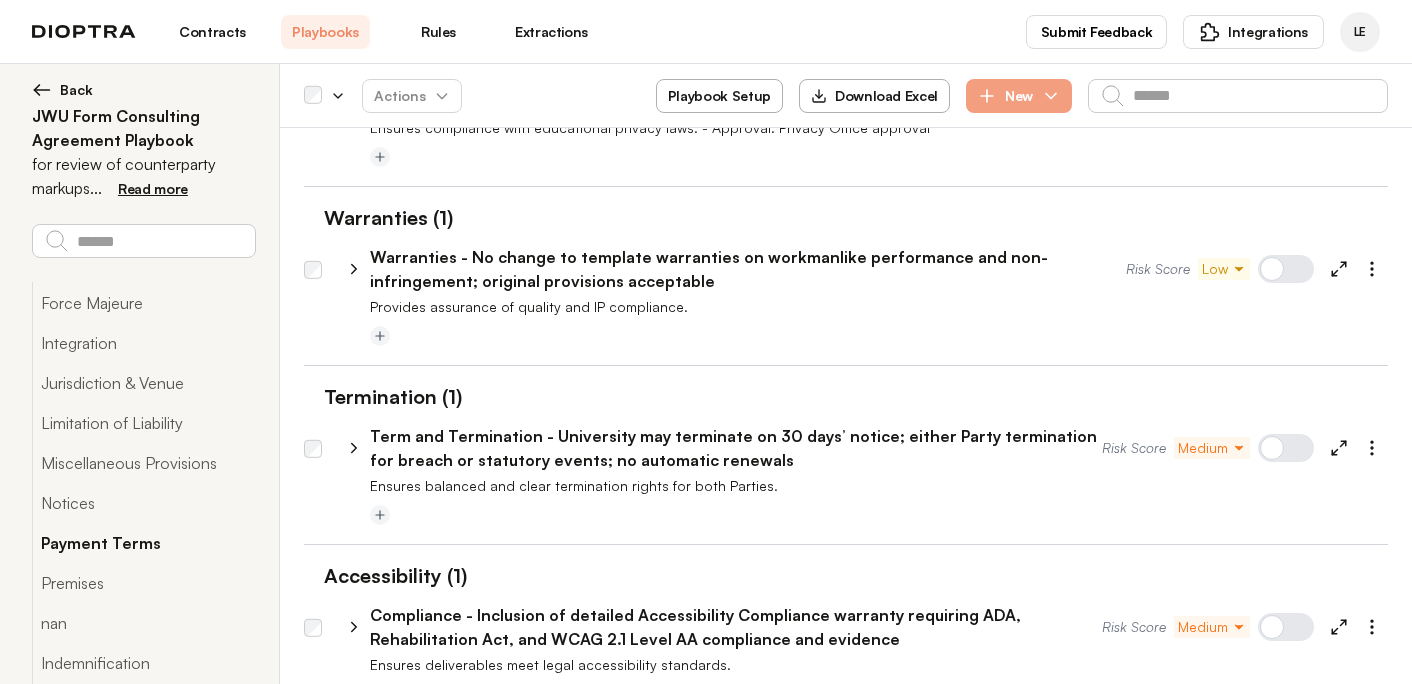 click on "Payment Terms" at bounding box center (143, 543) 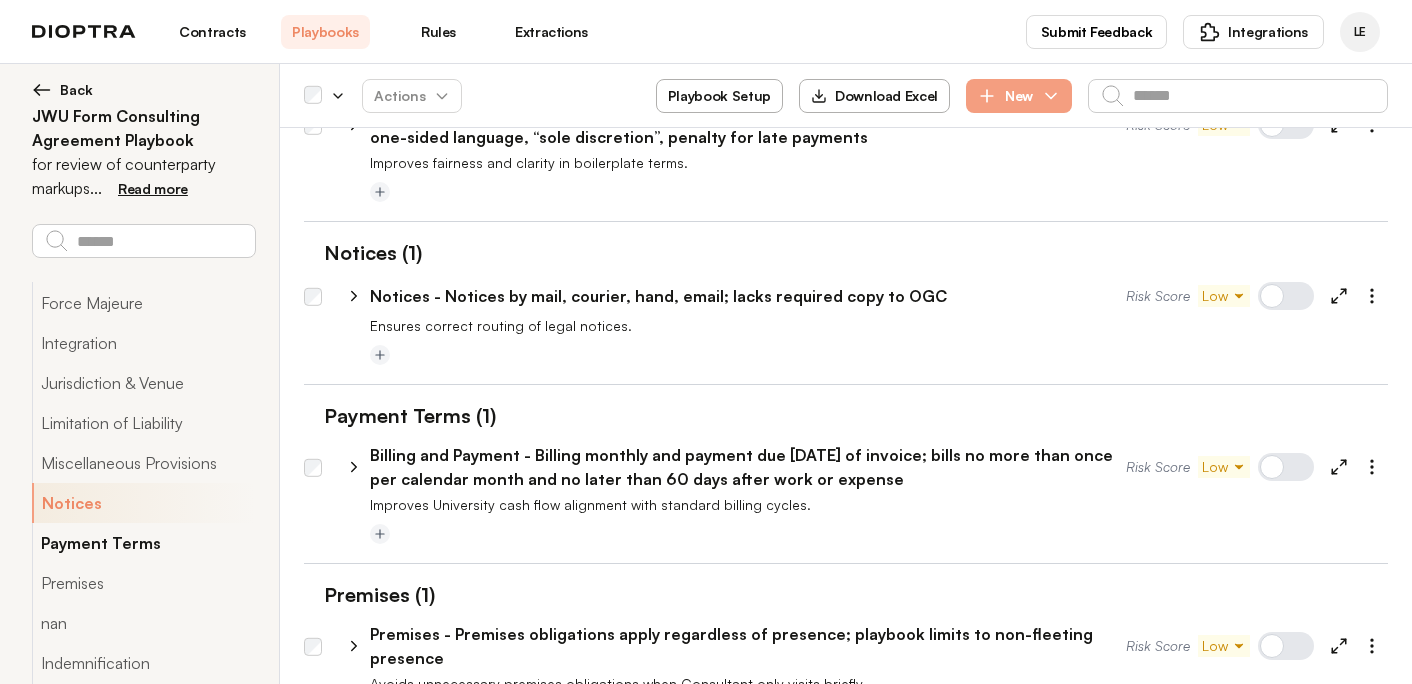 scroll, scrollTop: 2374, scrollLeft: 0, axis: vertical 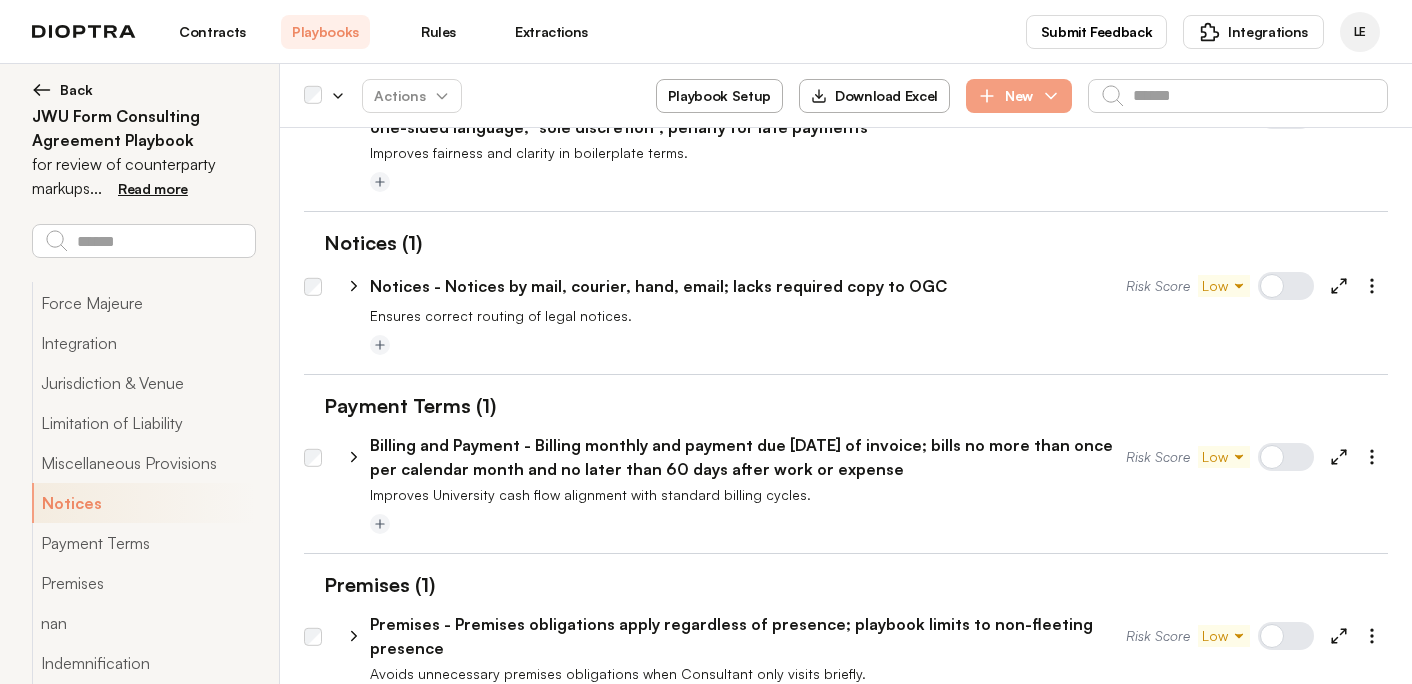 click 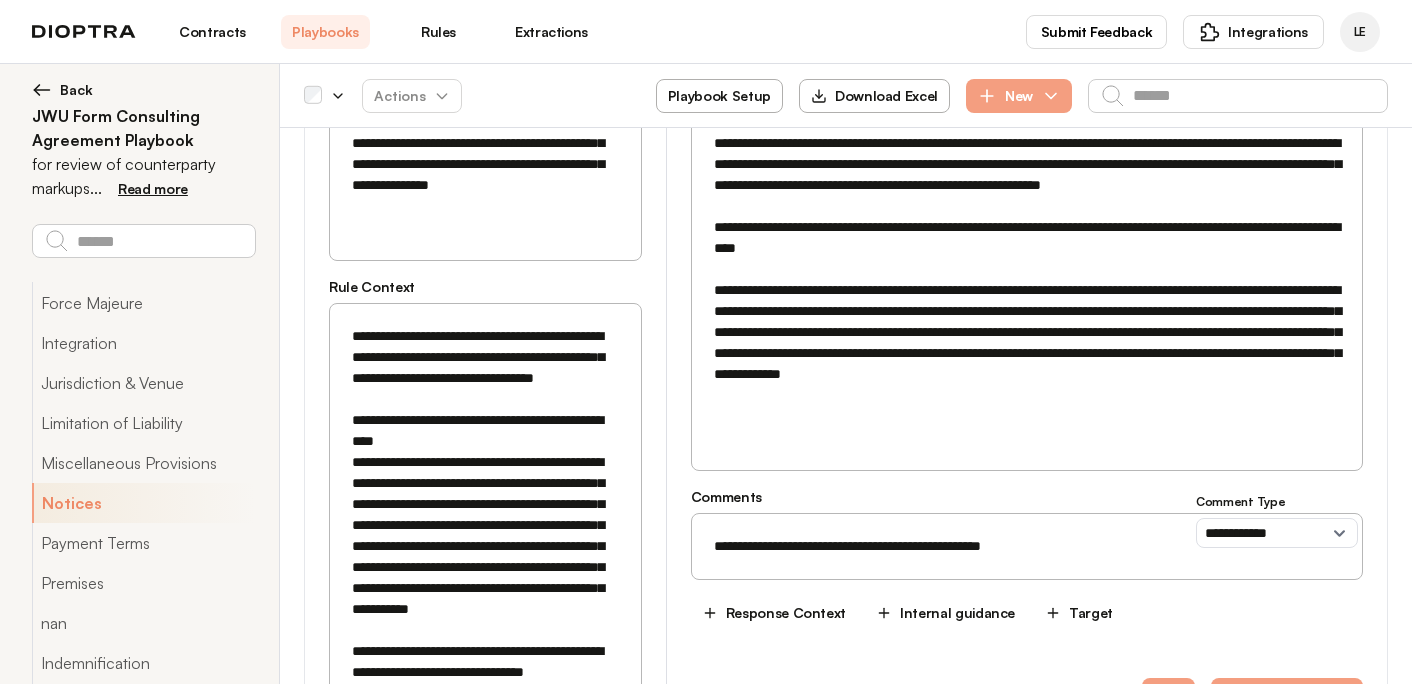 scroll, scrollTop: 3071, scrollLeft: 0, axis: vertical 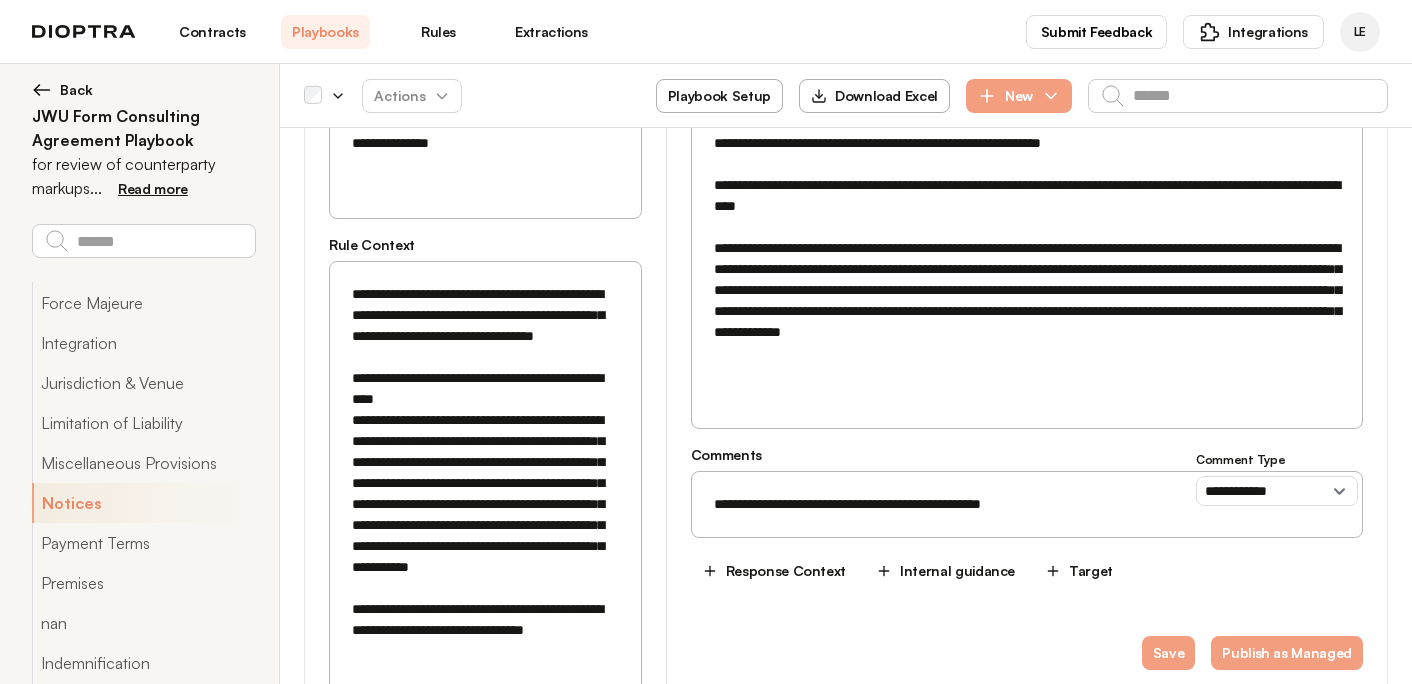 click on "**********" at bounding box center (1027, 504) 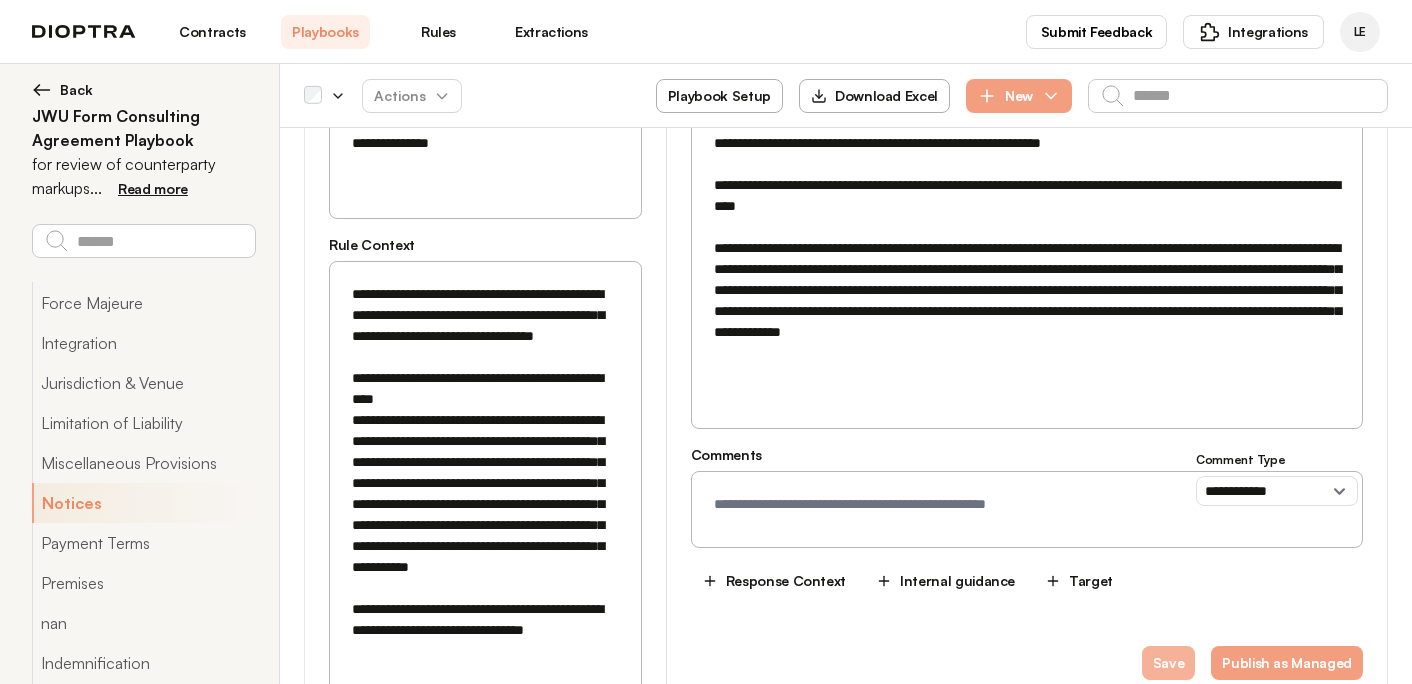 type 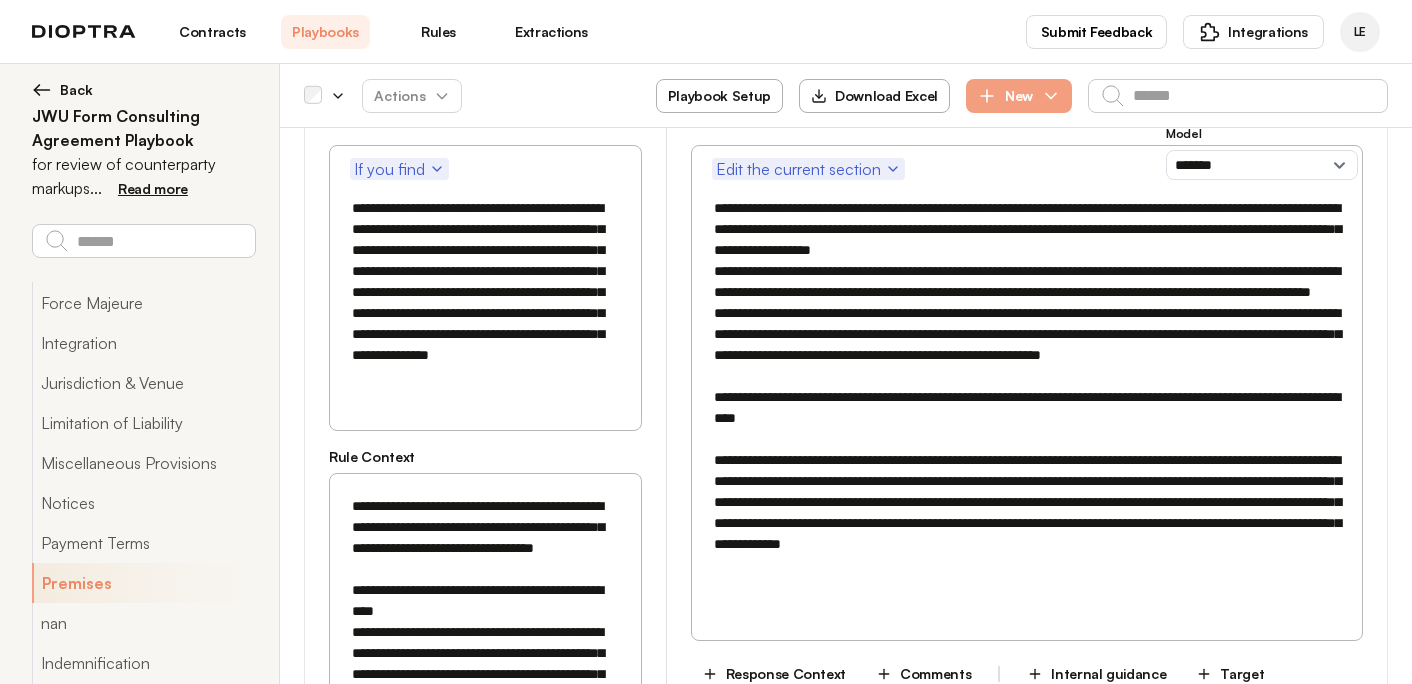scroll, scrollTop: 2857, scrollLeft: 0, axis: vertical 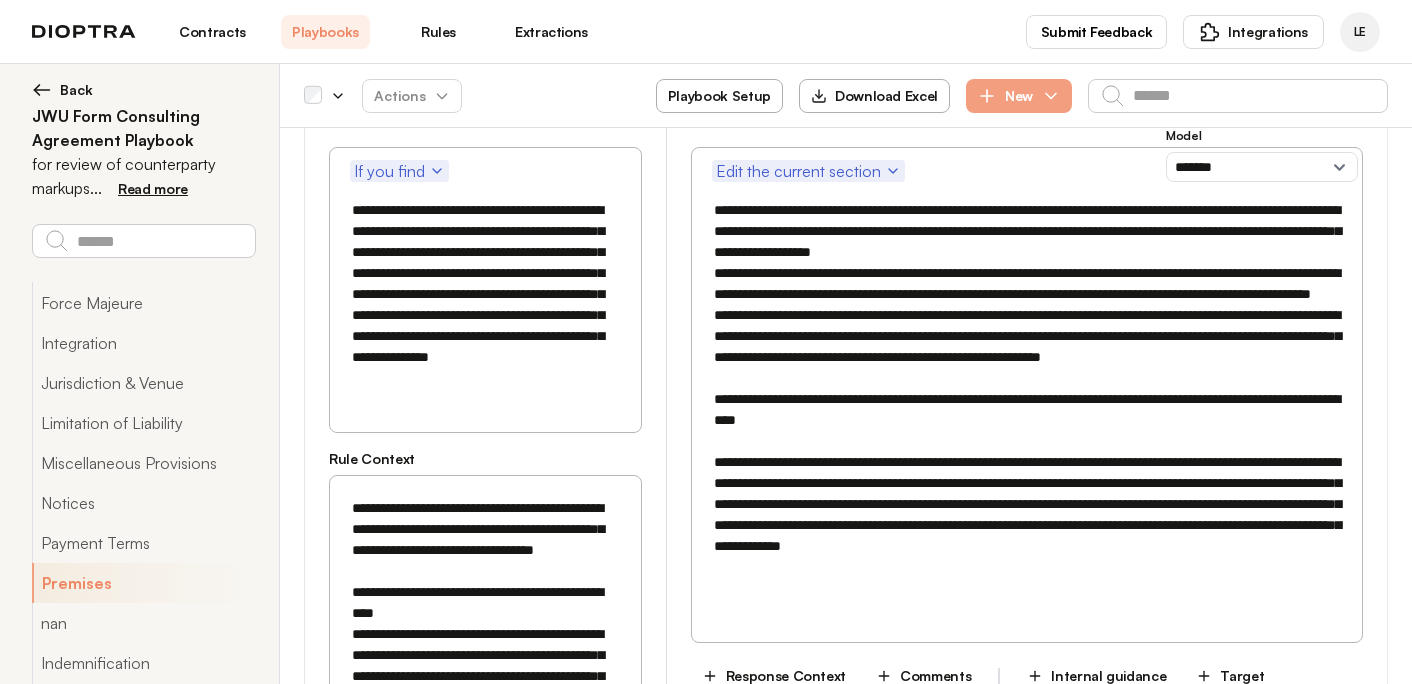click on "Rules" at bounding box center (438, 32) 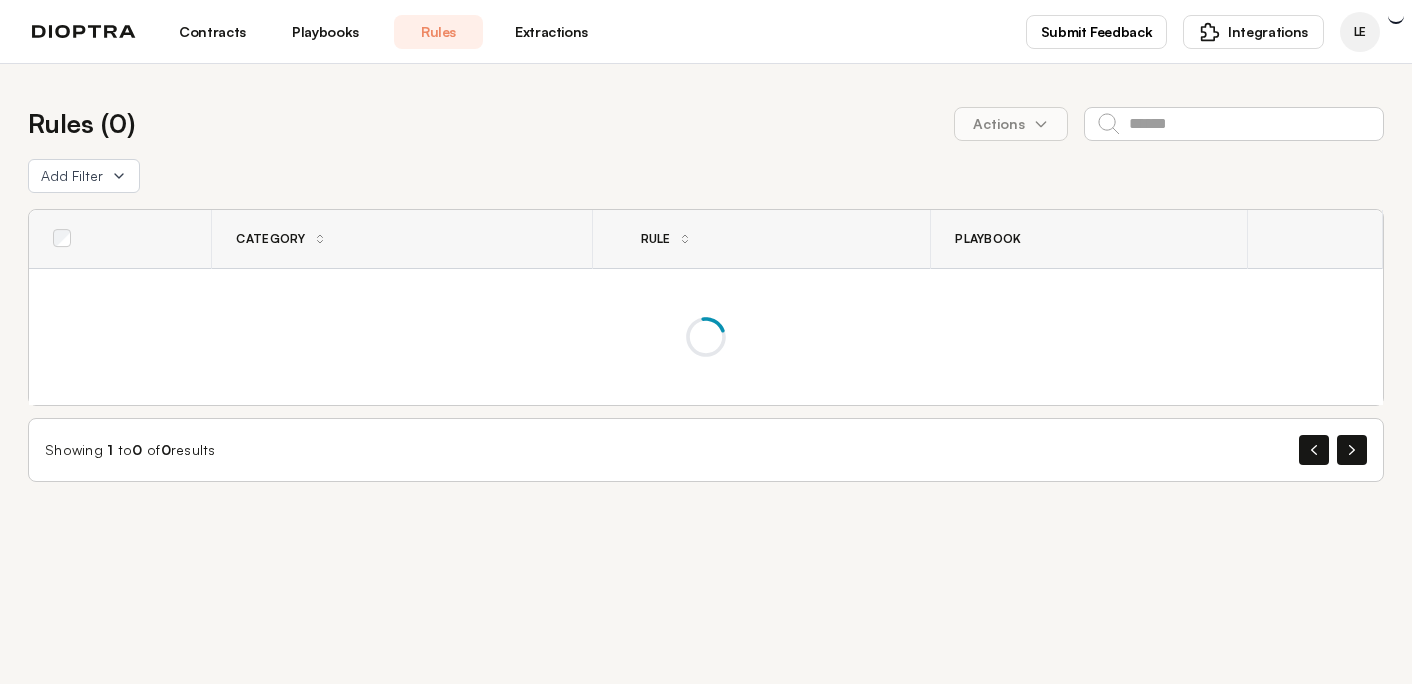 scroll, scrollTop: 0, scrollLeft: 0, axis: both 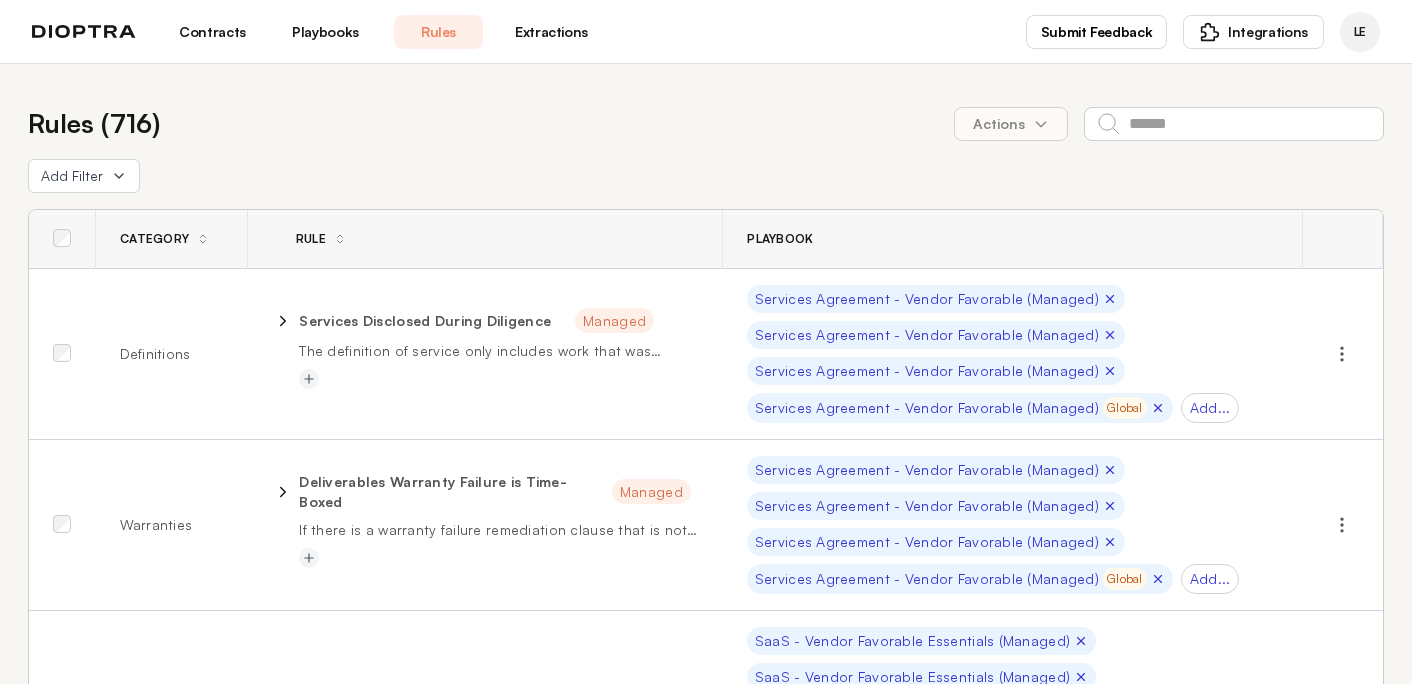 click on "Playbooks" at bounding box center (325, 32) 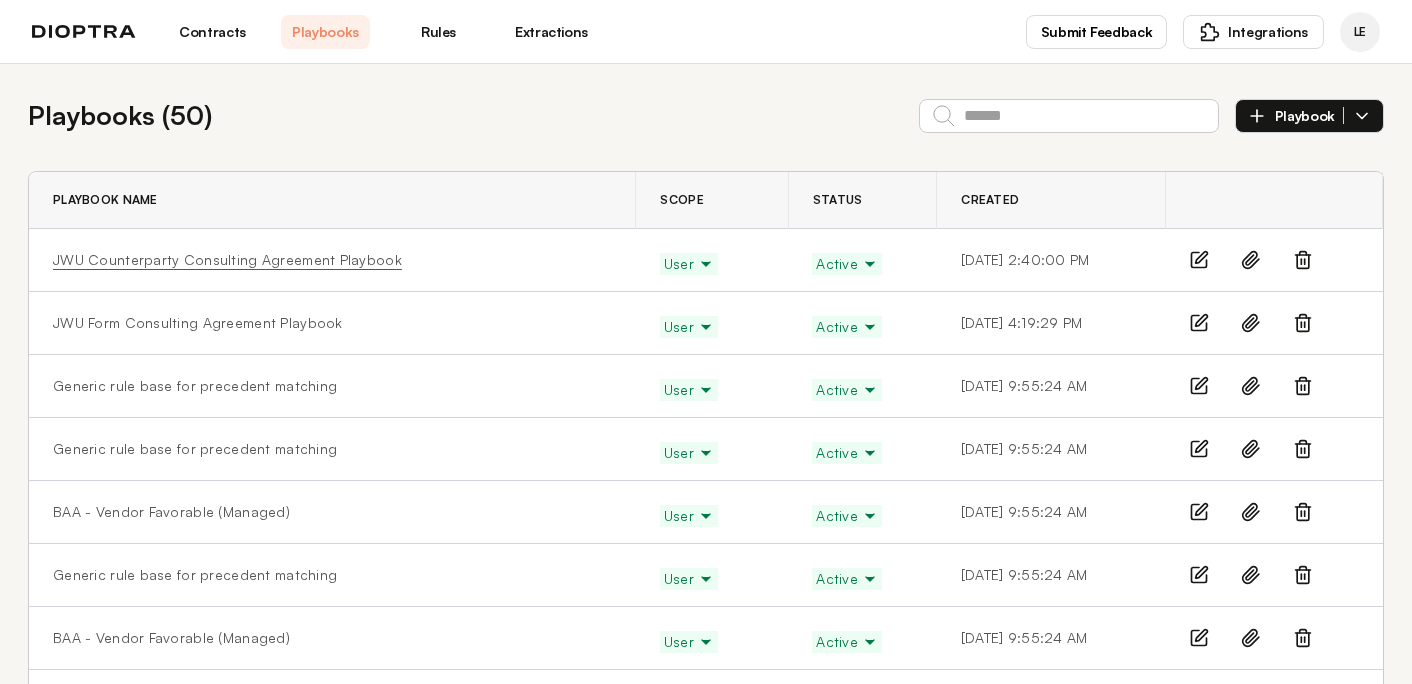 click on "JWU Counterparty Consulting Agreement Playbook" at bounding box center [227, 260] 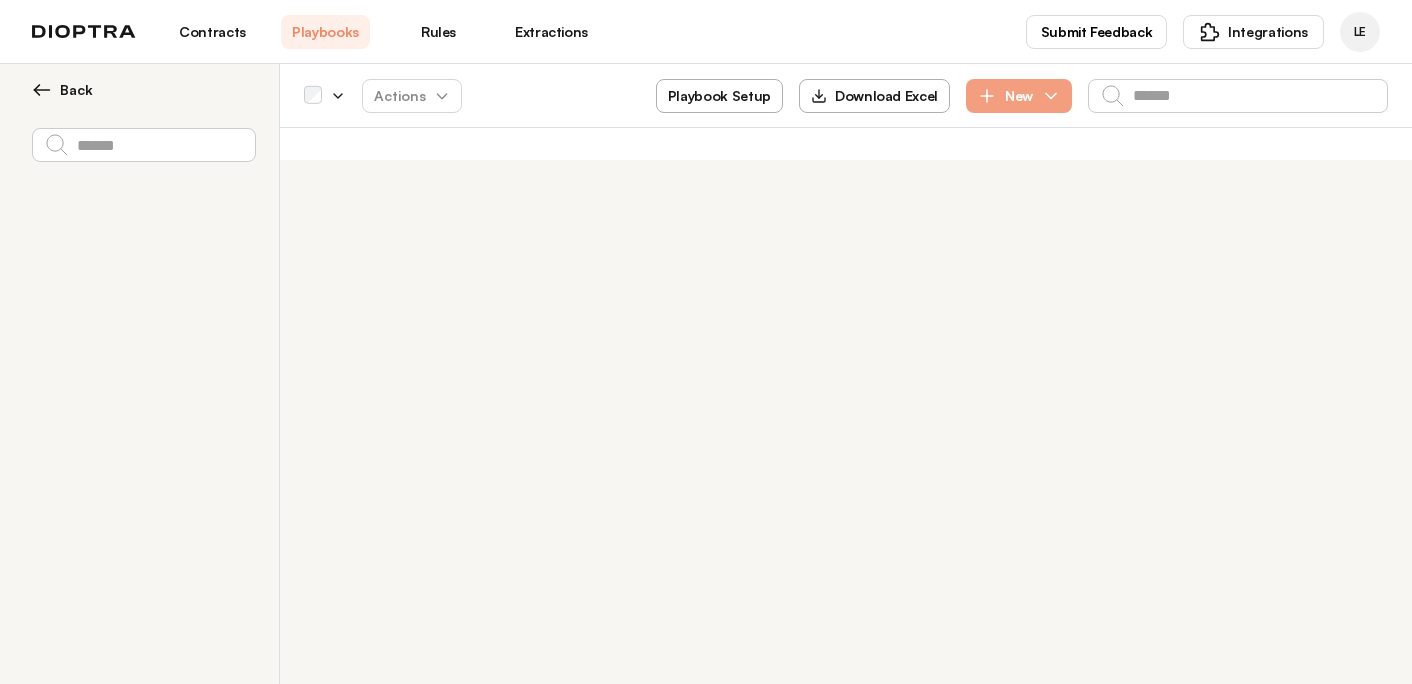 type on "*" 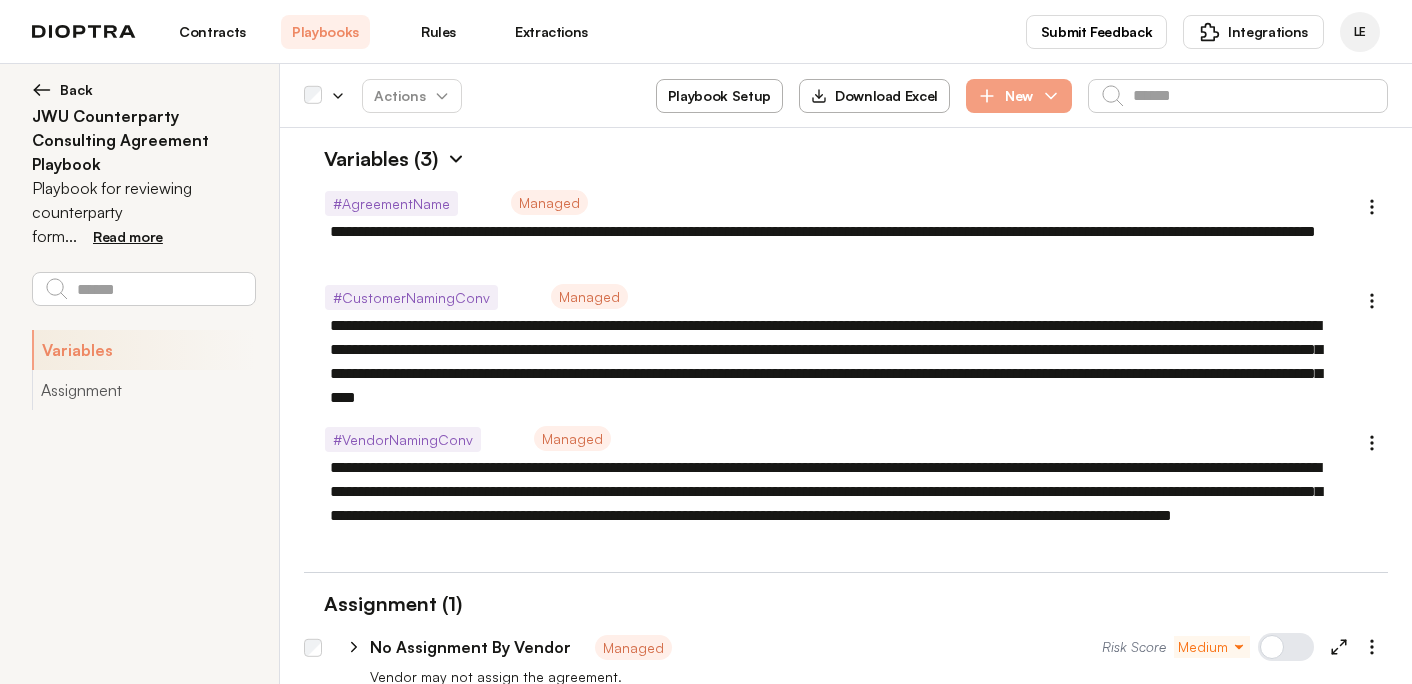 click on "Rules" at bounding box center [438, 32] 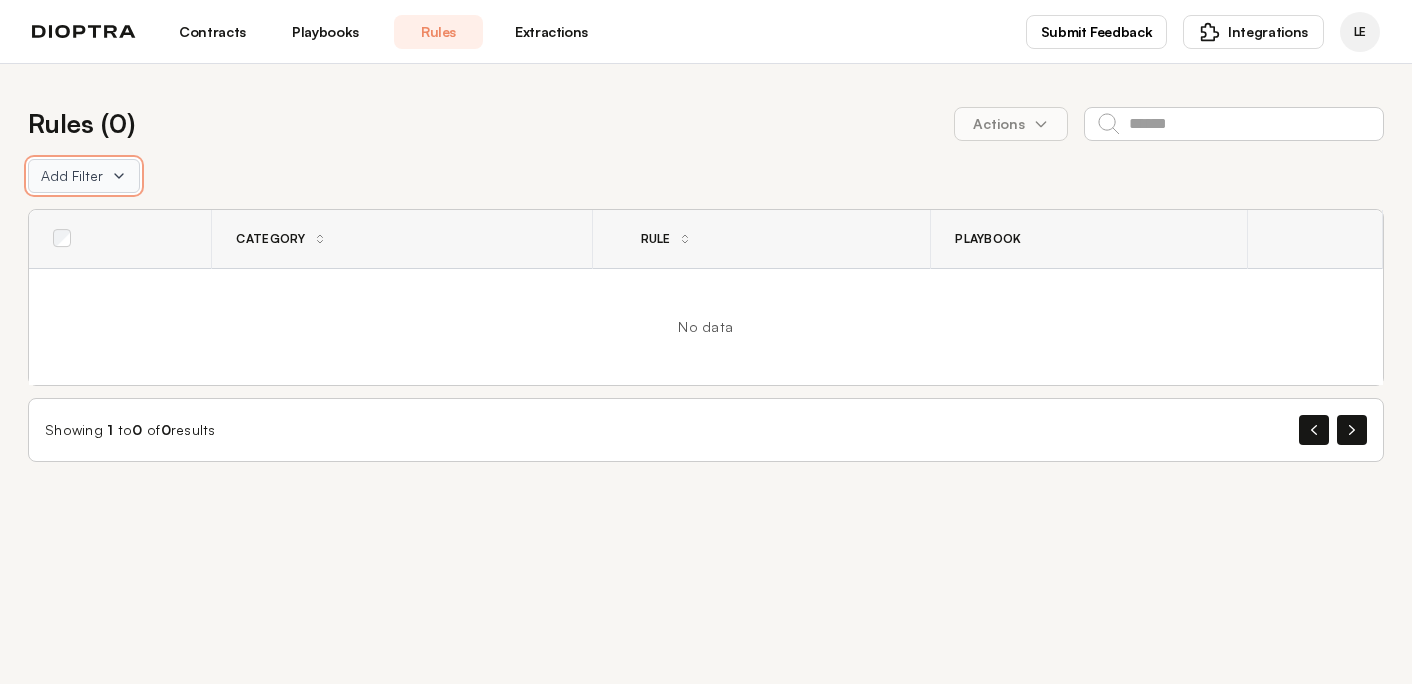 click 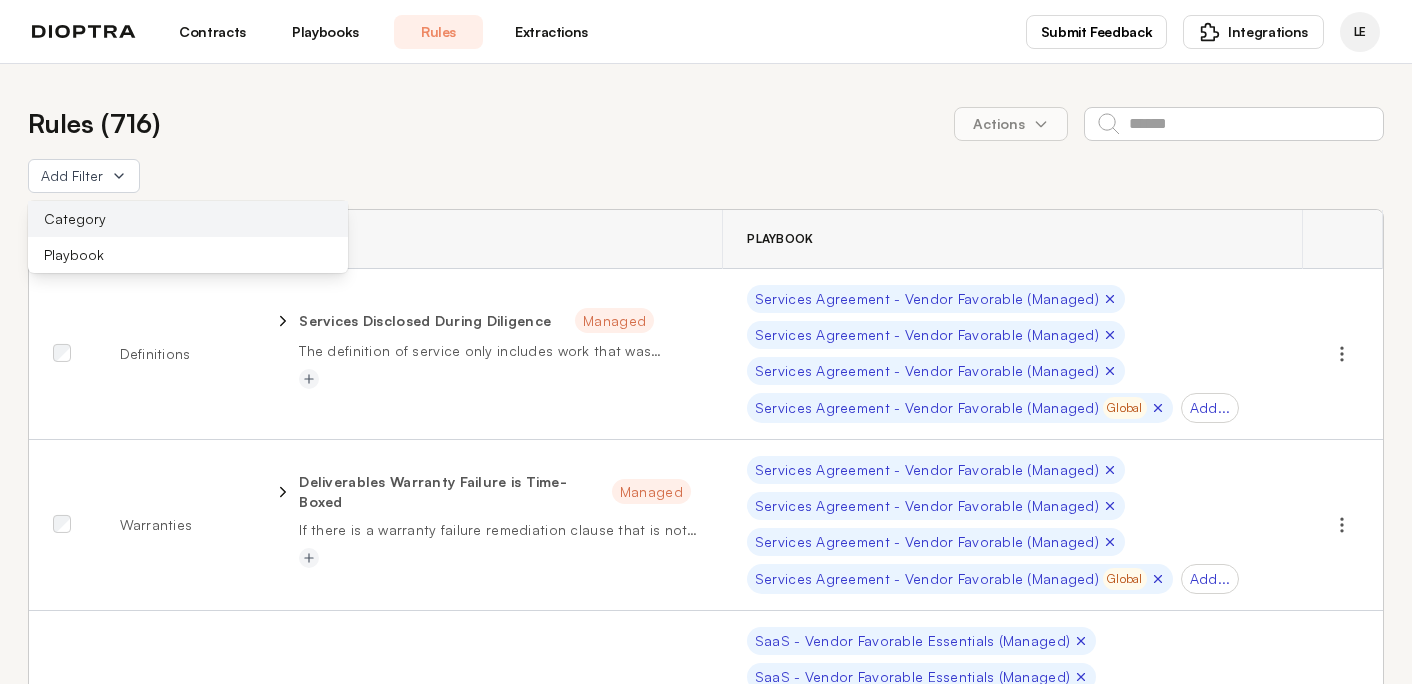 click on "Category" at bounding box center [188, 219] 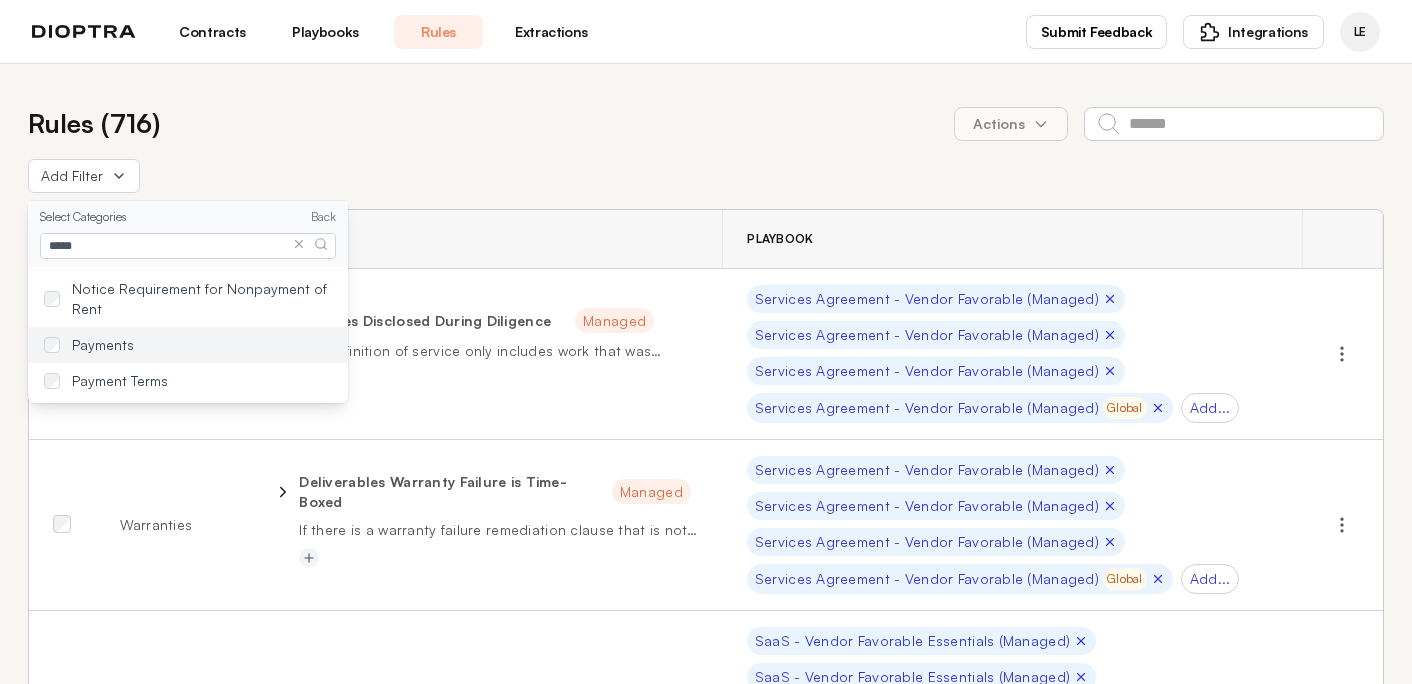 type on "*****" 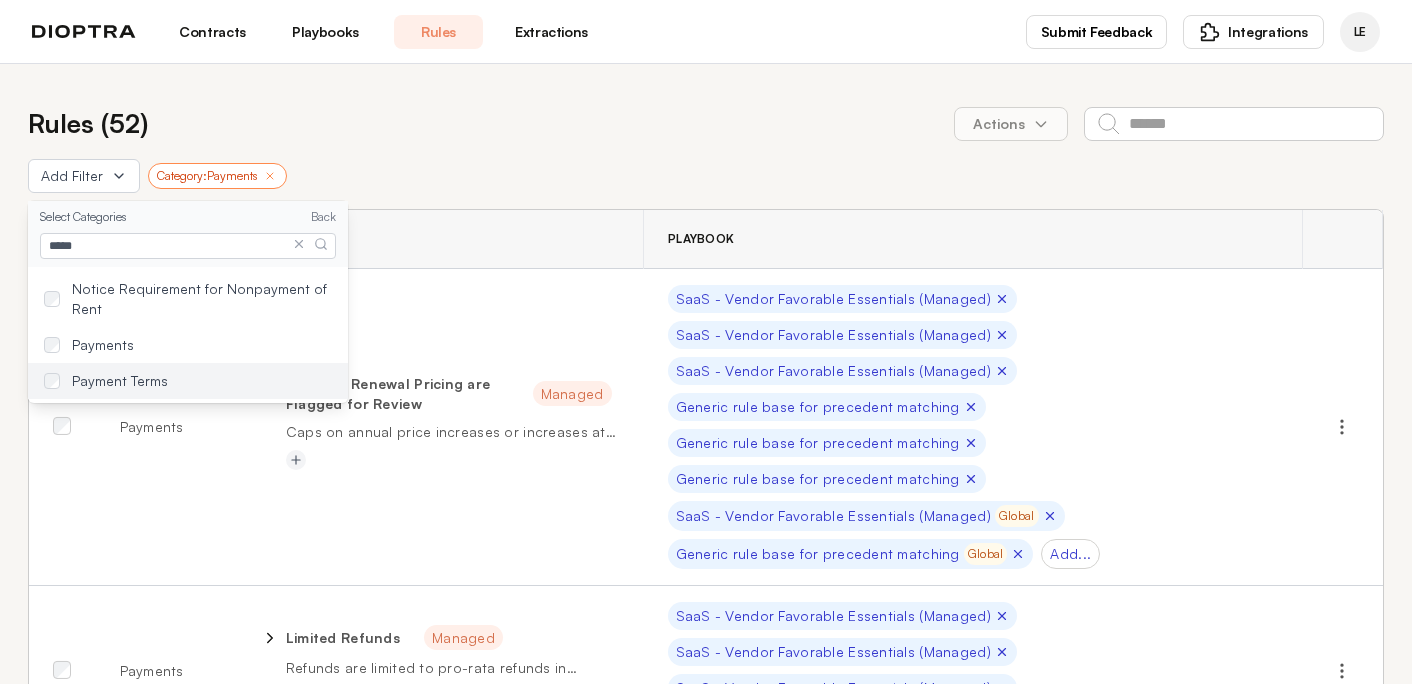 click on "Payment Terms" at bounding box center (188, 381) 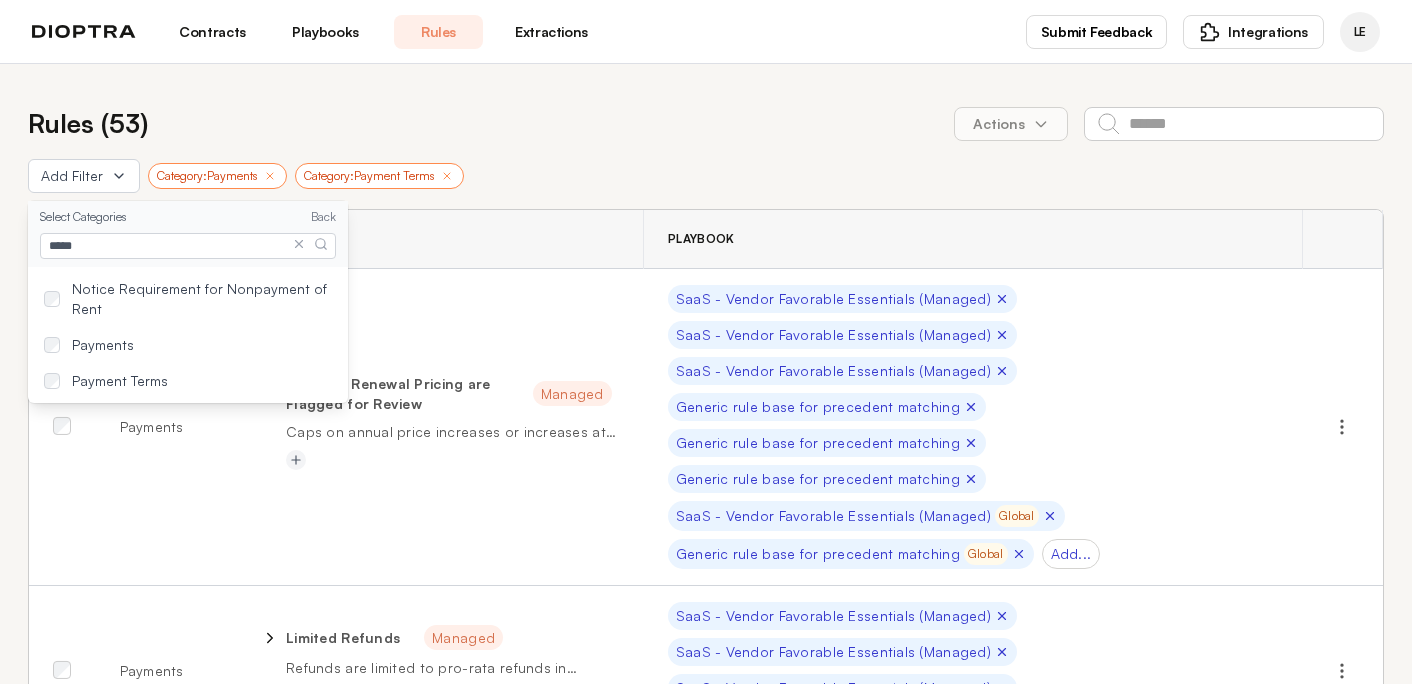 click on "**********" at bounding box center (706, 4919) 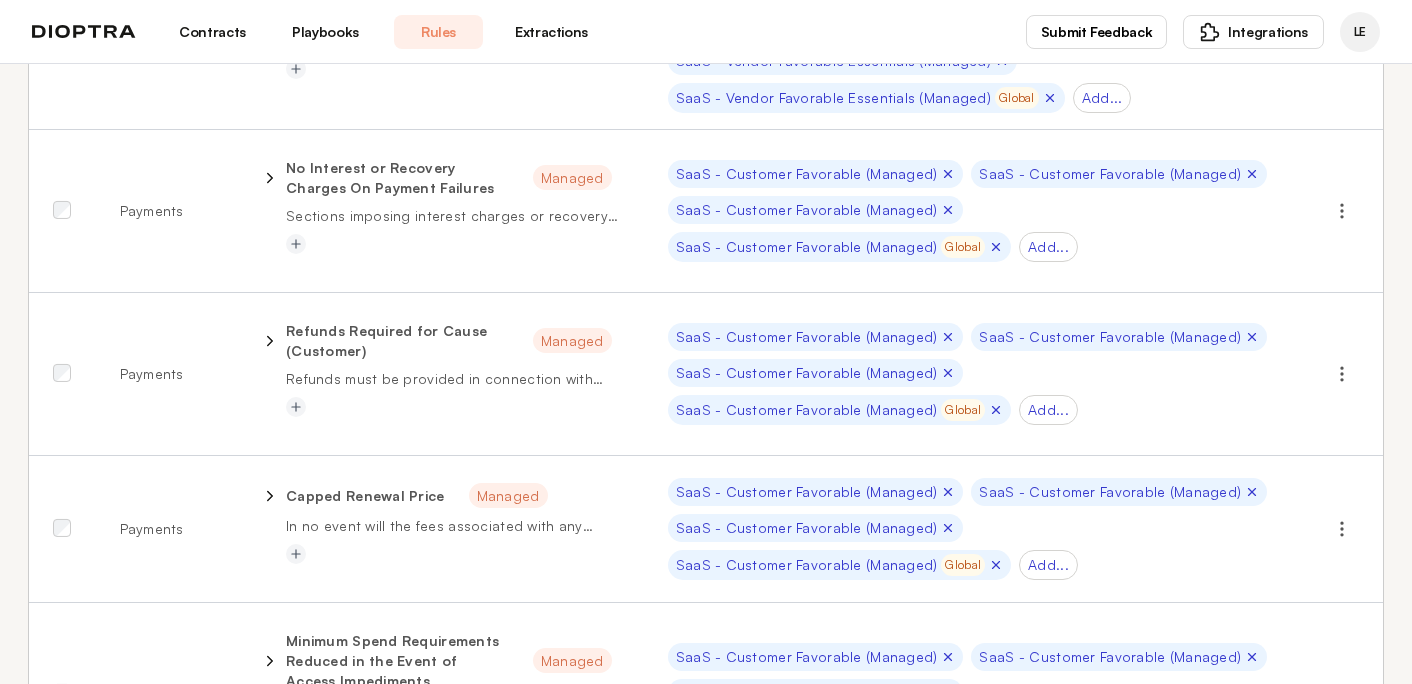 scroll, scrollTop: 631, scrollLeft: 0, axis: vertical 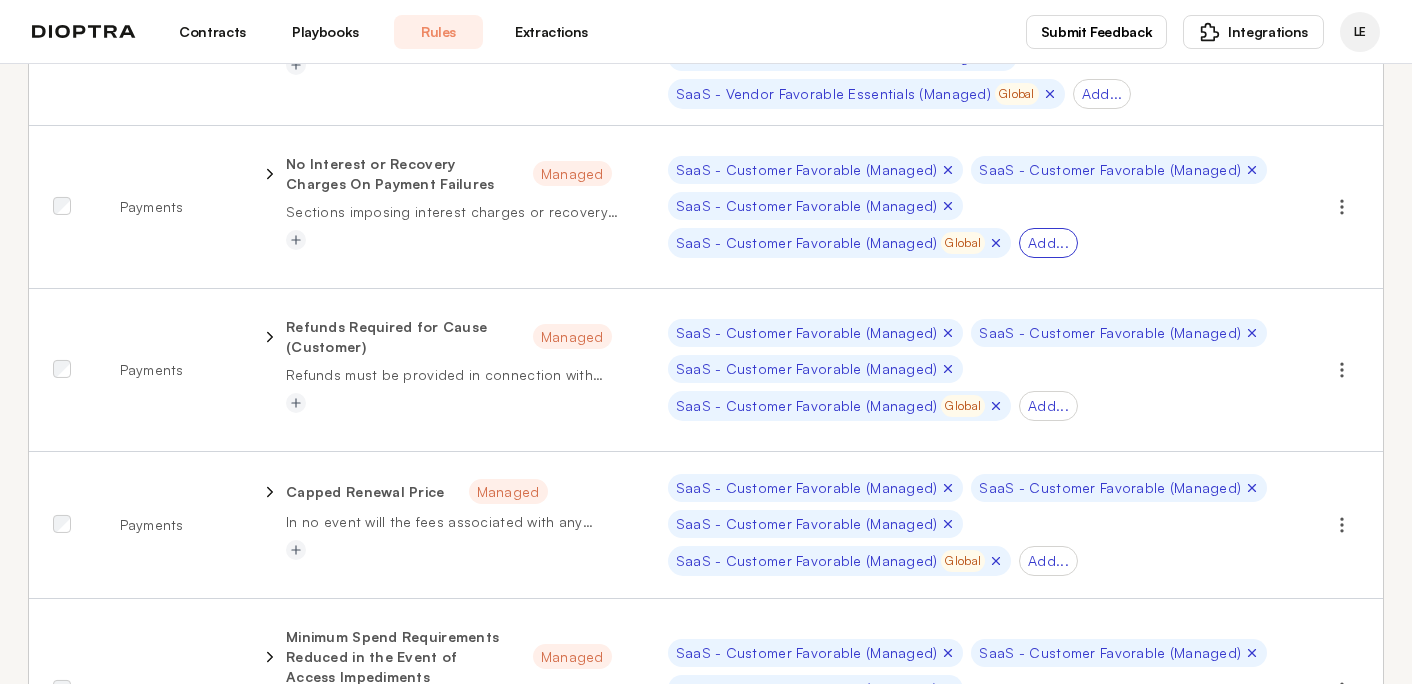 click on "Add..." at bounding box center [1048, 243] 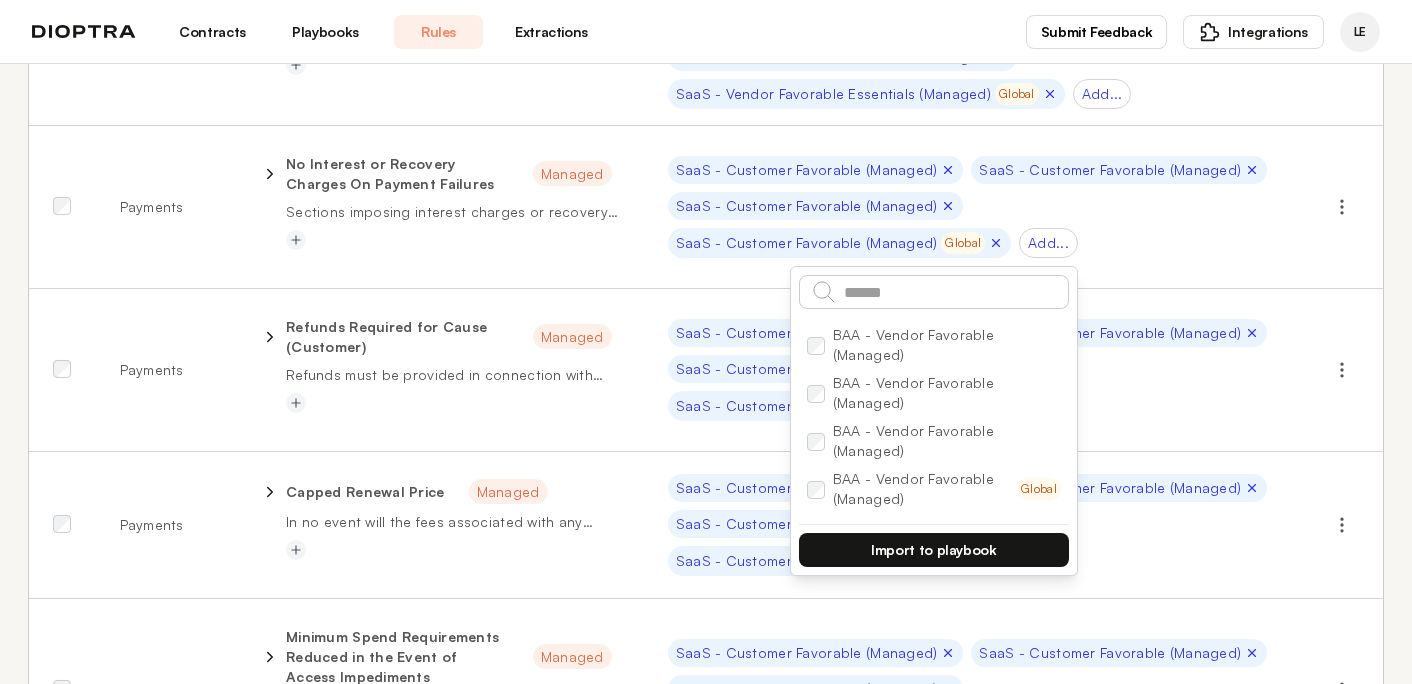 click on "SaaS - Customer Favorable (Managed) SaaS - Customer Favorable (Managed) SaaS - Customer Favorable (Managed) SaaS - Customer Favorable (Managed) Global Add... BAA - Vendor Favorable (Managed) BAA - Vendor Favorable (Managed) BAA - Vendor Favorable (Managed) BAA - Vendor Favorable (Managed) Global DPA - Customer/Controller Favorable (Managed) DPA - Customer/Controller Favorable (Managed) DPA - Customer/Controller Favorable (Managed) DPA - Customer/Controller Favorable (Managed) Global DPA - Vendor/Processor Favorable (Managed) DPA - Vendor/Processor Favorable (Managed) DPA - Vendor/Processor Favorable (Managed) DPA - Vendor/Processor Favorable (Managed) Global Generic rule base for precedent matching Generic rule base for precedent matching Generic rule base for precedent matching Generic rule base for precedent matching Global JWU Counterparty Consulting Agreement Playbook JWU Form Consulting Agreement Playbook NDA - Commercial - Party Agnostic (Managed) NDA - Commercial - Party Agnostic (Managed) Global" at bounding box center (973, 207) 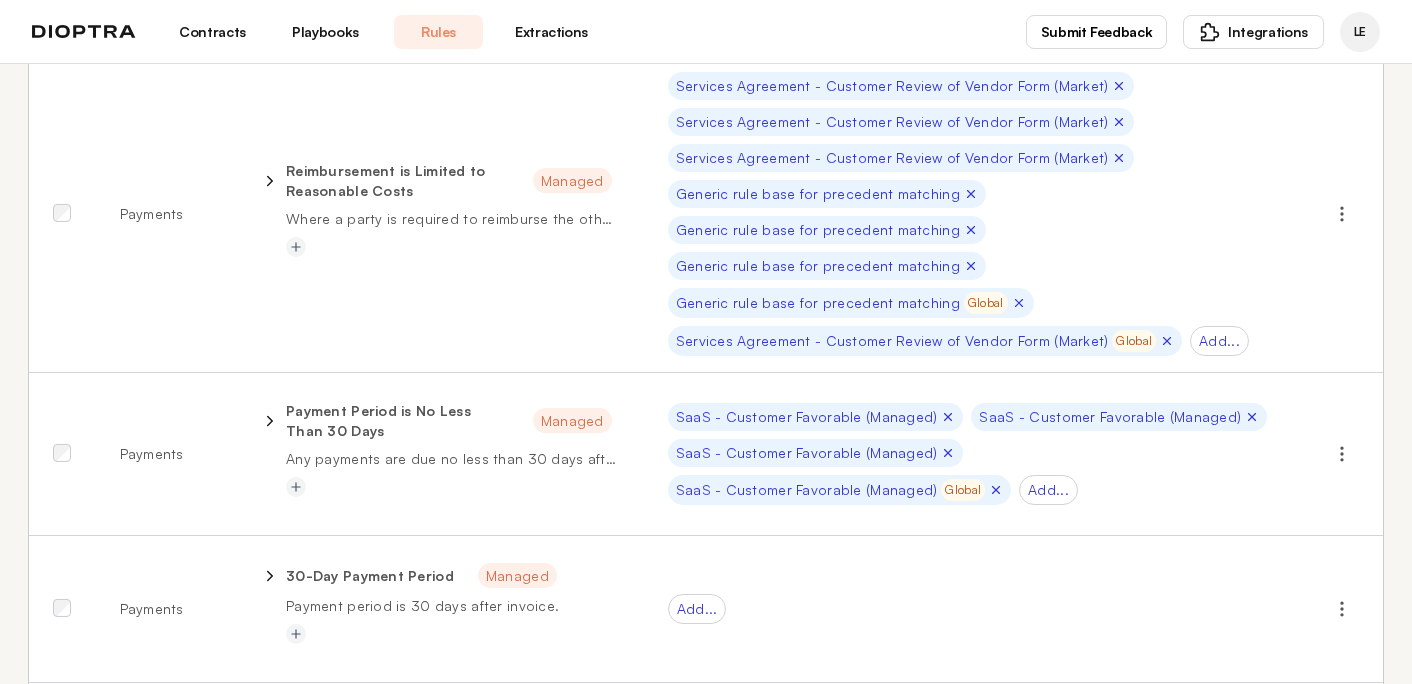 scroll, scrollTop: 3303, scrollLeft: 0, axis: vertical 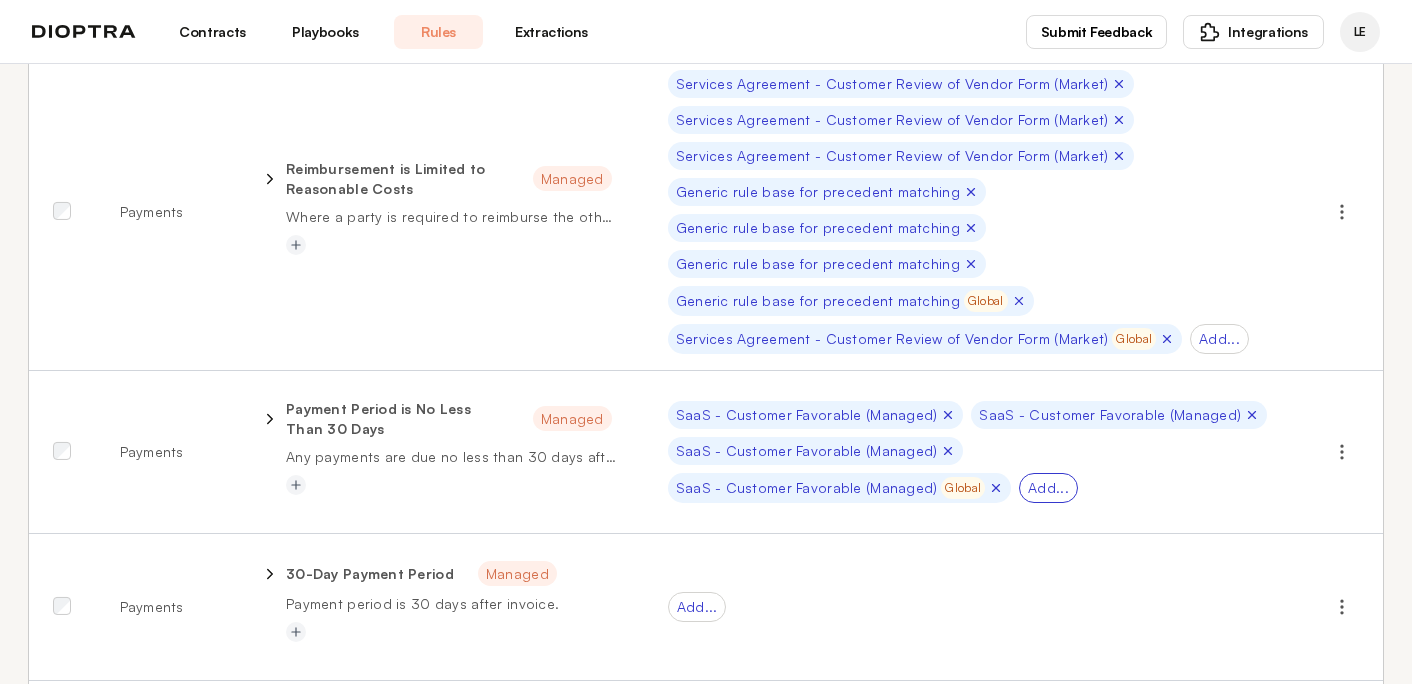 click on "Add..." at bounding box center (1048, 488) 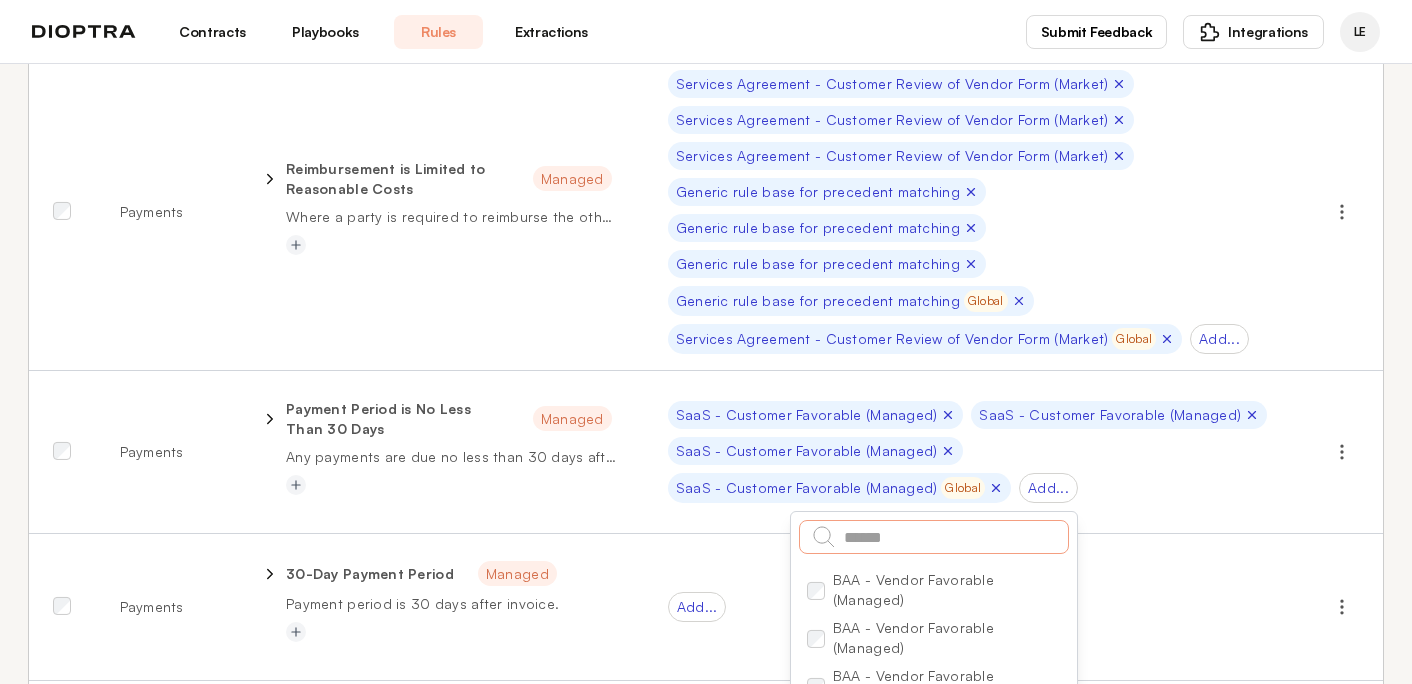 click at bounding box center [934, 537] 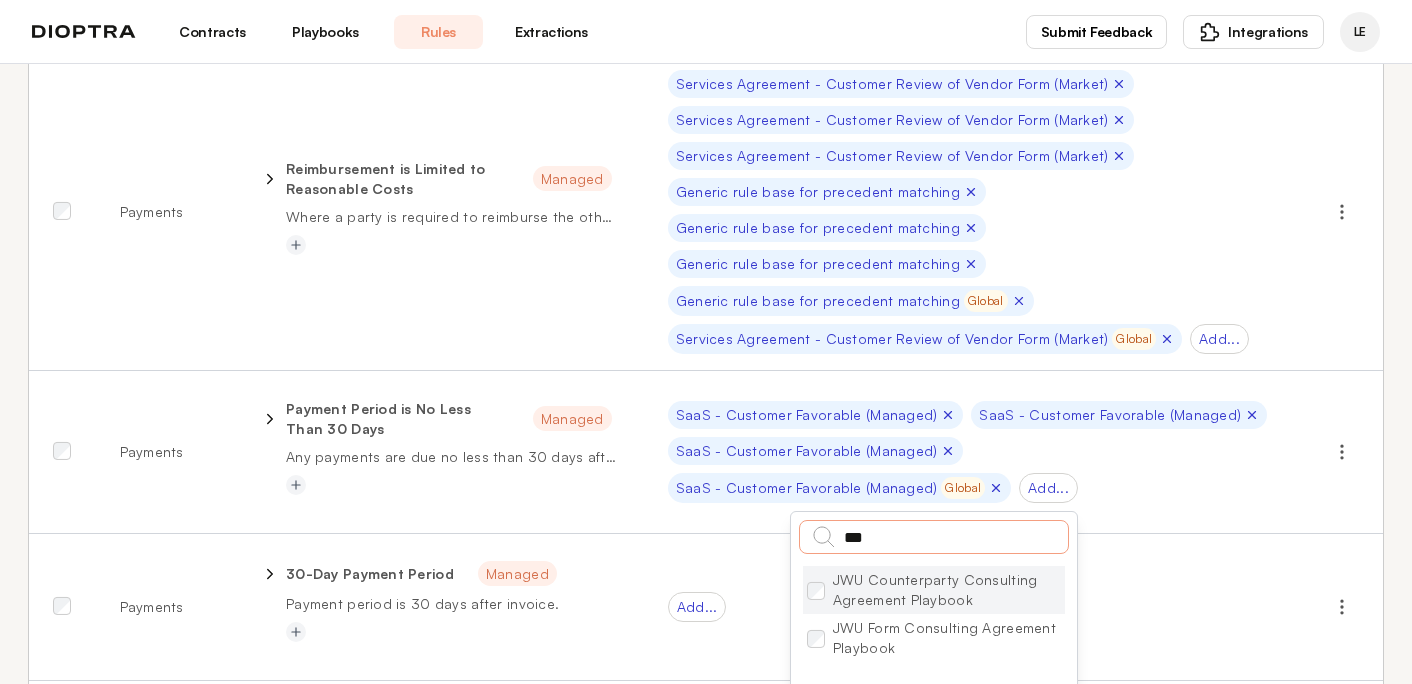 type on "***" 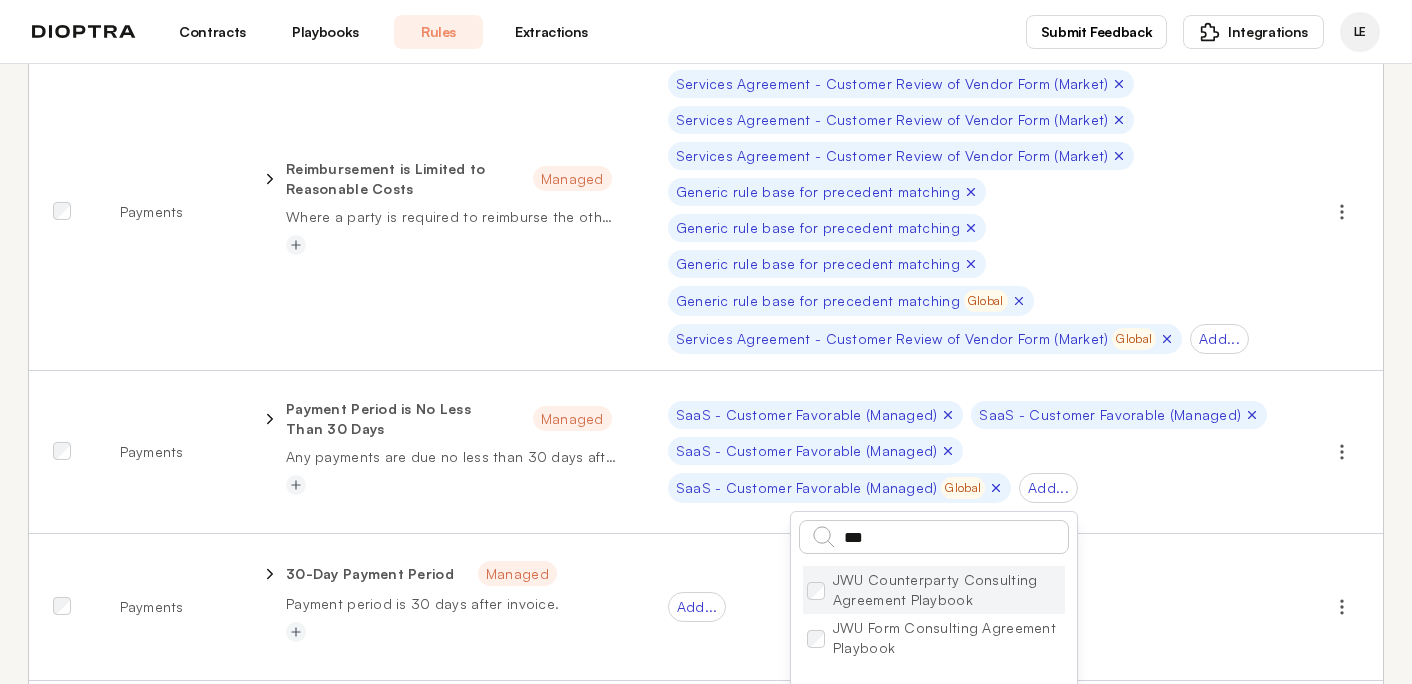 click on "JWU Counterparty Consulting Agreement Playbook" at bounding box center [934, 590] 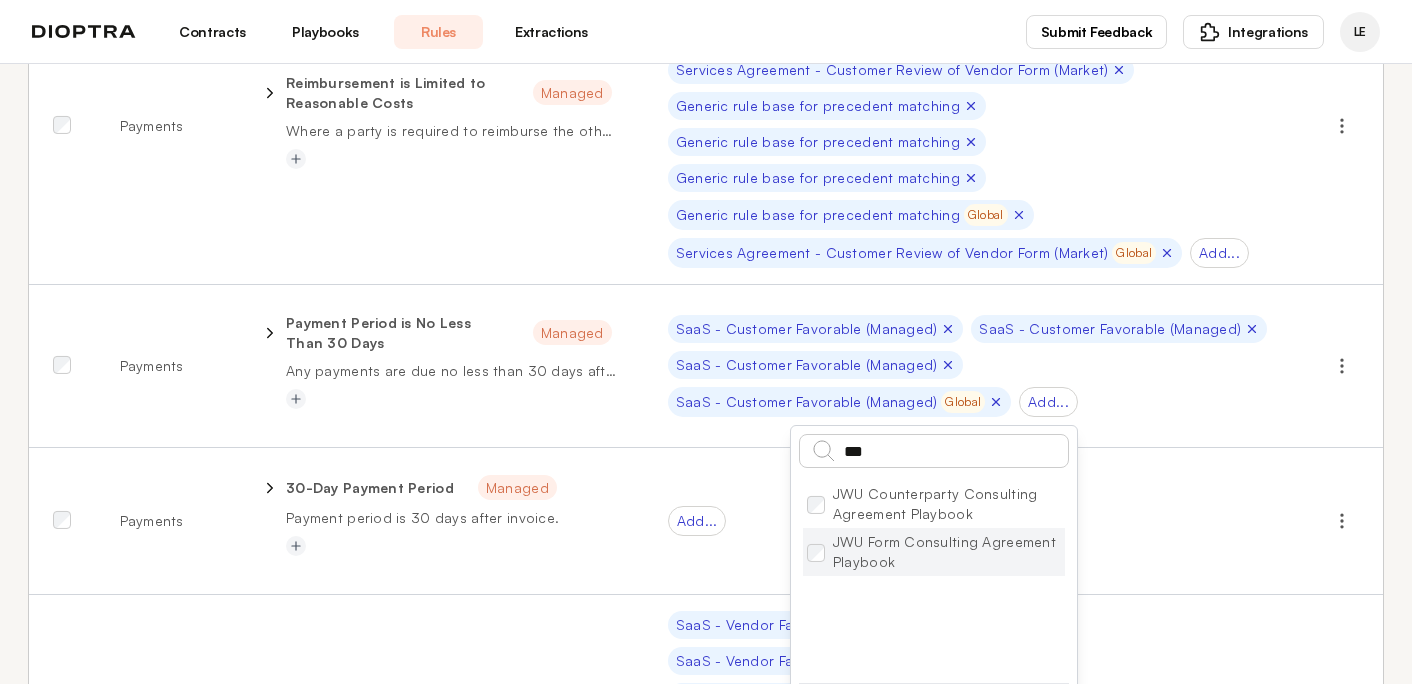 scroll, scrollTop: 3438, scrollLeft: 0, axis: vertical 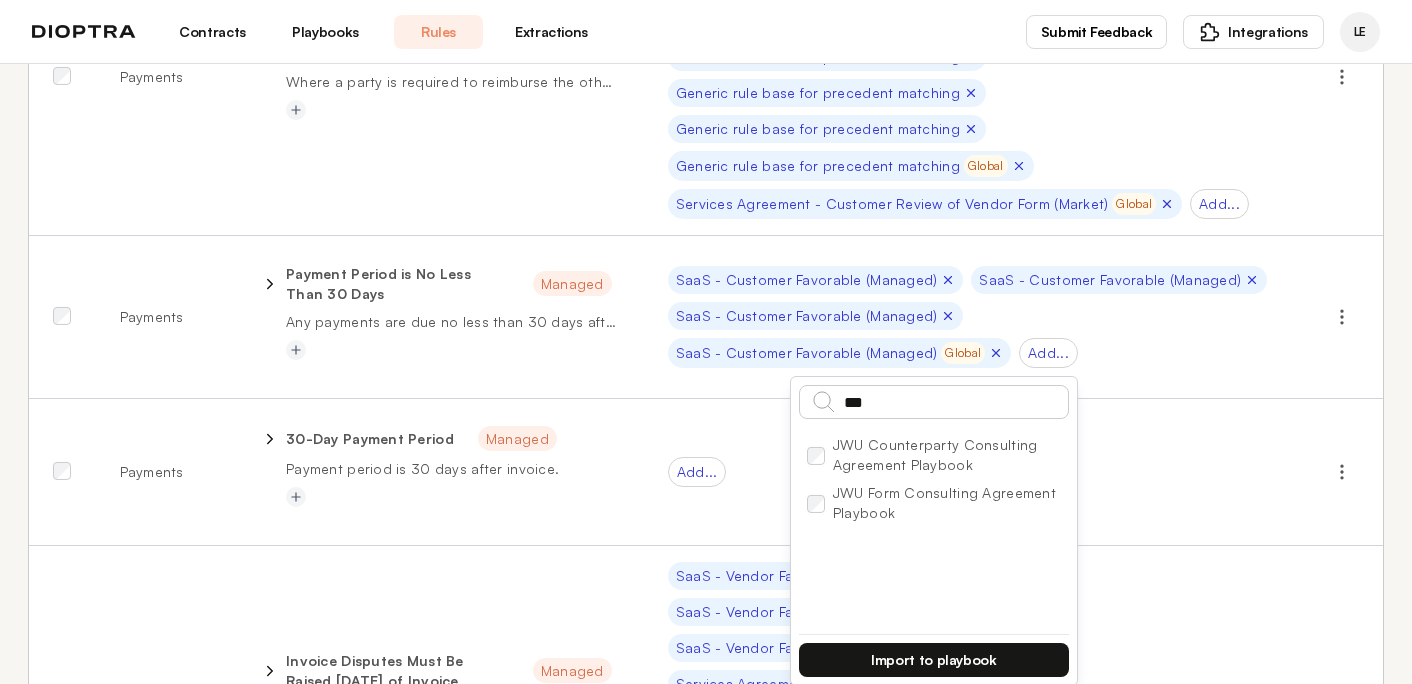 click on "Import to playbook" at bounding box center (934, 660) 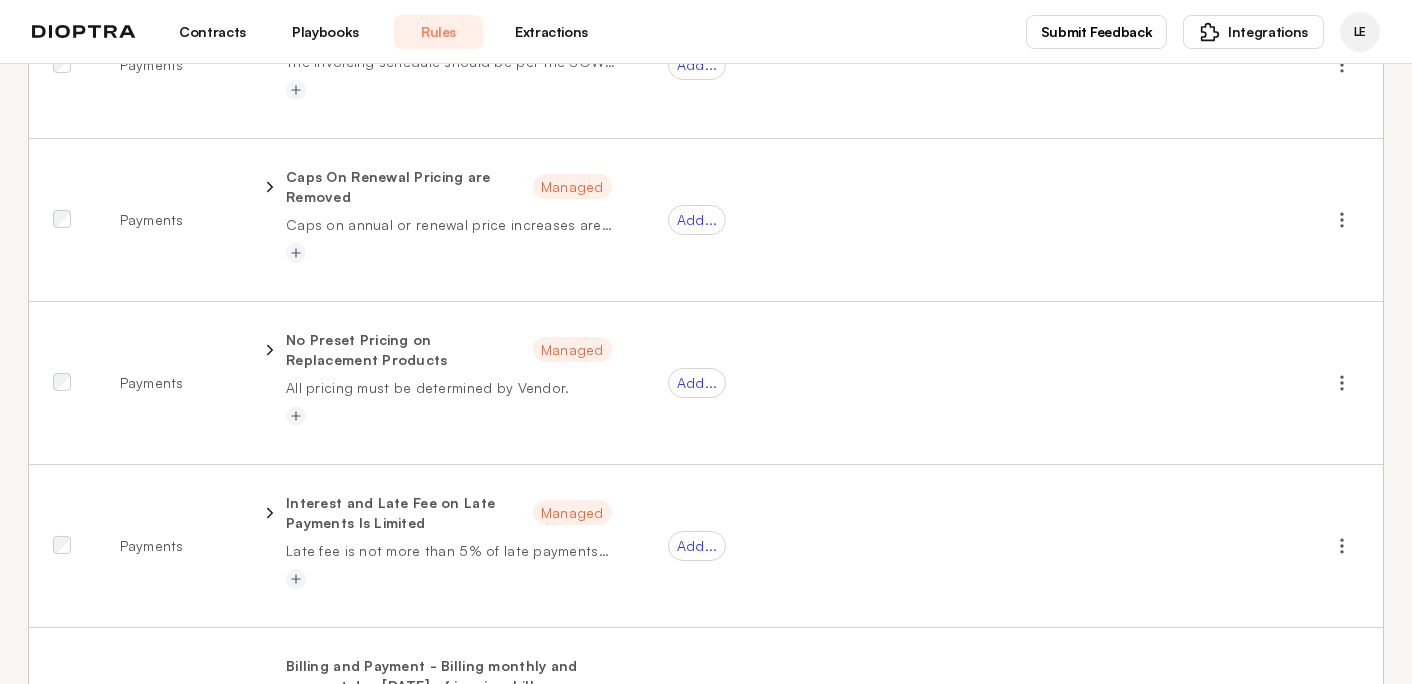 scroll, scrollTop: 8850, scrollLeft: 0, axis: vertical 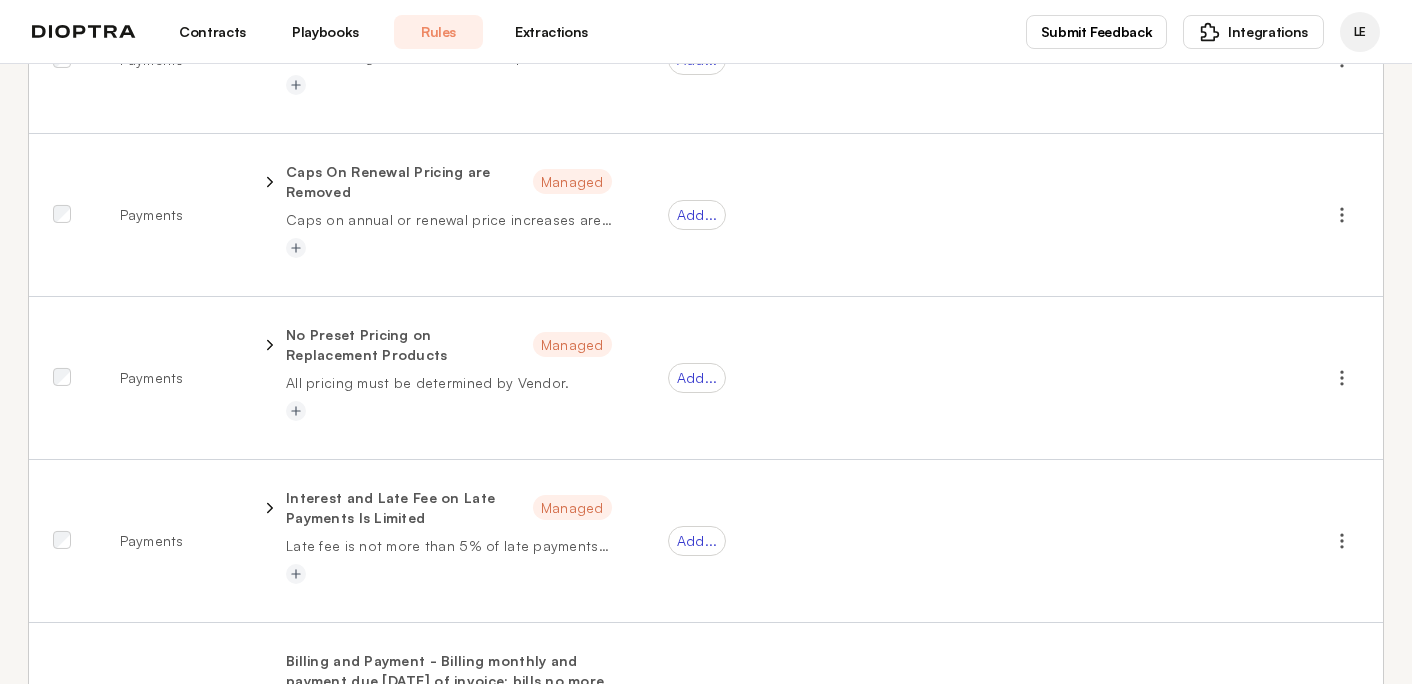 click on "Playbooks" at bounding box center [325, 32] 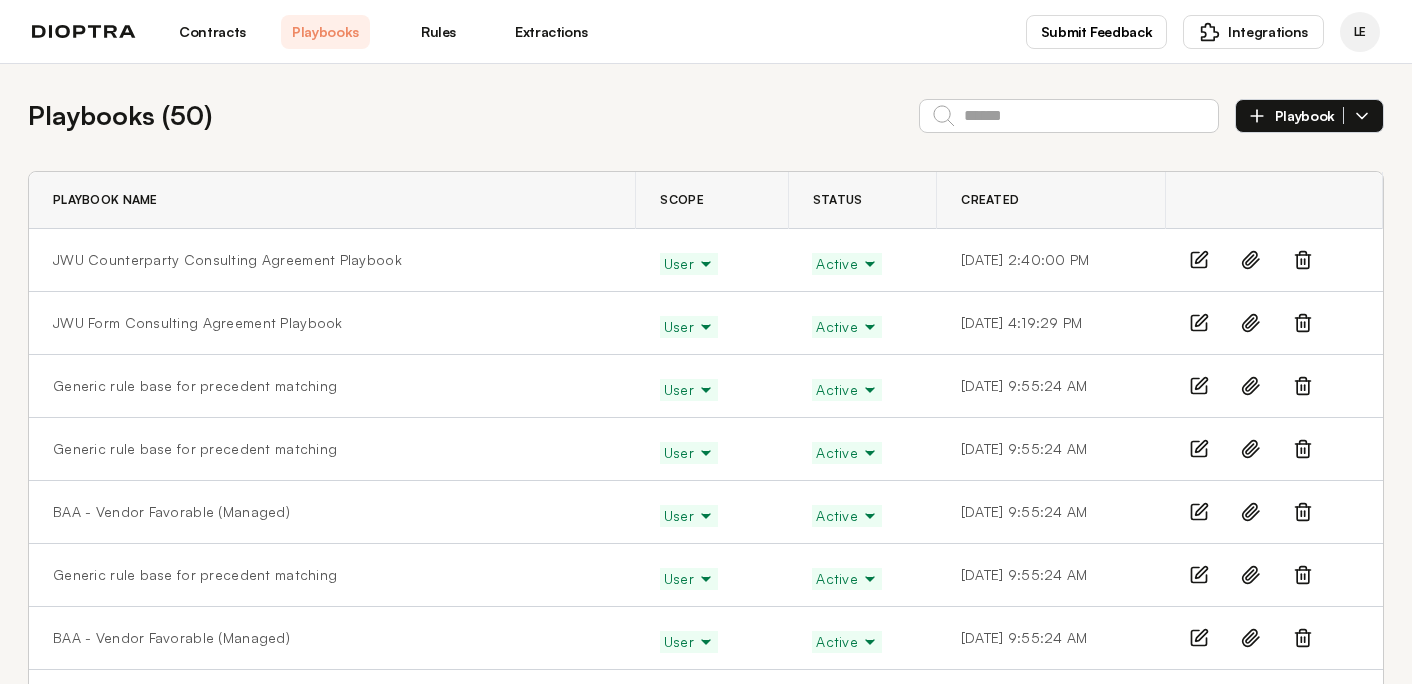 click on "JWU Counterparty Consulting Agreement Playbook" at bounding box center (332, 260) 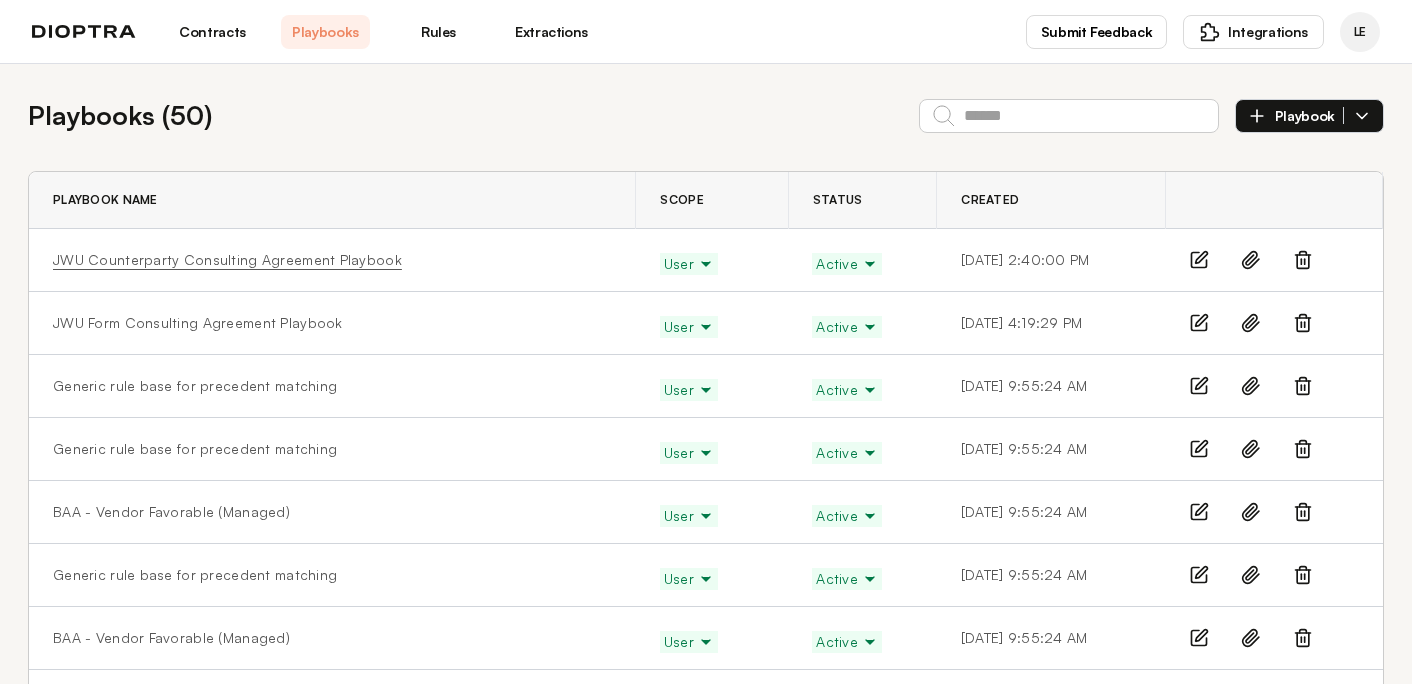 click on "JWU Counterparty Consulting Agreement Playbook" at bounding box center [227, 260] 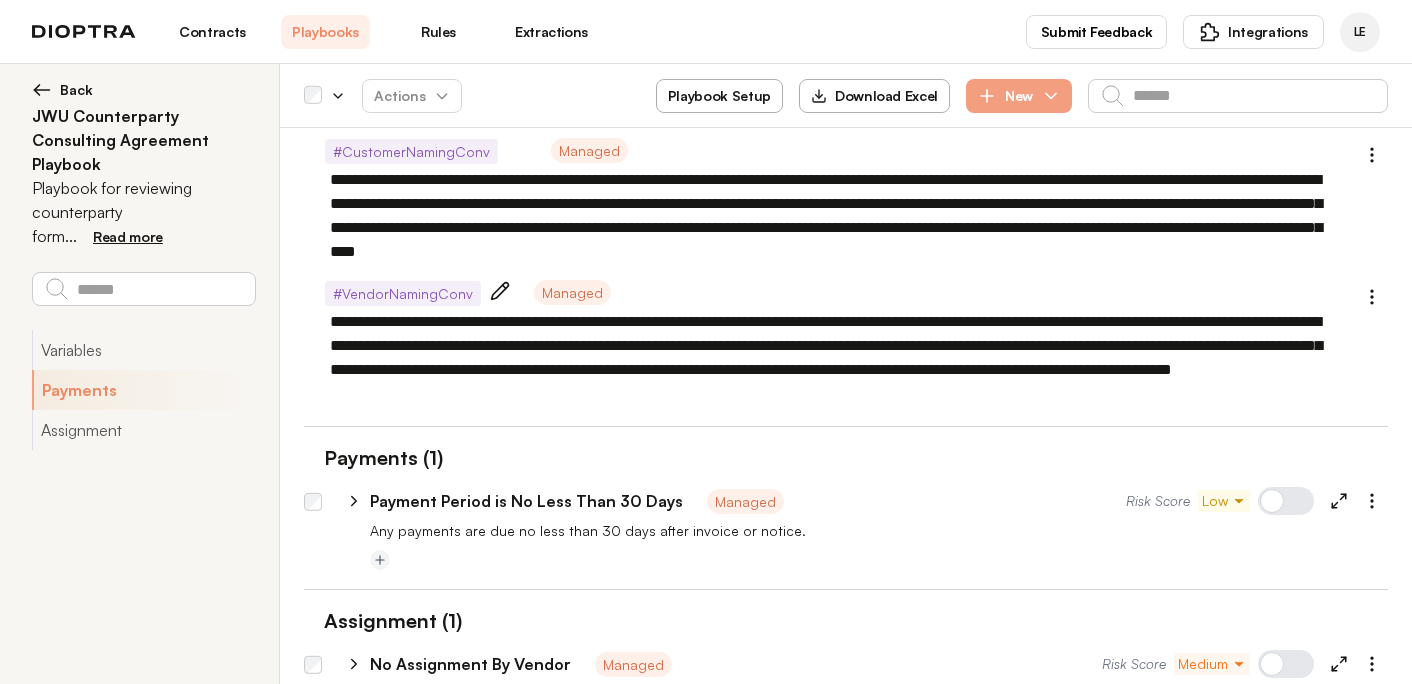 scroll, scrollTop: 247, scrollLeft: 0, axis: vertical 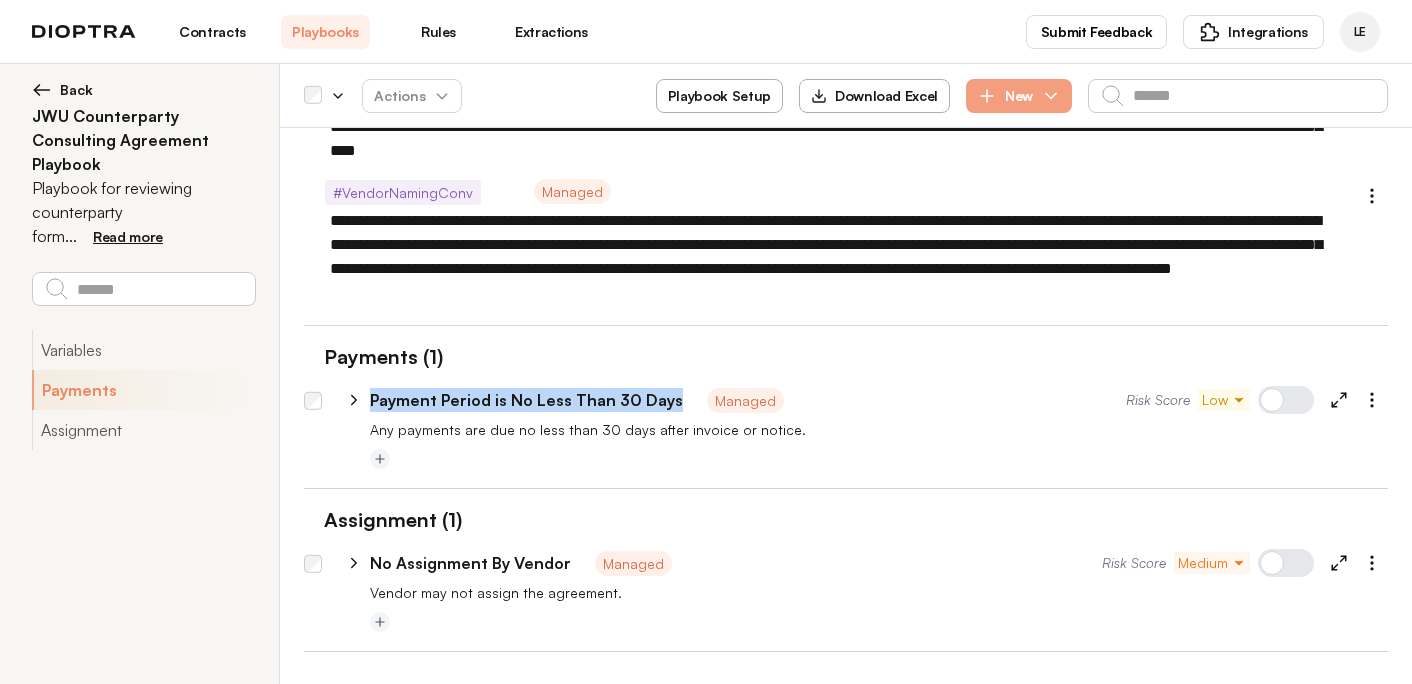 drag, startPoint x: 676, startPoint y: 396, endPoint x: 370, endPoint y: 404, distance: 306.10455 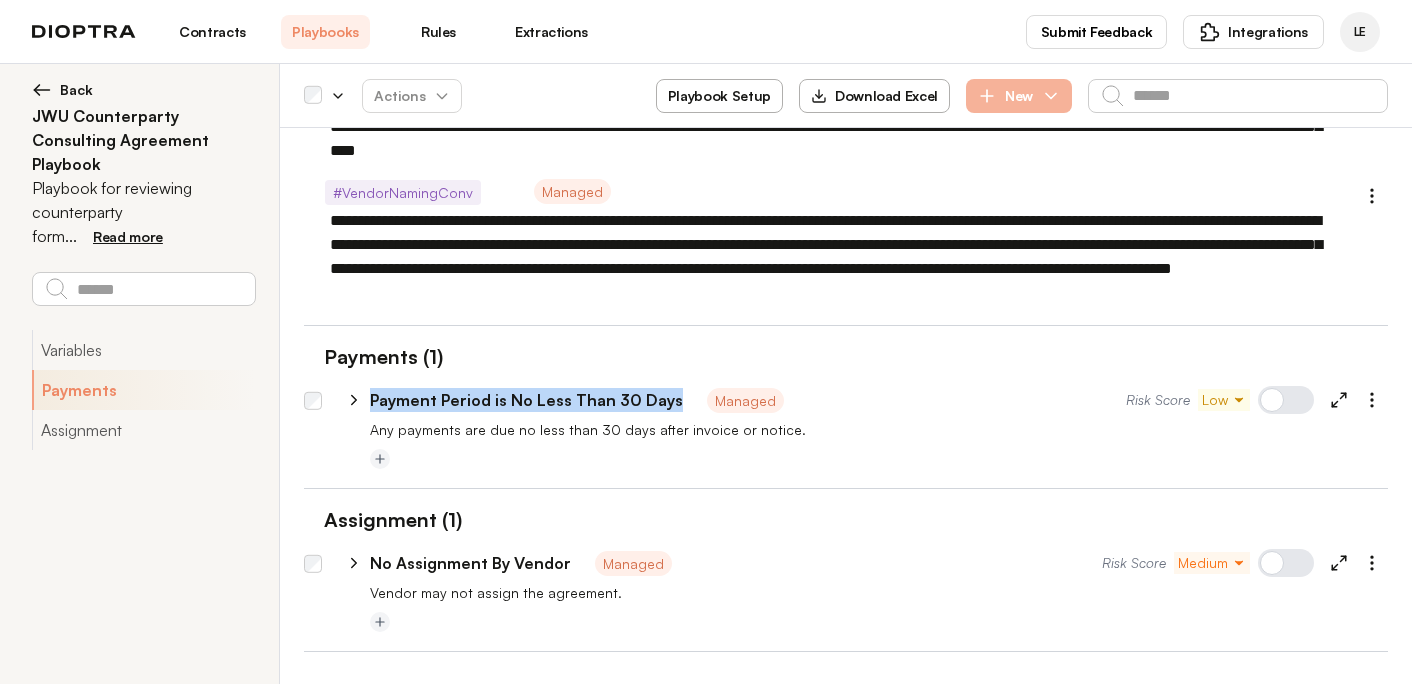 click on "New" at bounding box center (1019, 96) 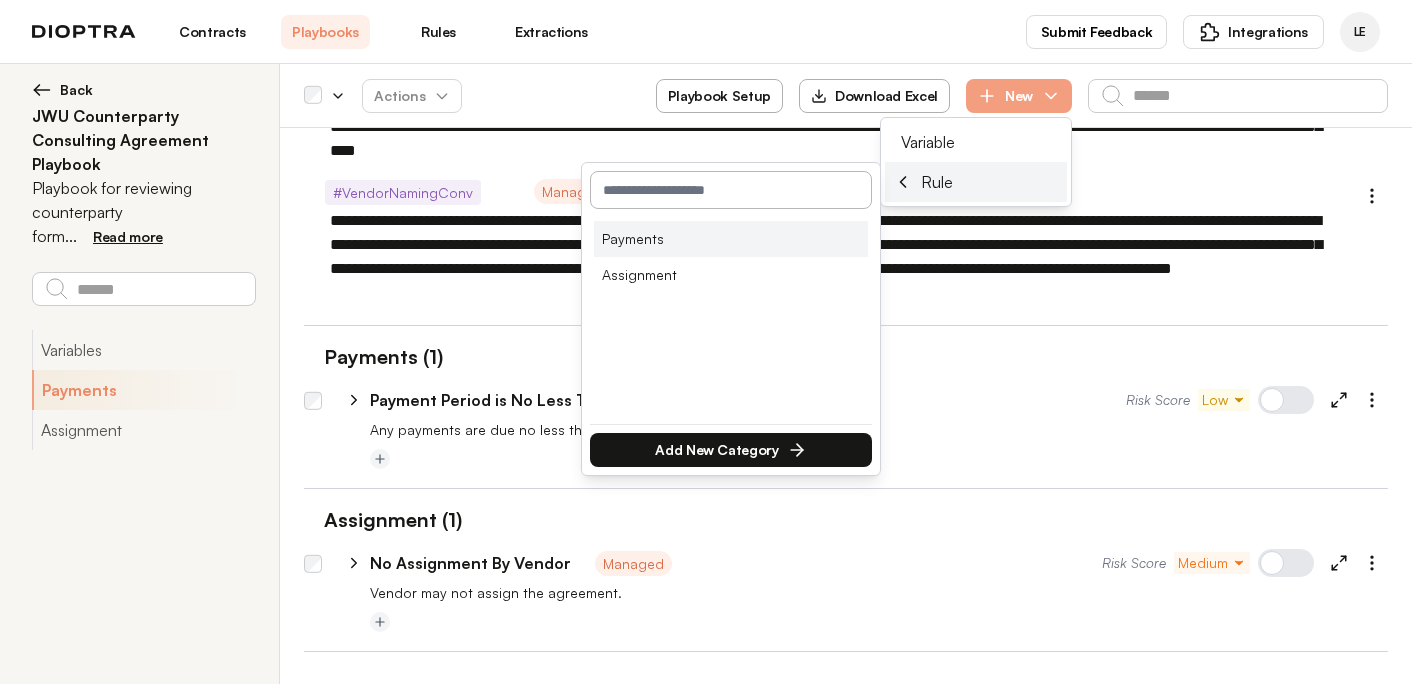 click on "Payments" at bounding box center [731, 239] 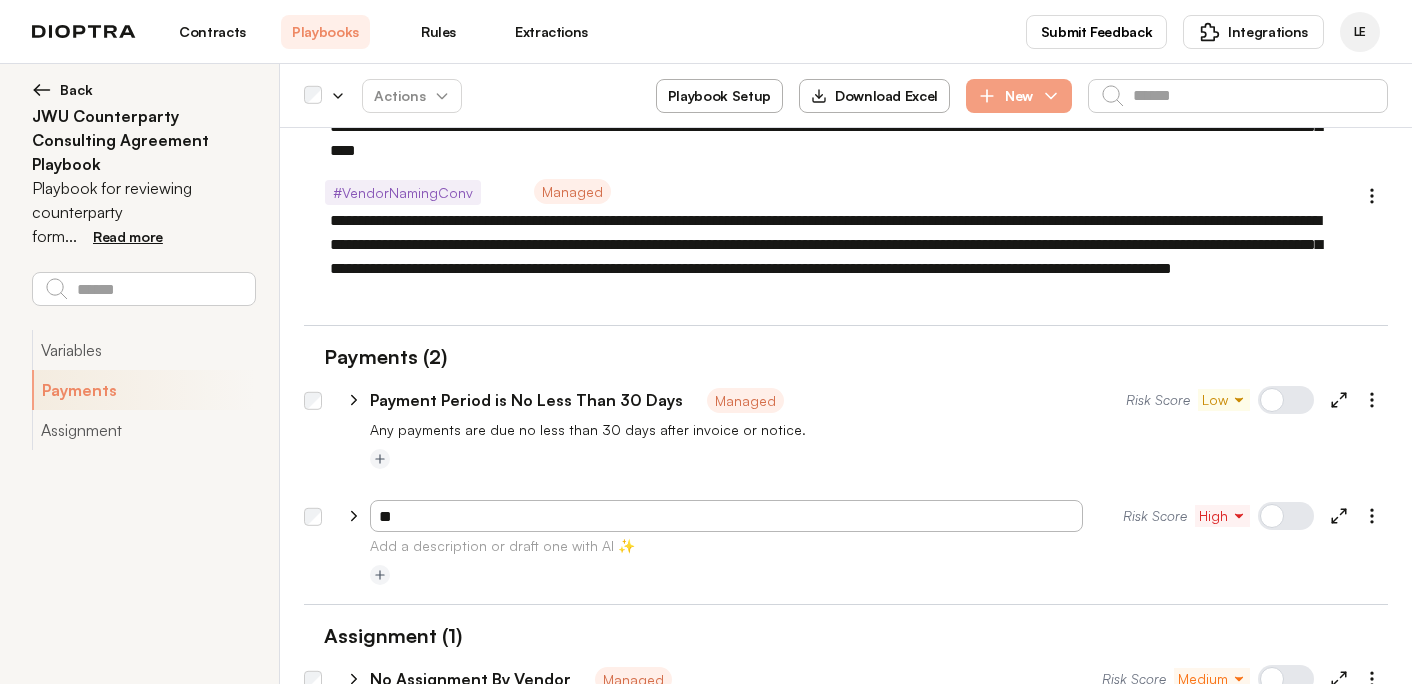 type on "*" 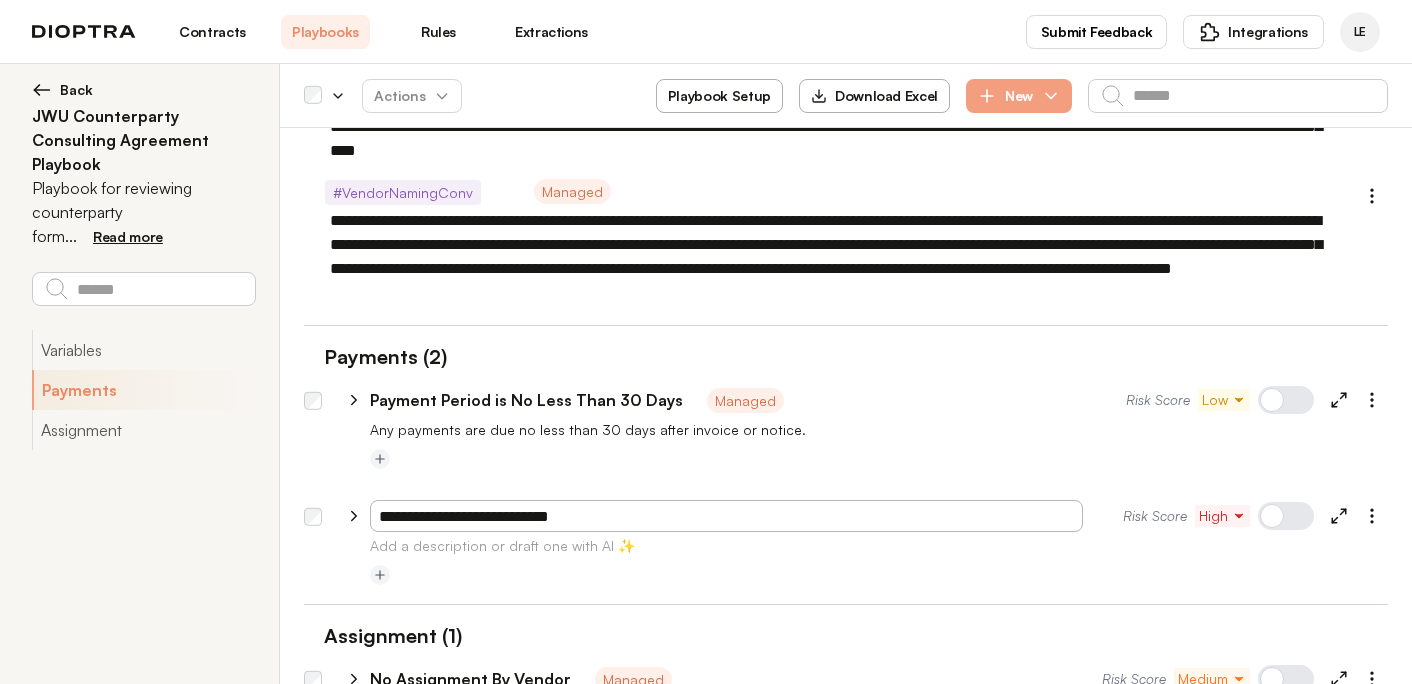 type on "**********" 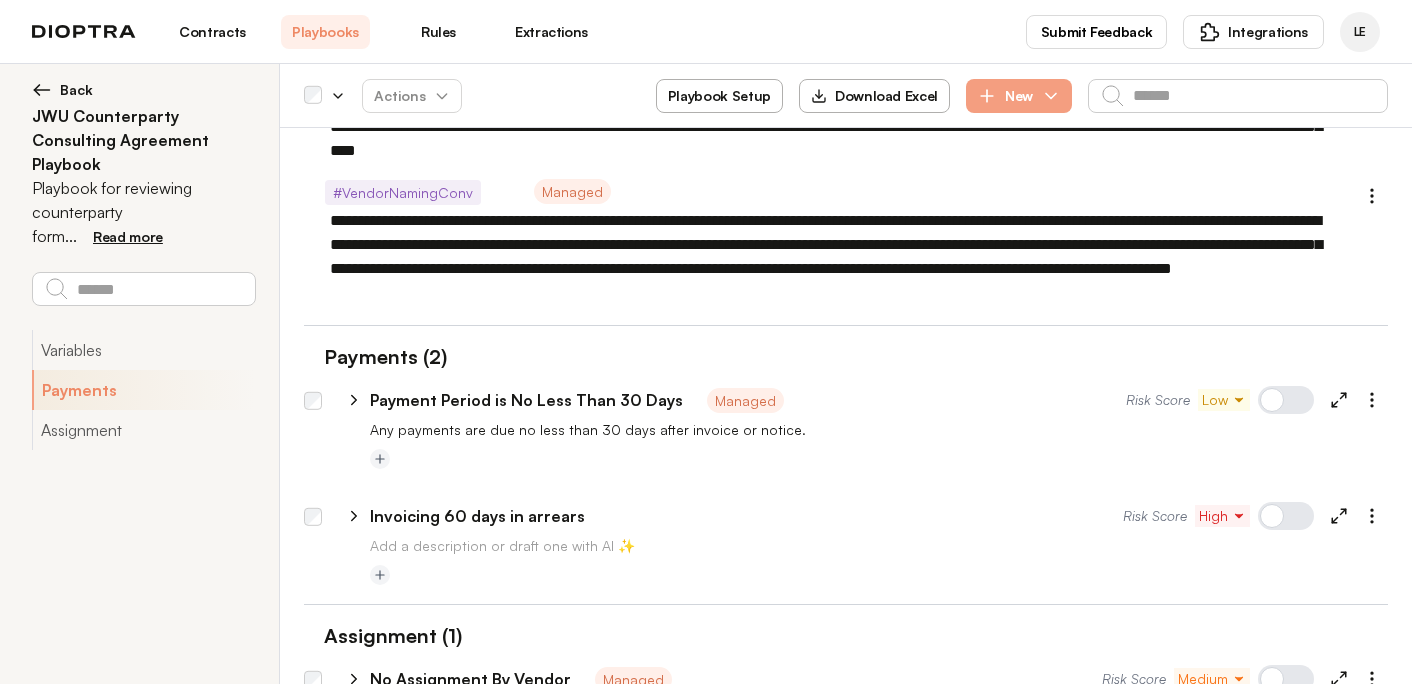 click on "Invoicing 60 days in arrears" at bounding box center [477, 516] 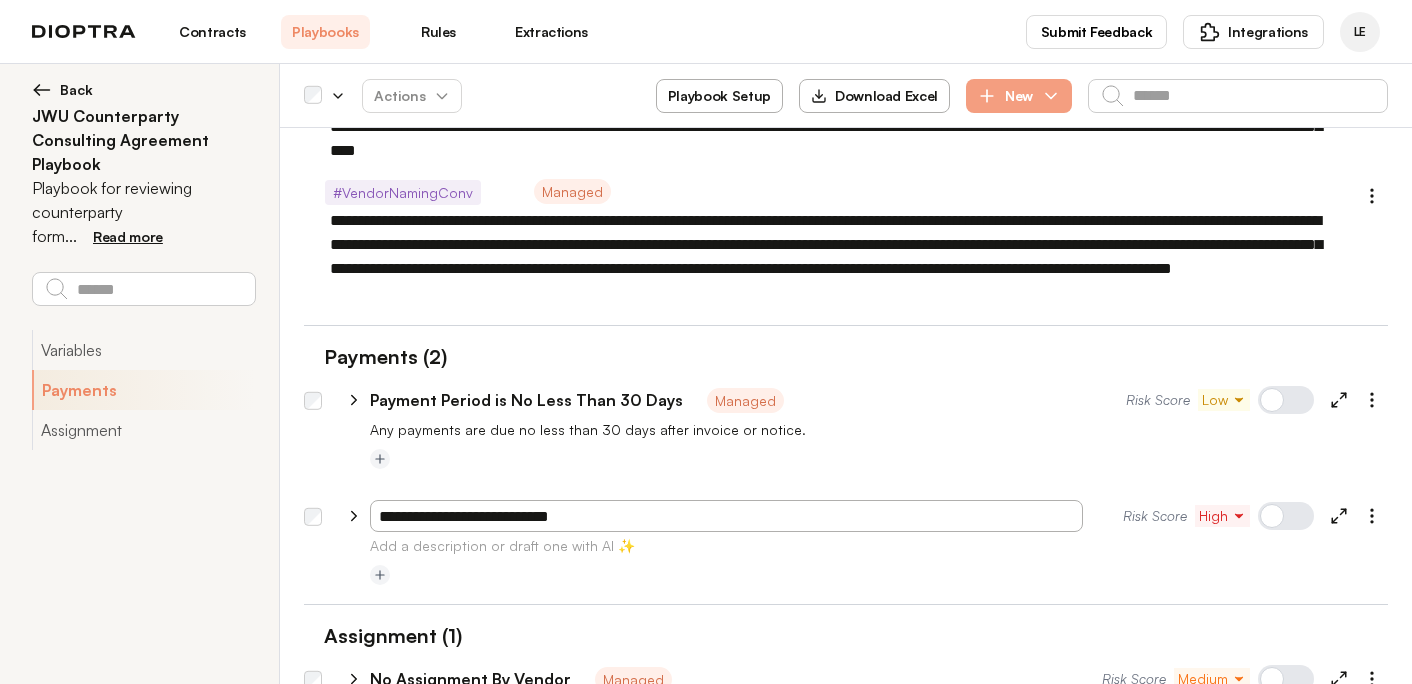 type on "*" 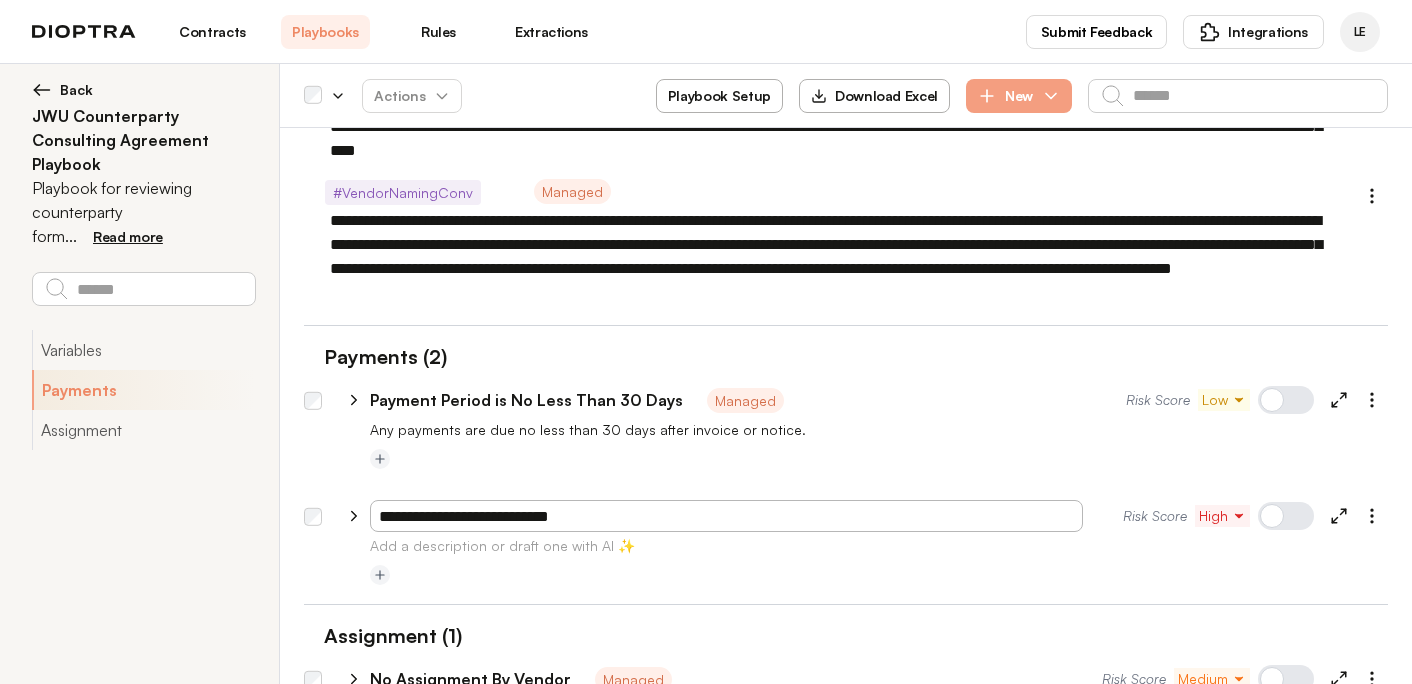 click at bounding box center (879, 576) 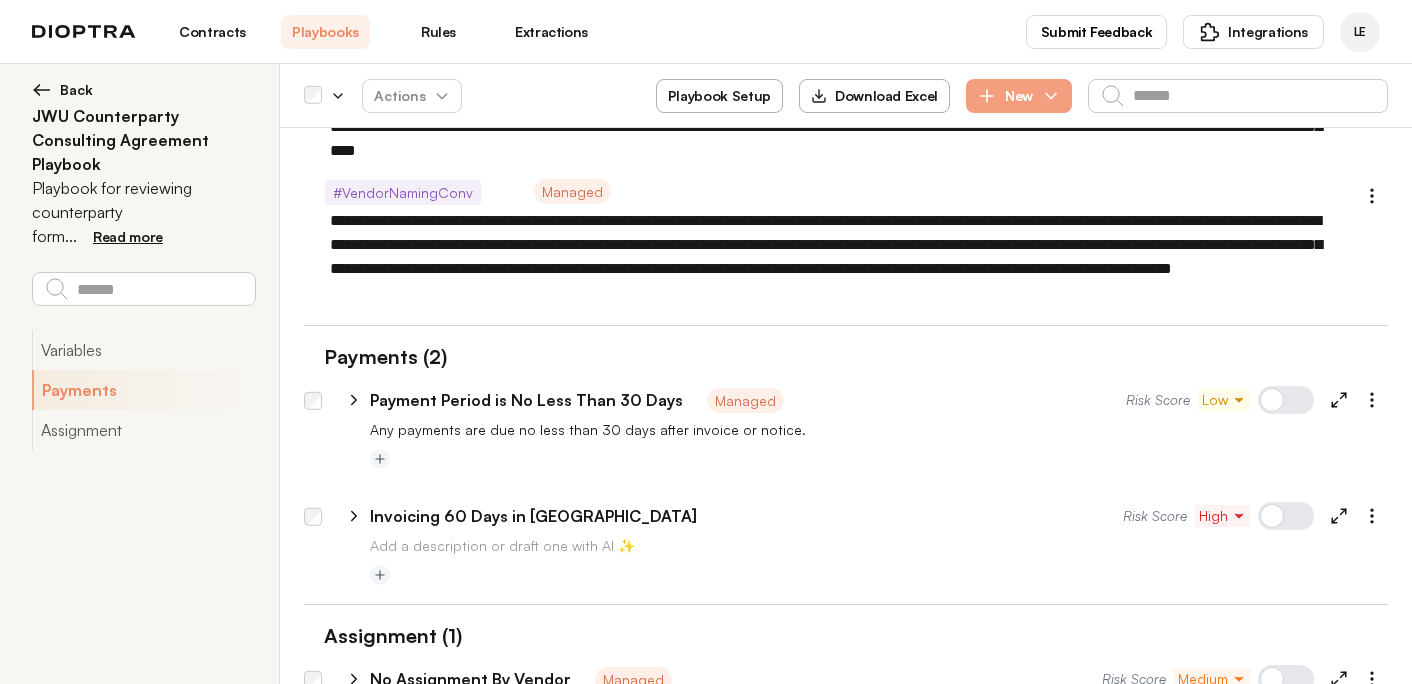 type on "*" 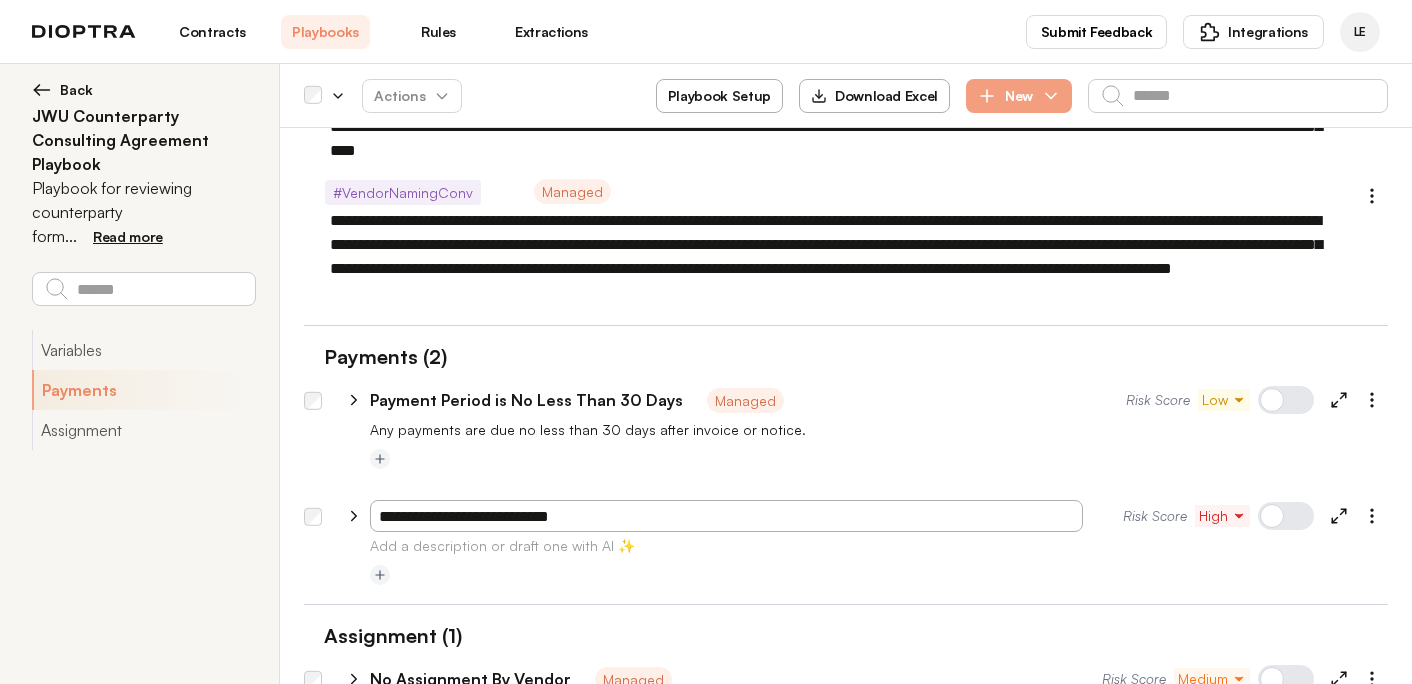 click on "**********" at bounding box center (726, 516) 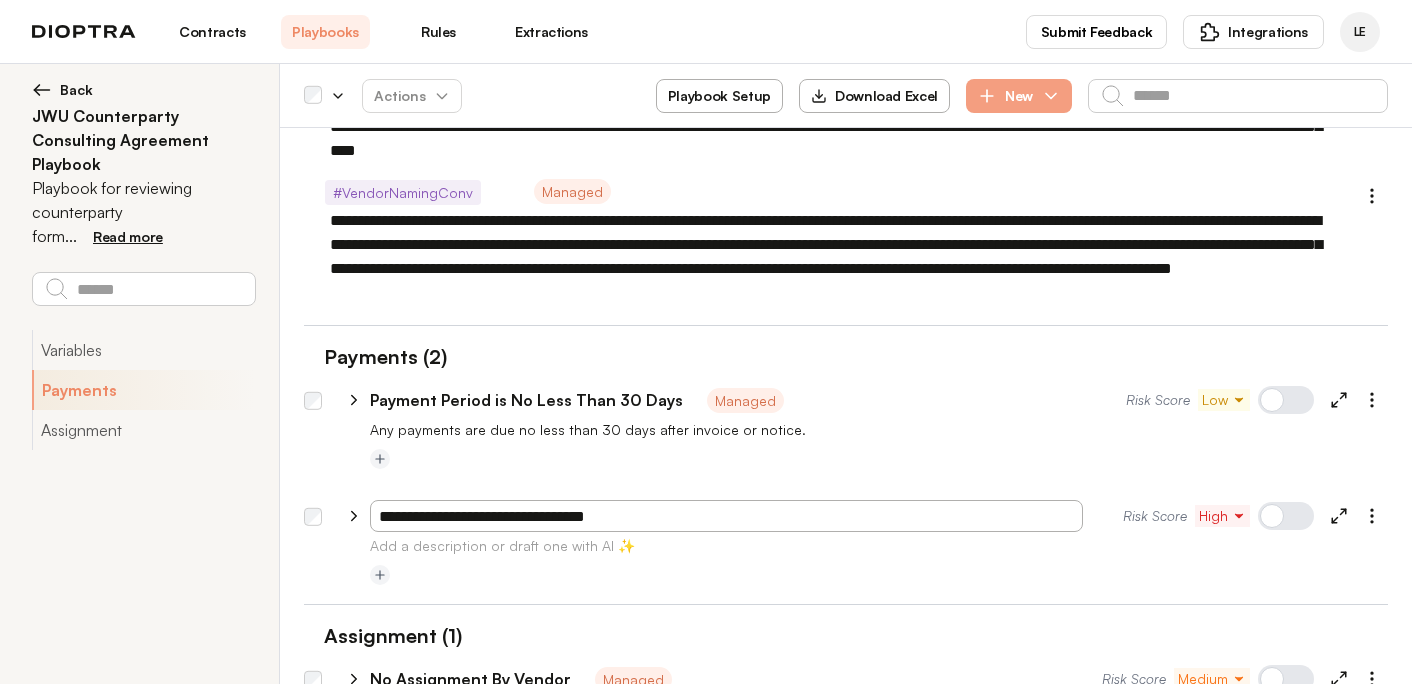 type on "**********" 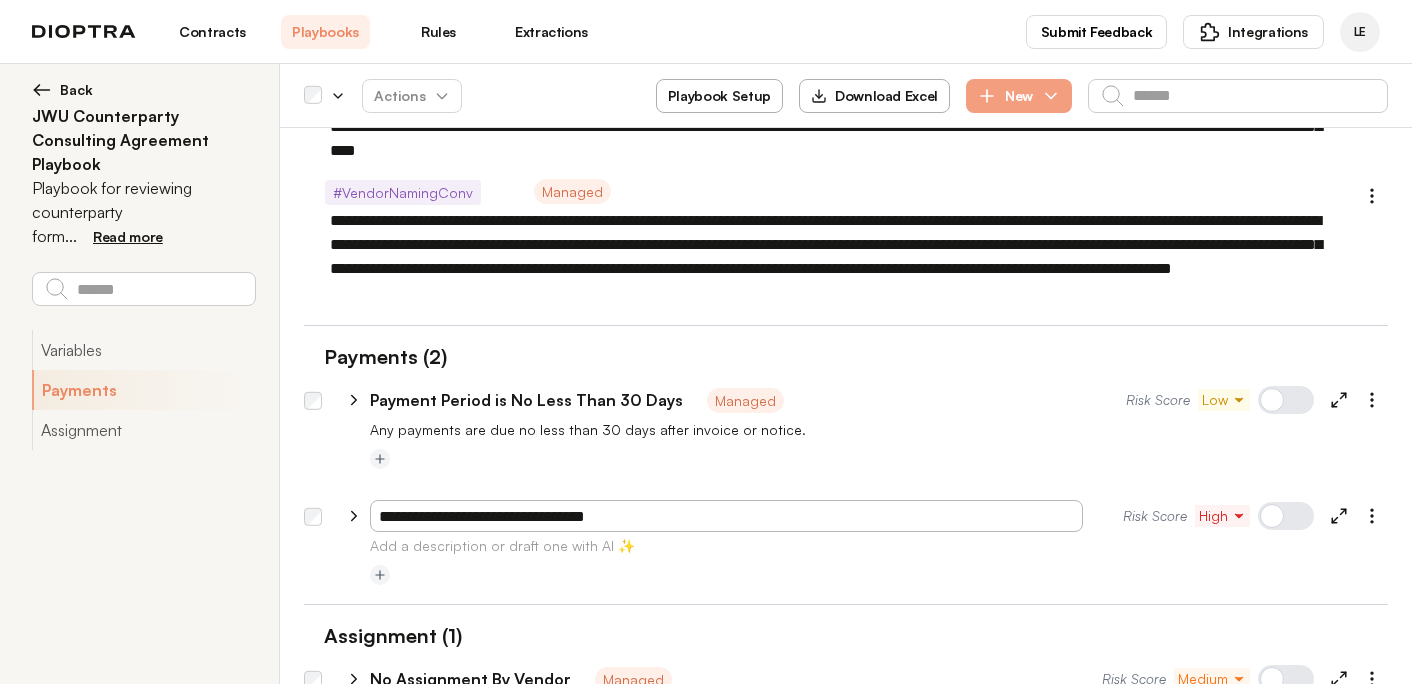 click 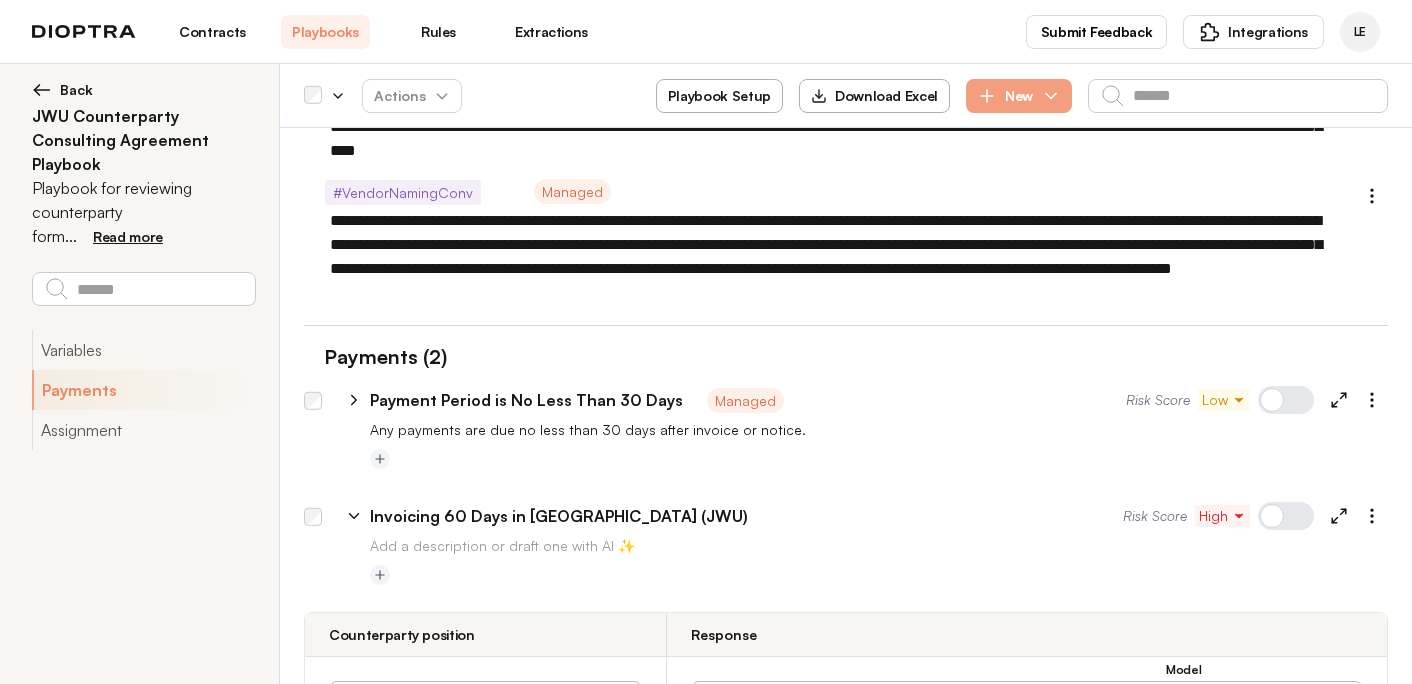 type on "*" 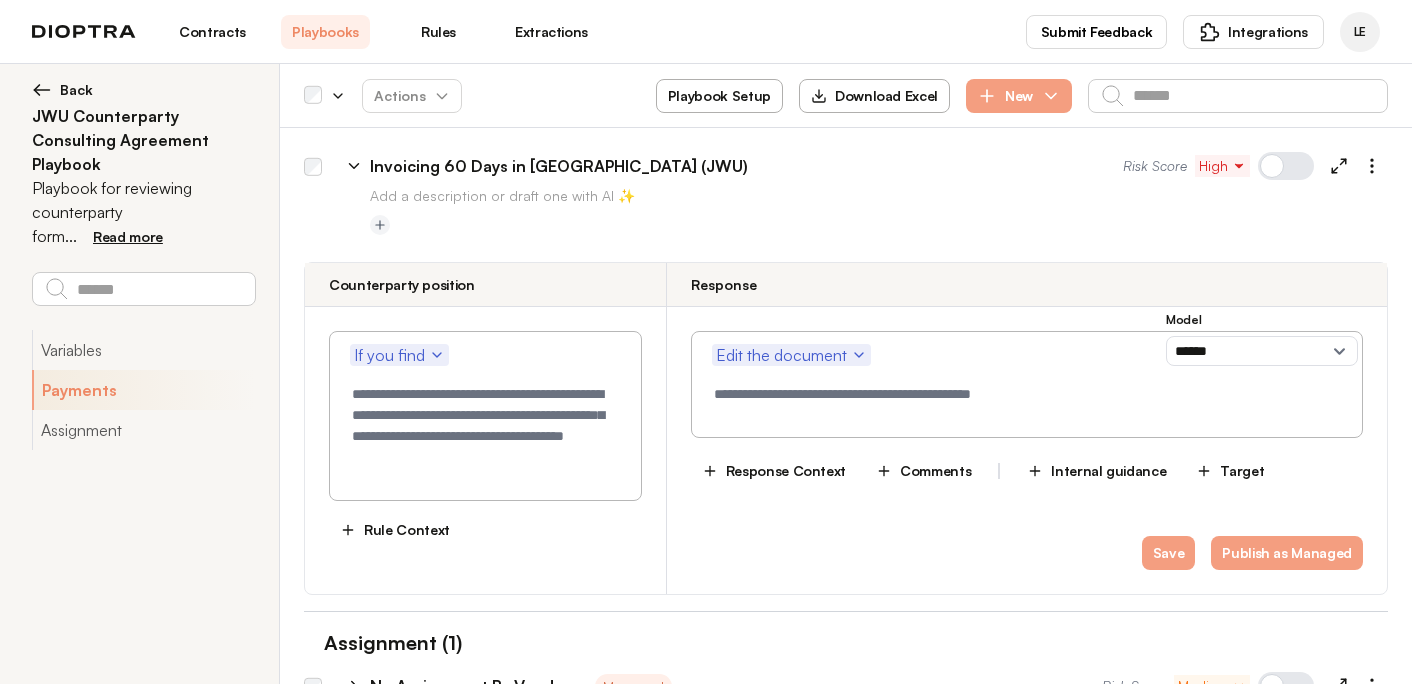 scroll, scrollTop: 604, scrollLeft: 0, axis: vertical 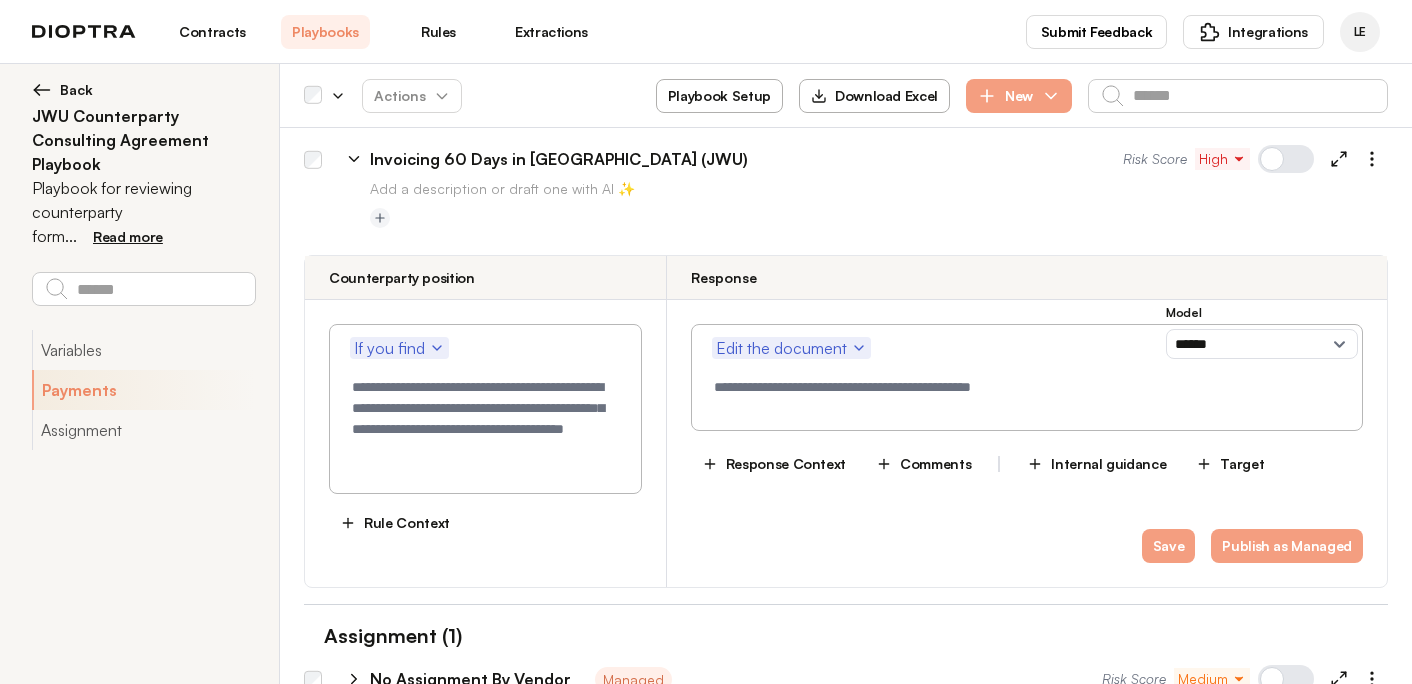 click at bounding box center (485, 424) 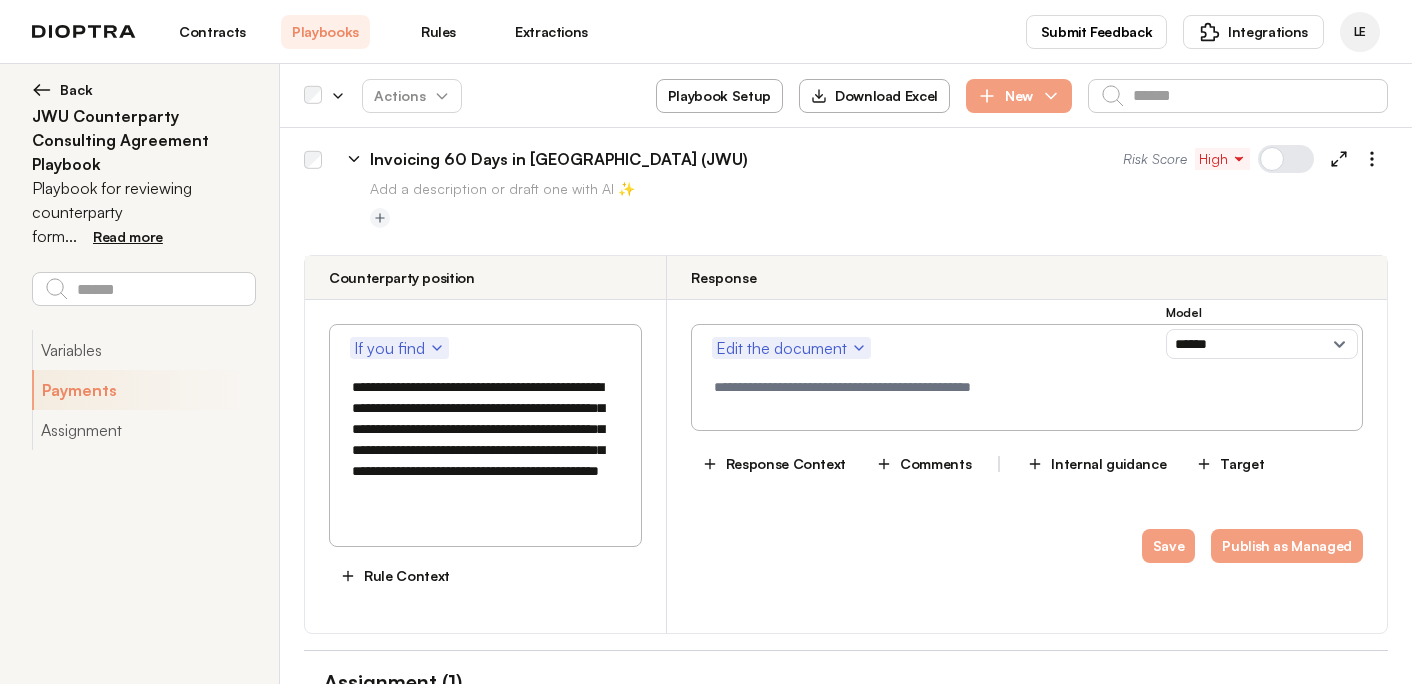 click on "**********" at bounding box center [485, 440] 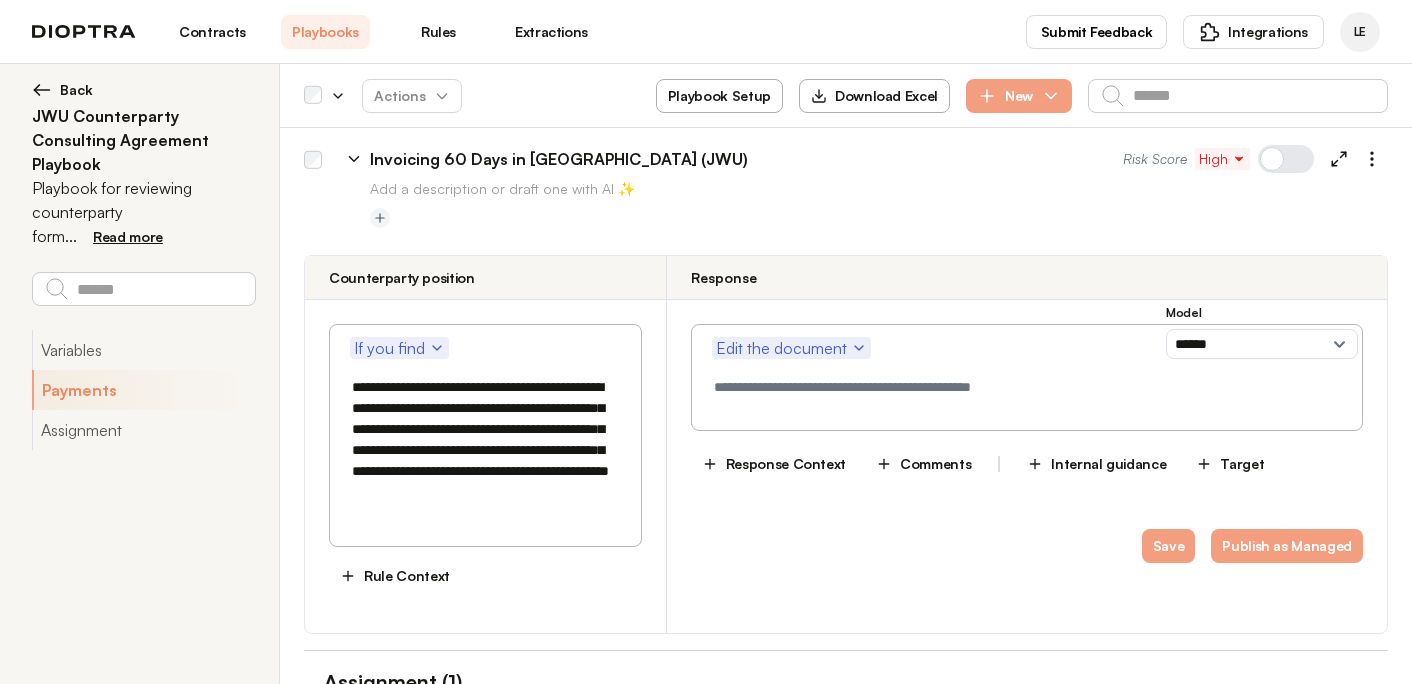 type on "**********" 